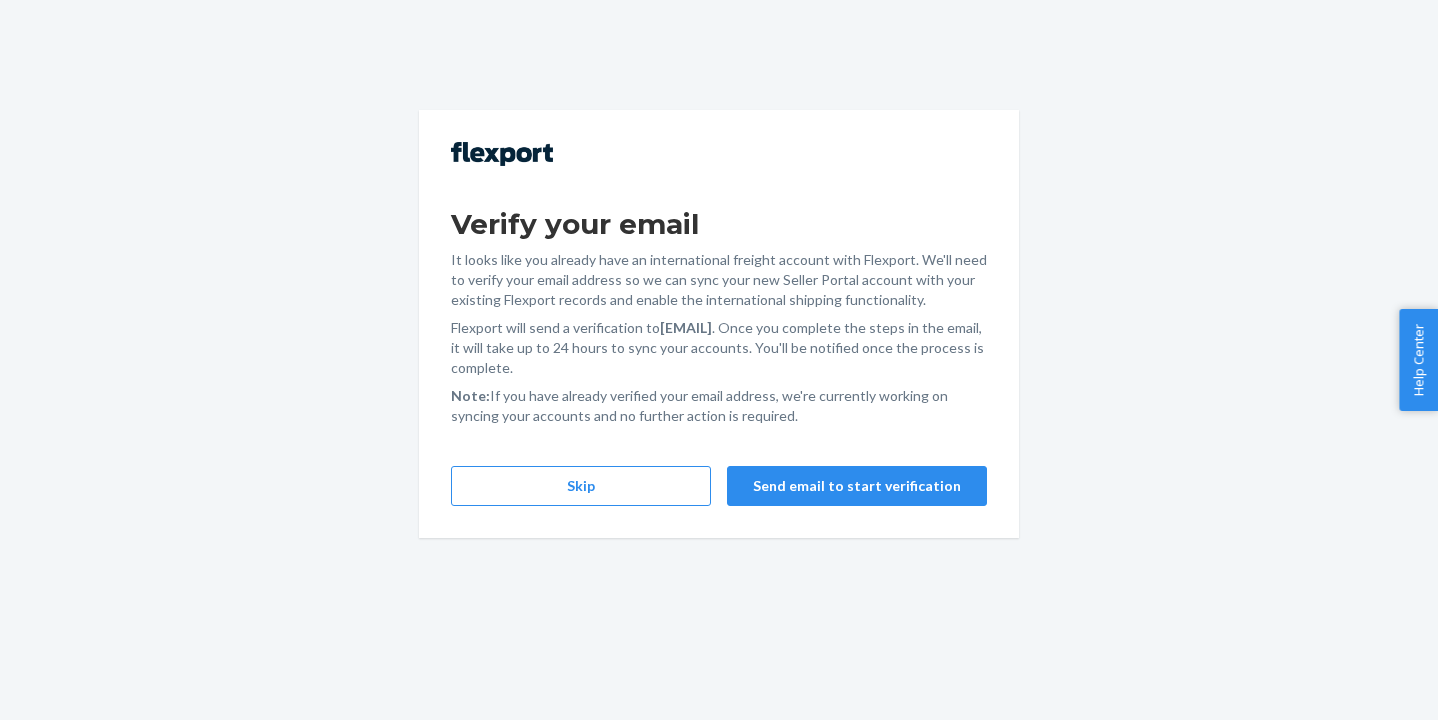 scroll, scrollTop: 0, scrollLeft: 0, axis: both 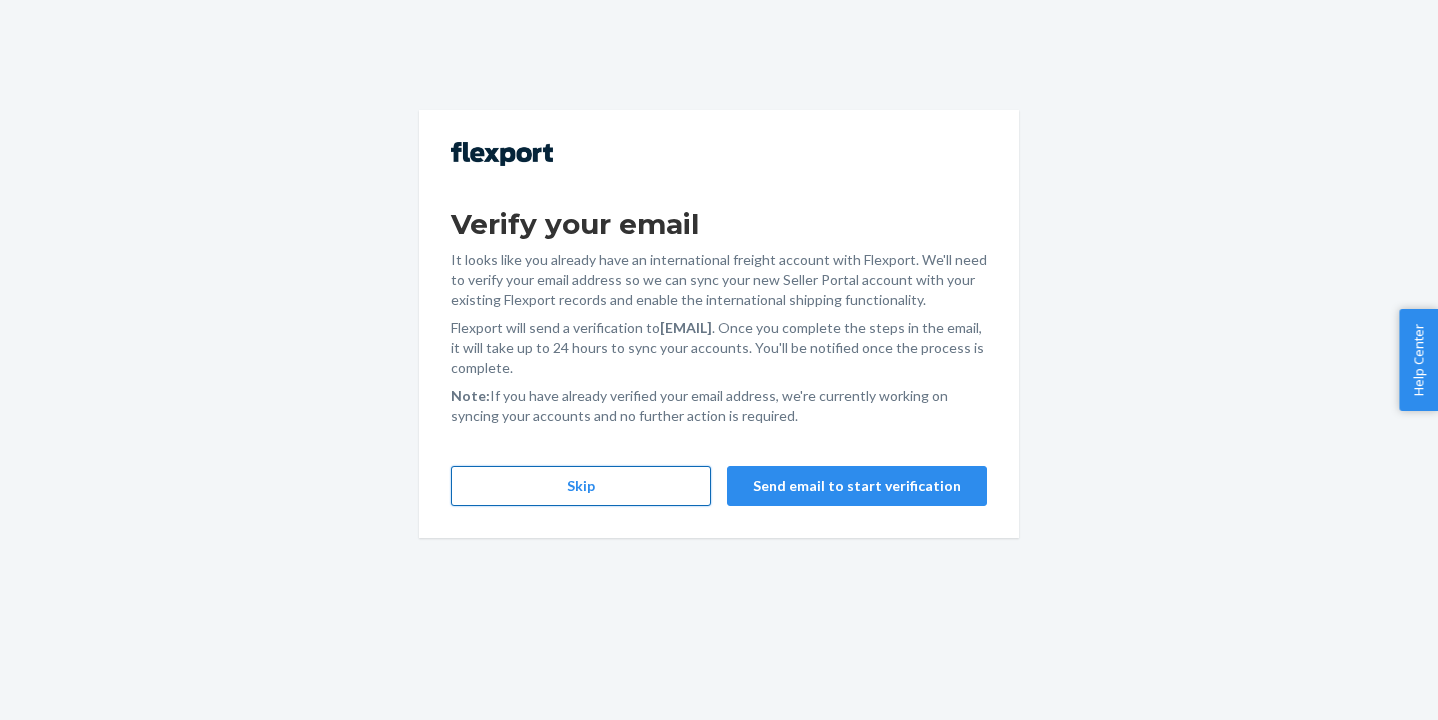click on "Skip" at bounding box center [581, 486] 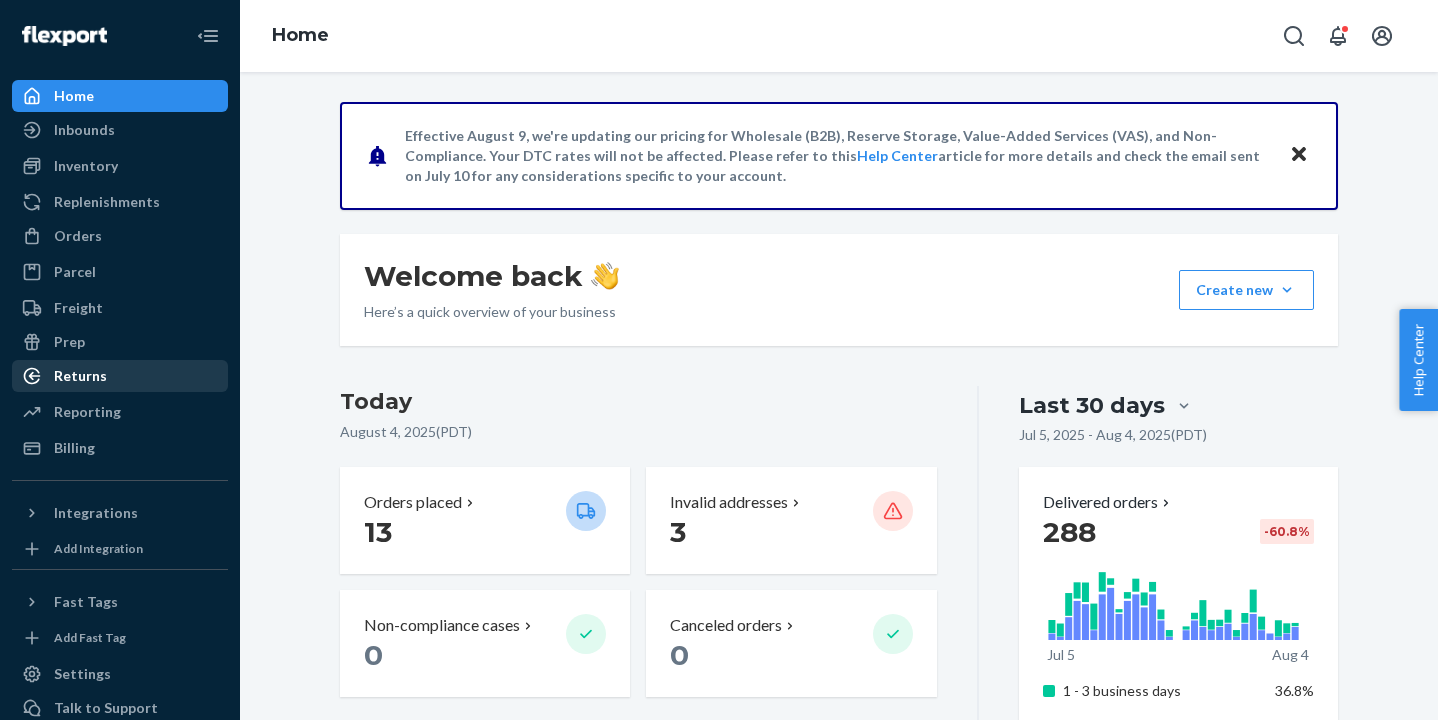 scroll, scrollTop: 0, scrollLeft: 0, axis: both 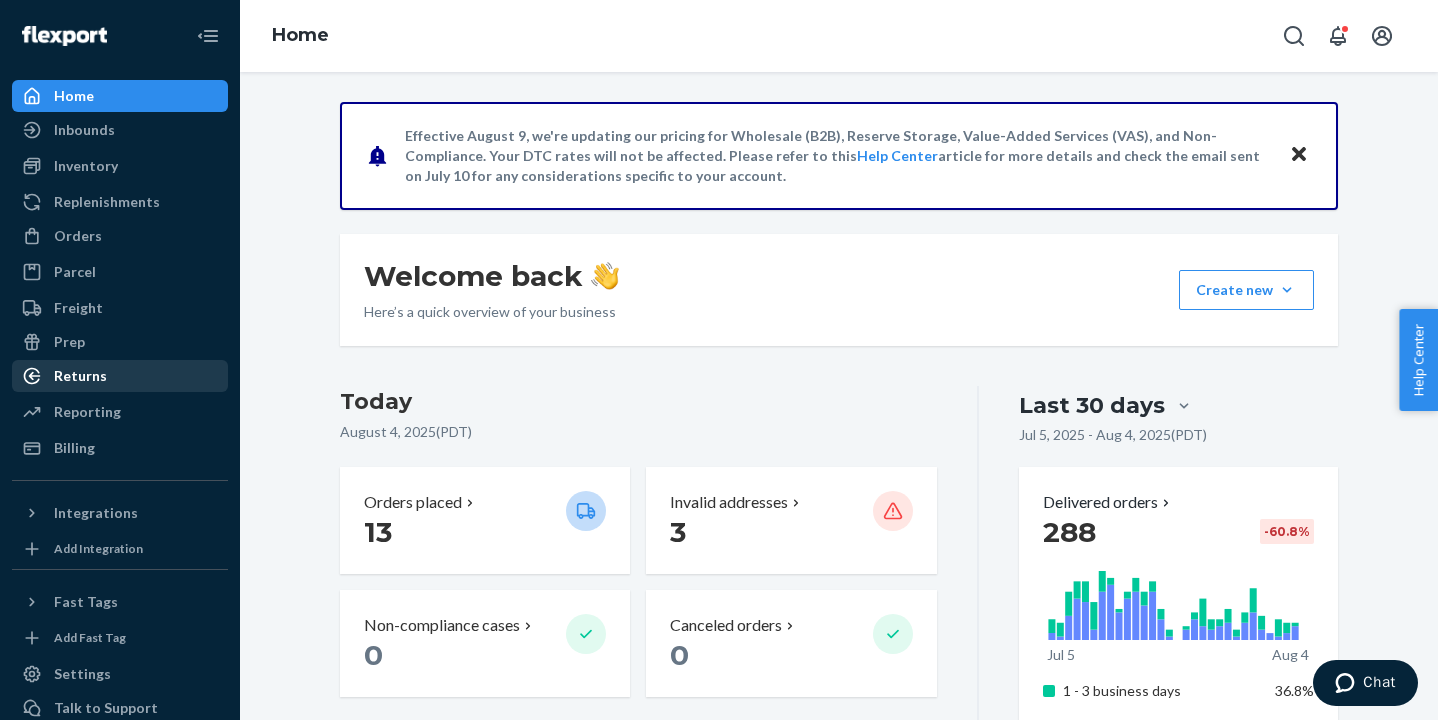 click on "Returns" at bounding box center (120, 376) 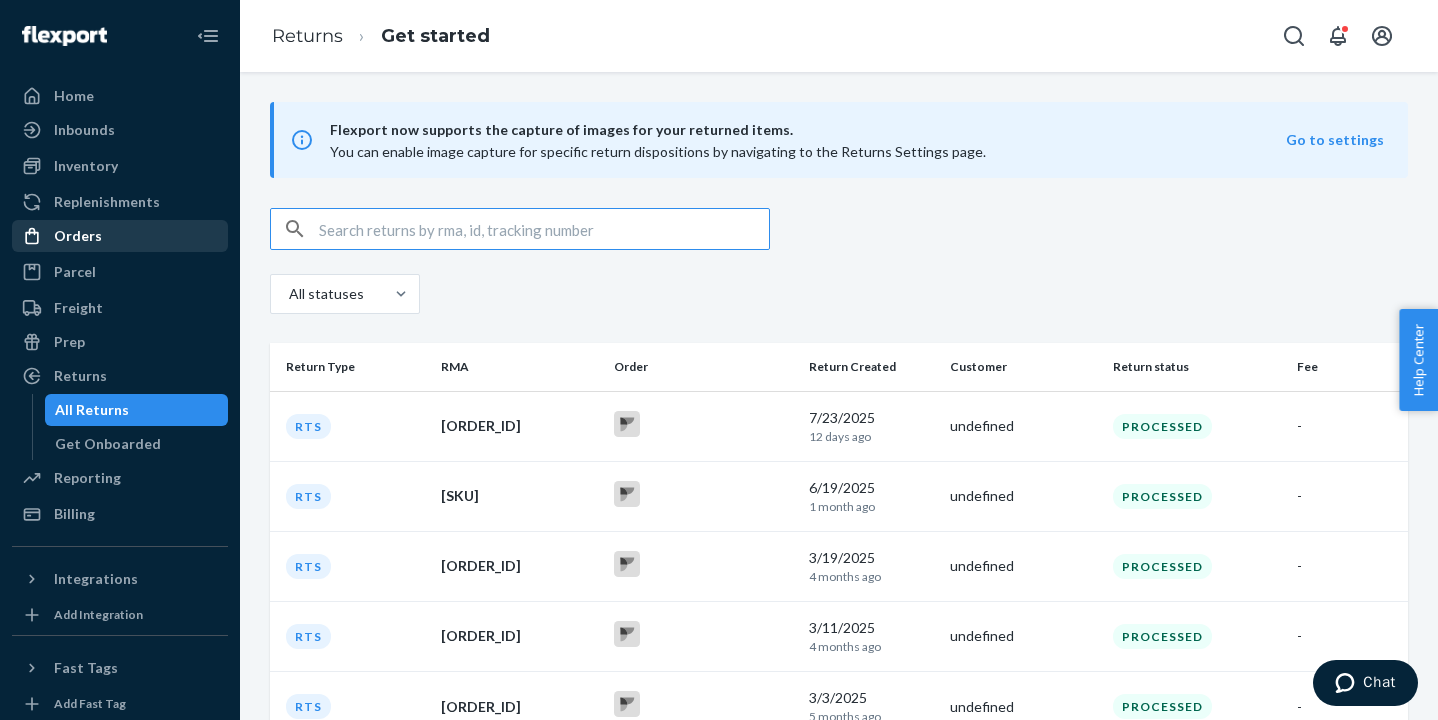 click on "Orders" at bounding box center (78, 236) 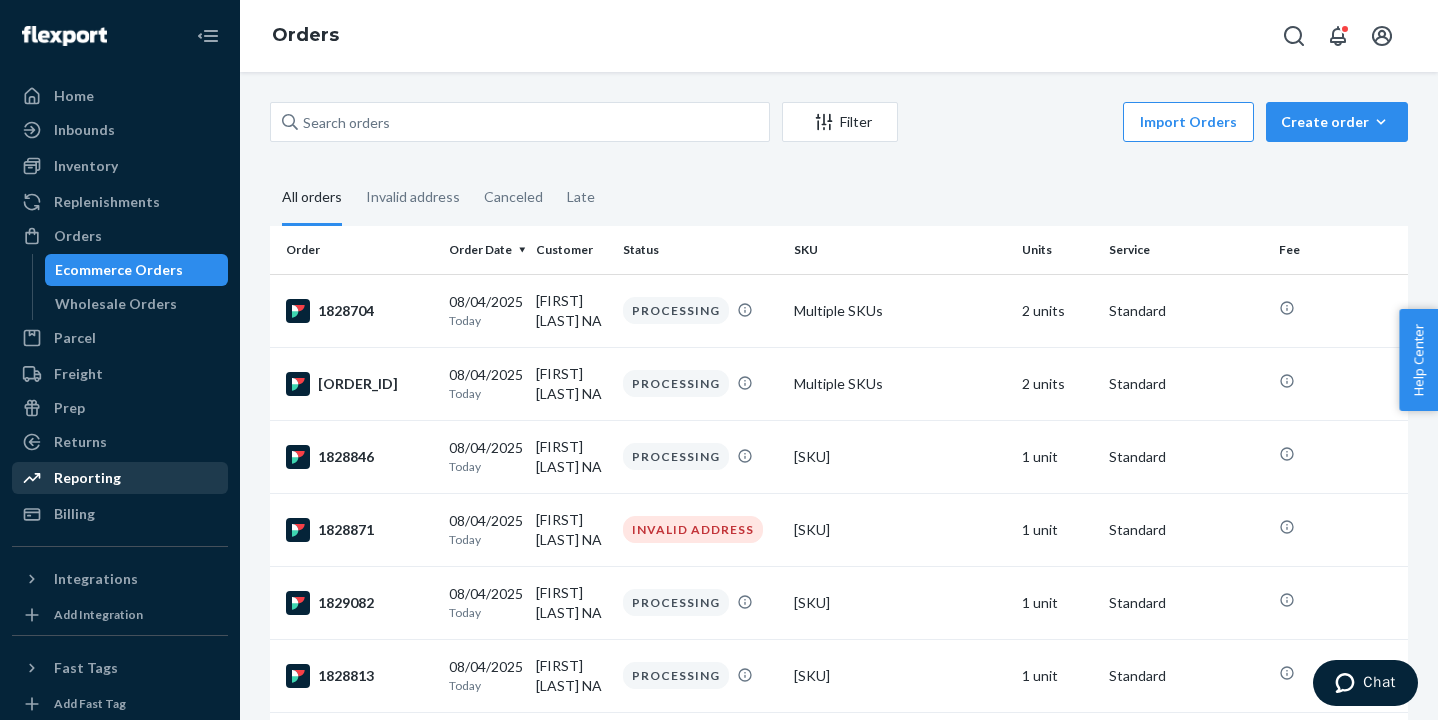 click on "Reporting" at bounding box center (120, 478) 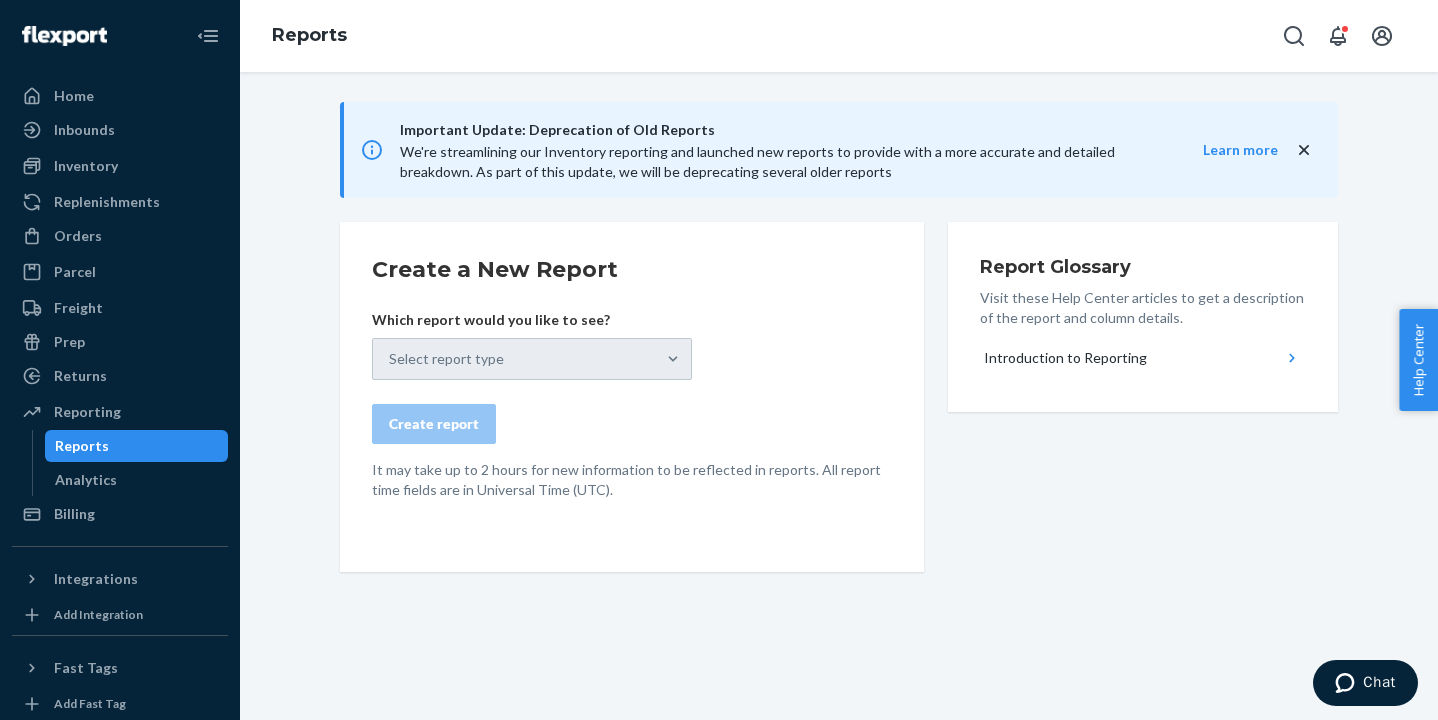 click on "Select report type" at bounding box center (532, 359) 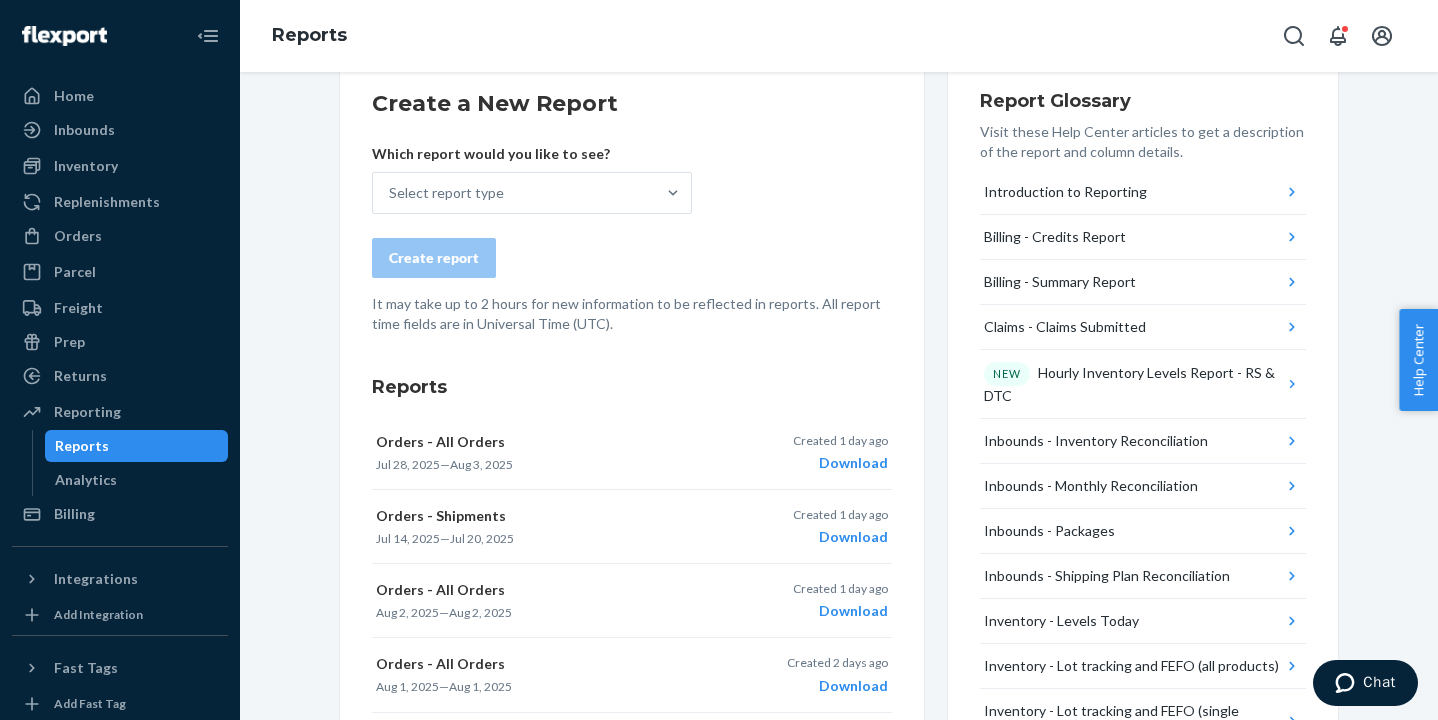 scroll, scrollTop: 172, scrollLeft: 0, axis: vertical 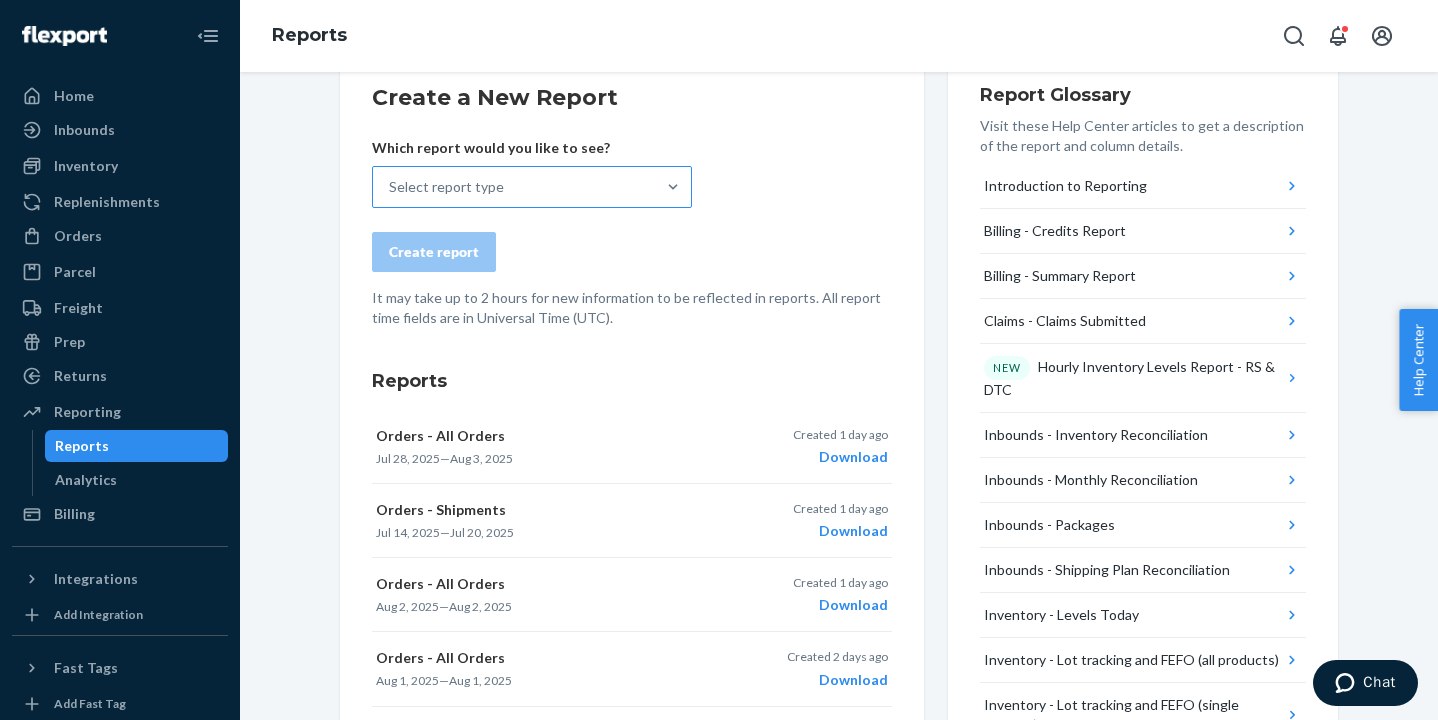 click on "Select report type" at bounding box center (514, 187) 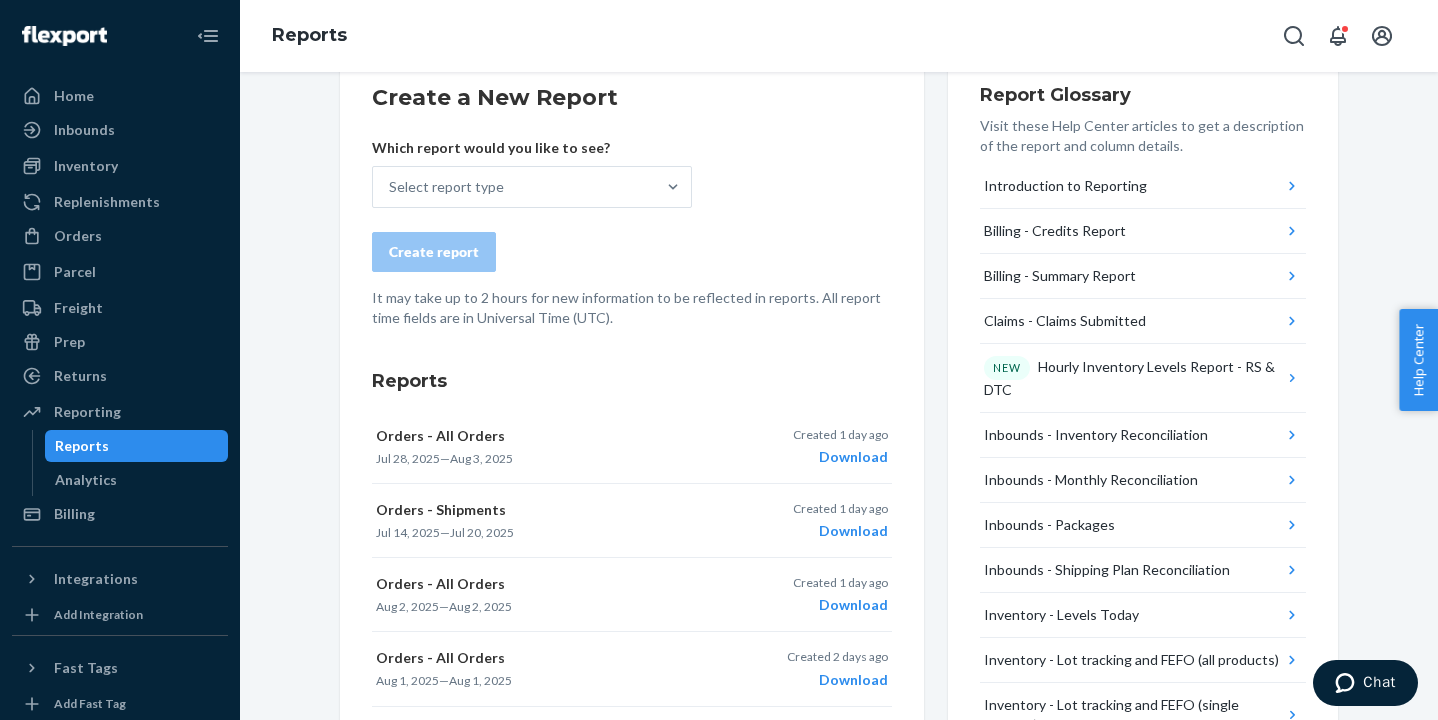 click on "Create a New Report Which report would you like to see? Select report type Create report It may take up to 2 hours for new information to be reflected in reports. All report time fields are in Universal Time (UTC)." at bounding box center (632, 205) 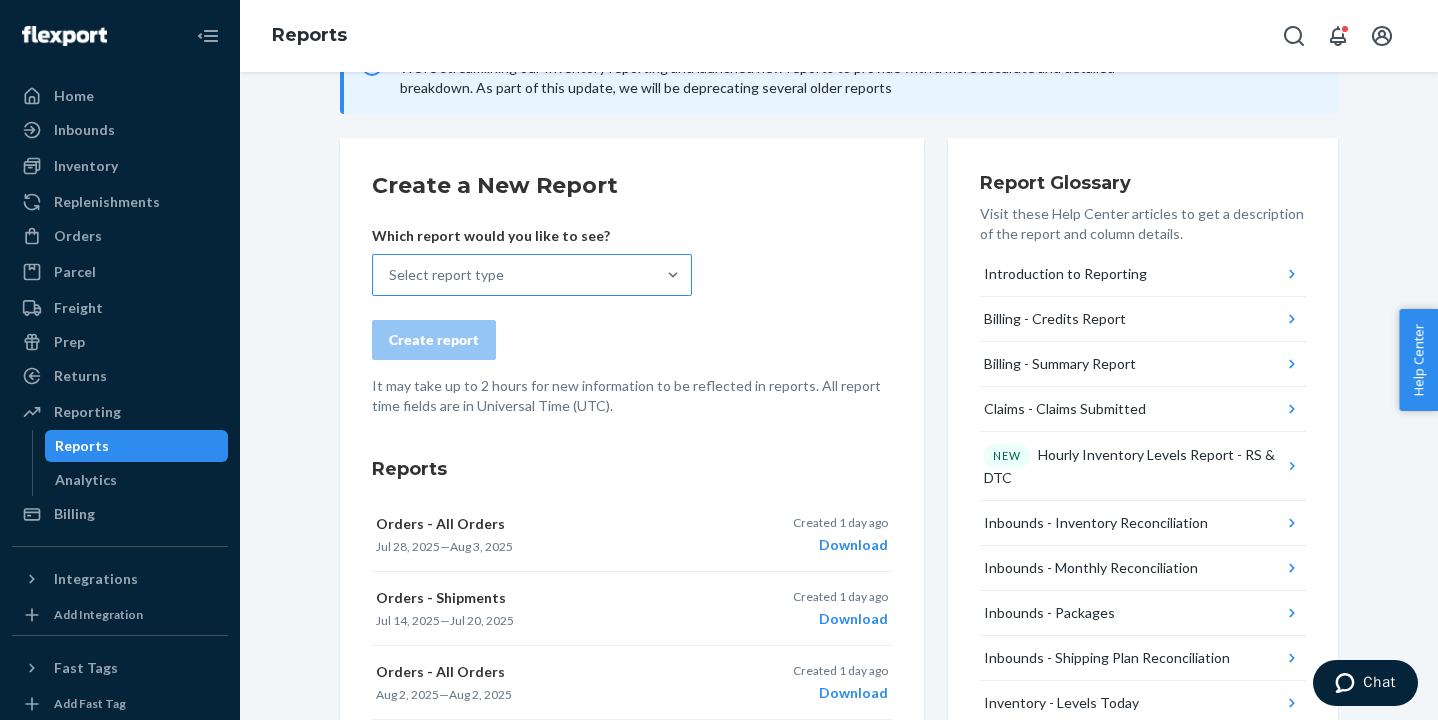 scroll, scrollTop: 23, scrollLeft: 0, axis: vertical 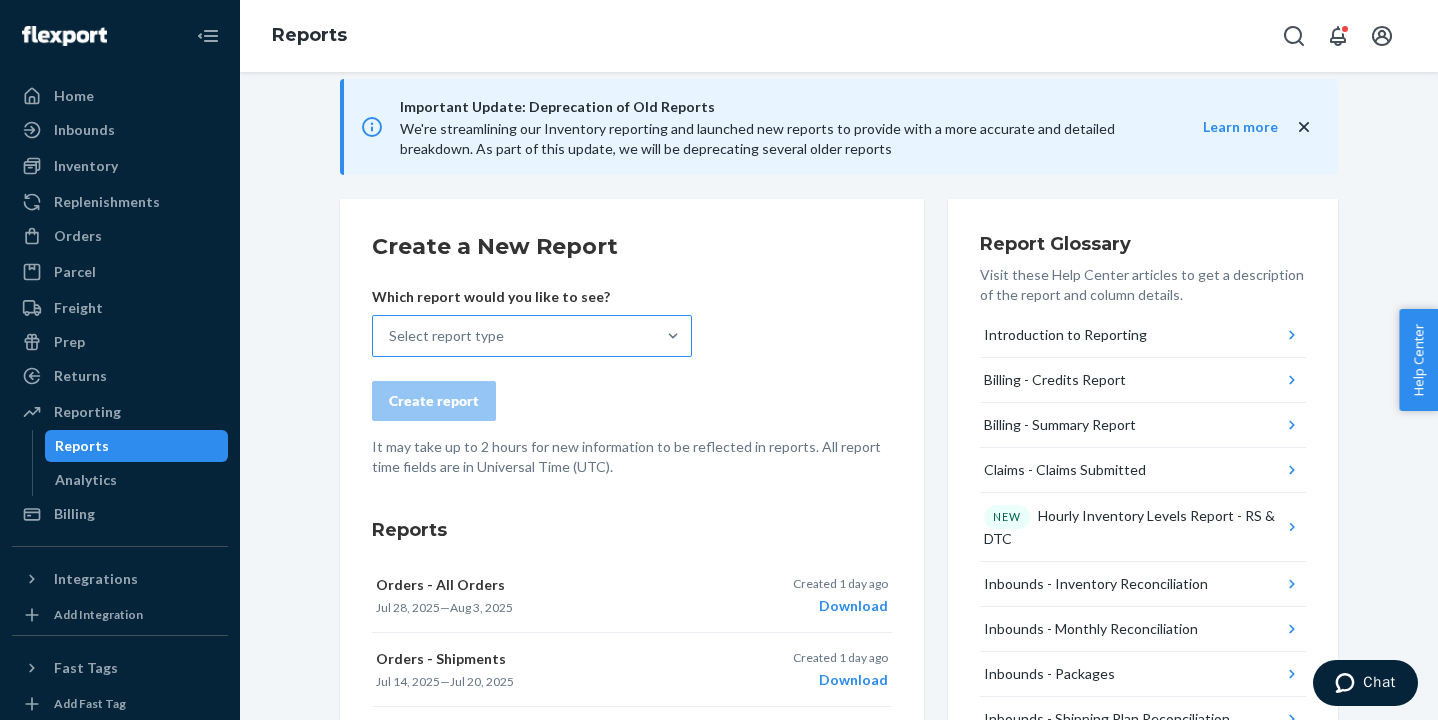 click on "Select report type" at bounding box center [514, 336] 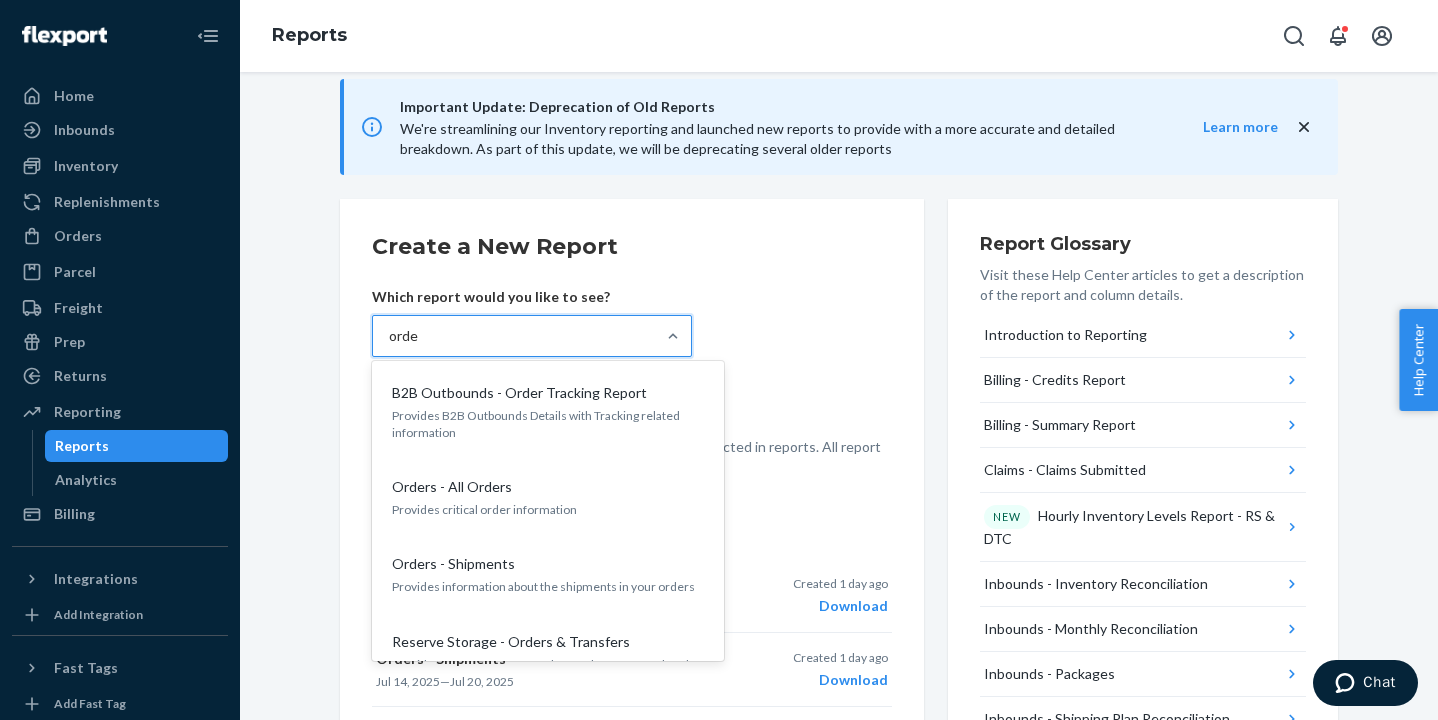 type on "order" 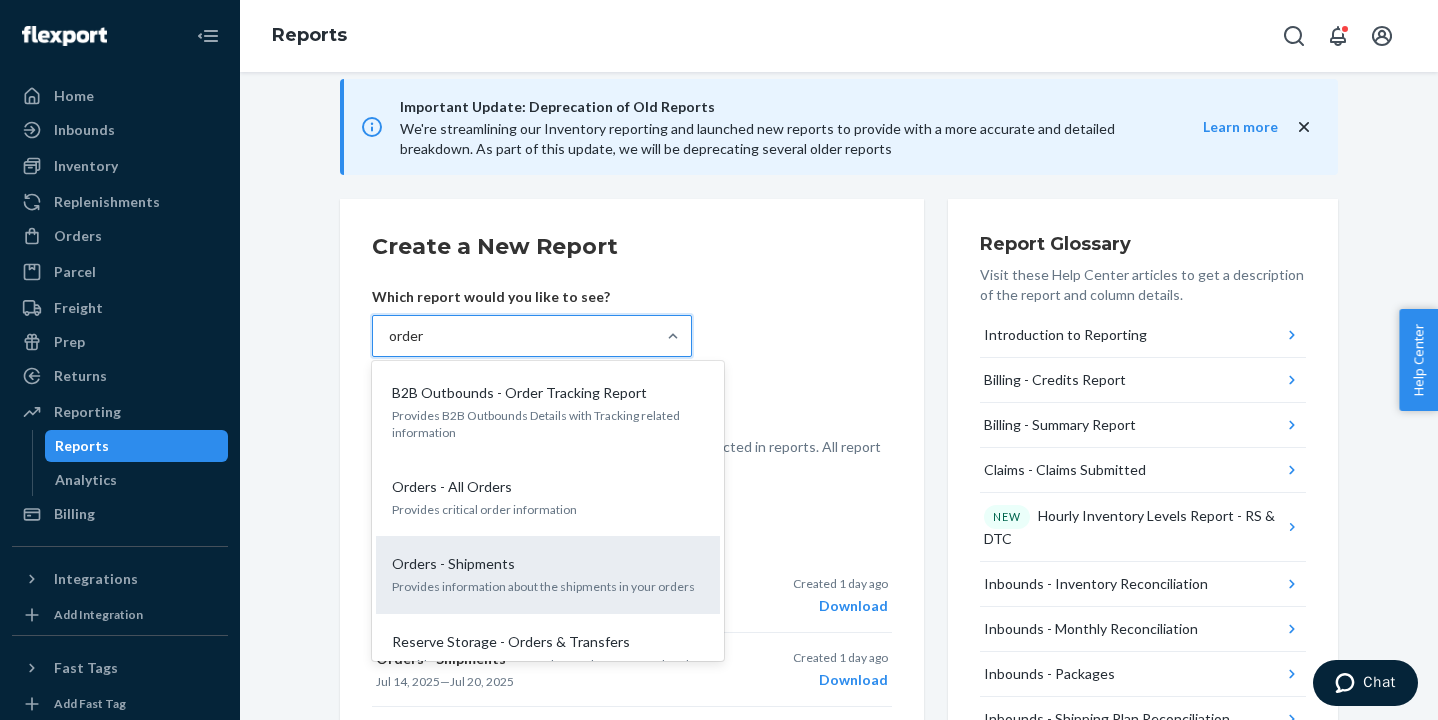 click on "Orders - Shipments" at bounding box center [544, 564] 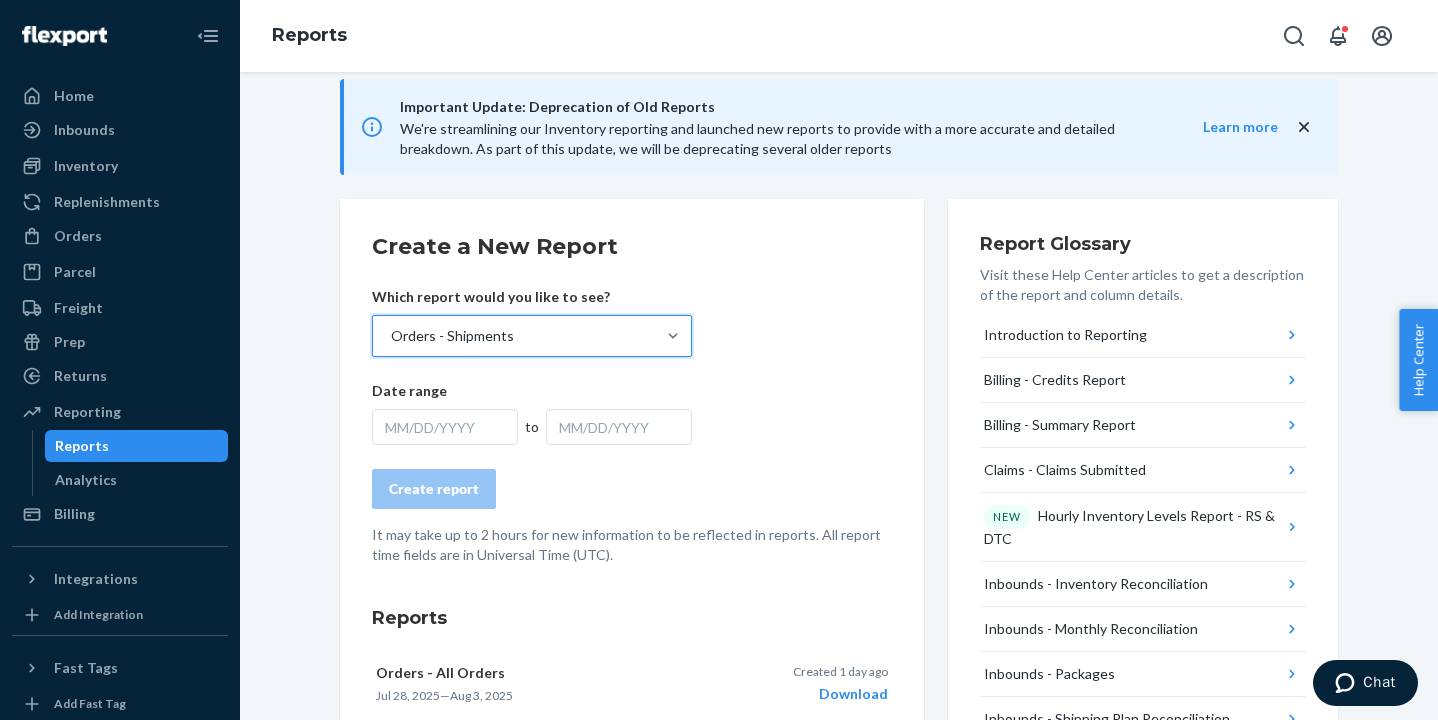 click on "MM/DD/YYYY" at bounding box center [445, 427] 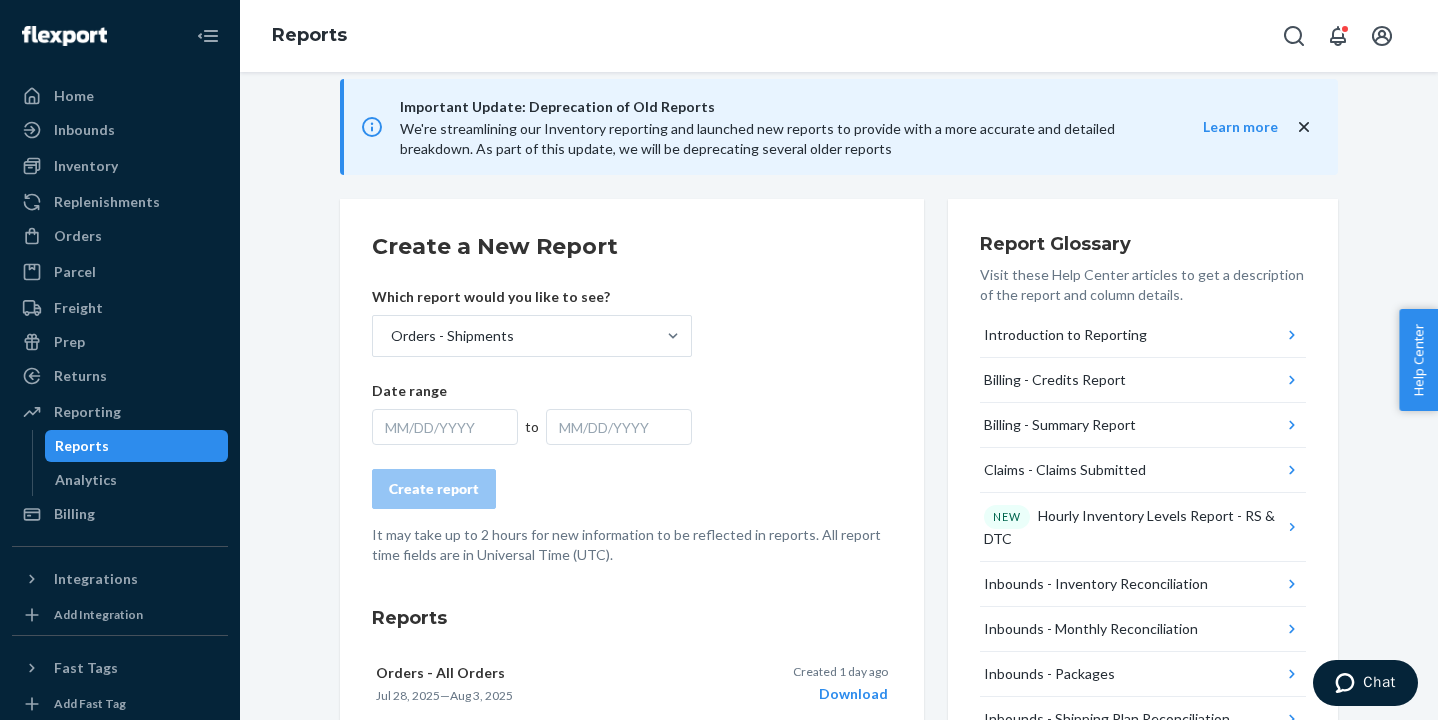 click on "Create report" at bounding box center (632, 489) 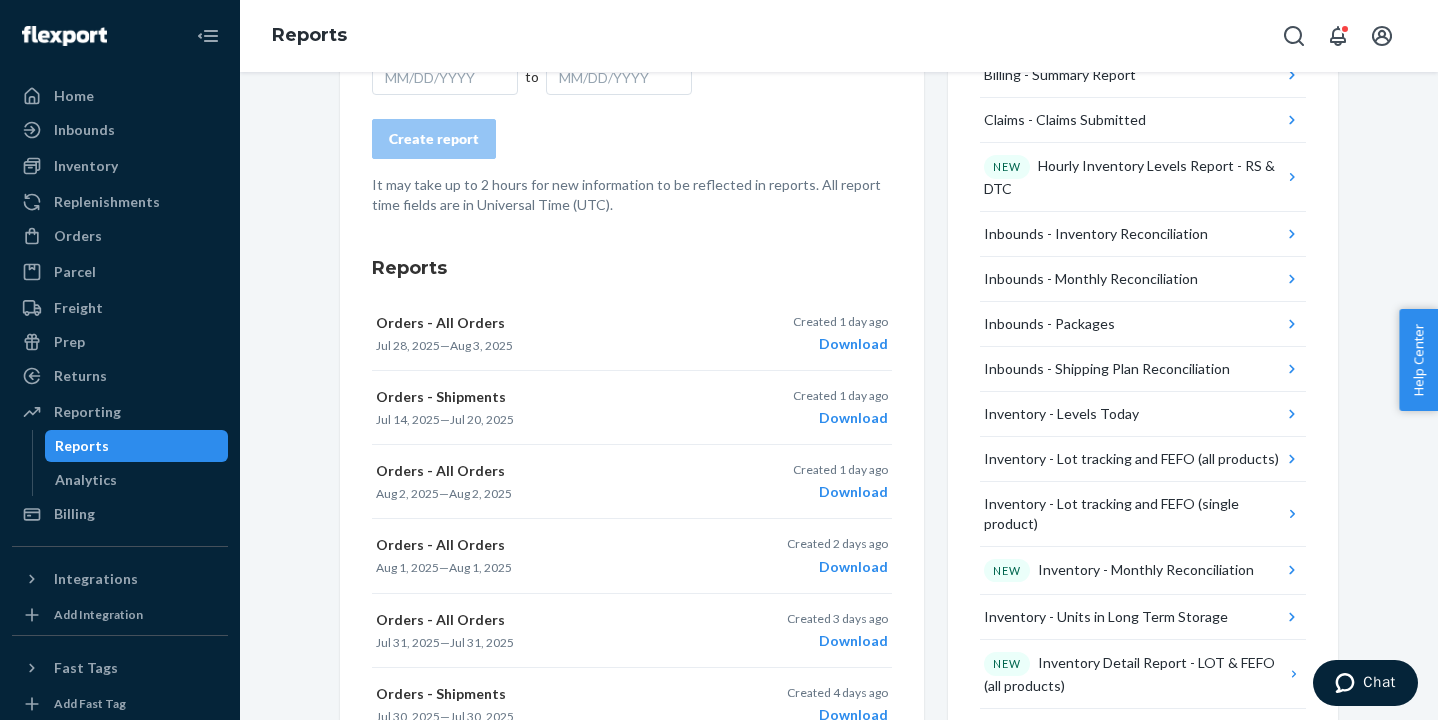 scroll, scrollTop: 152, scrollLeft: 0, axis: vertical 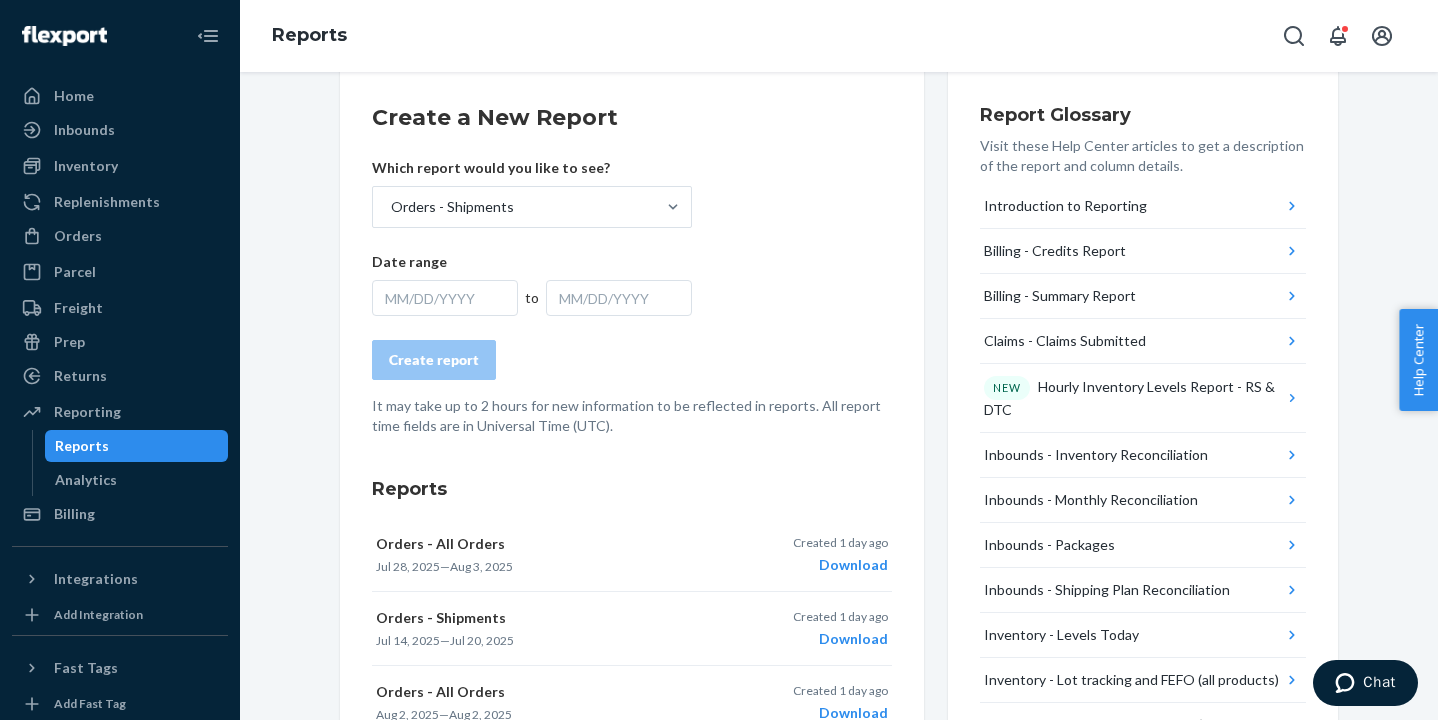 click on "MM/DD/YYYY" at bounding box center (445, 298) 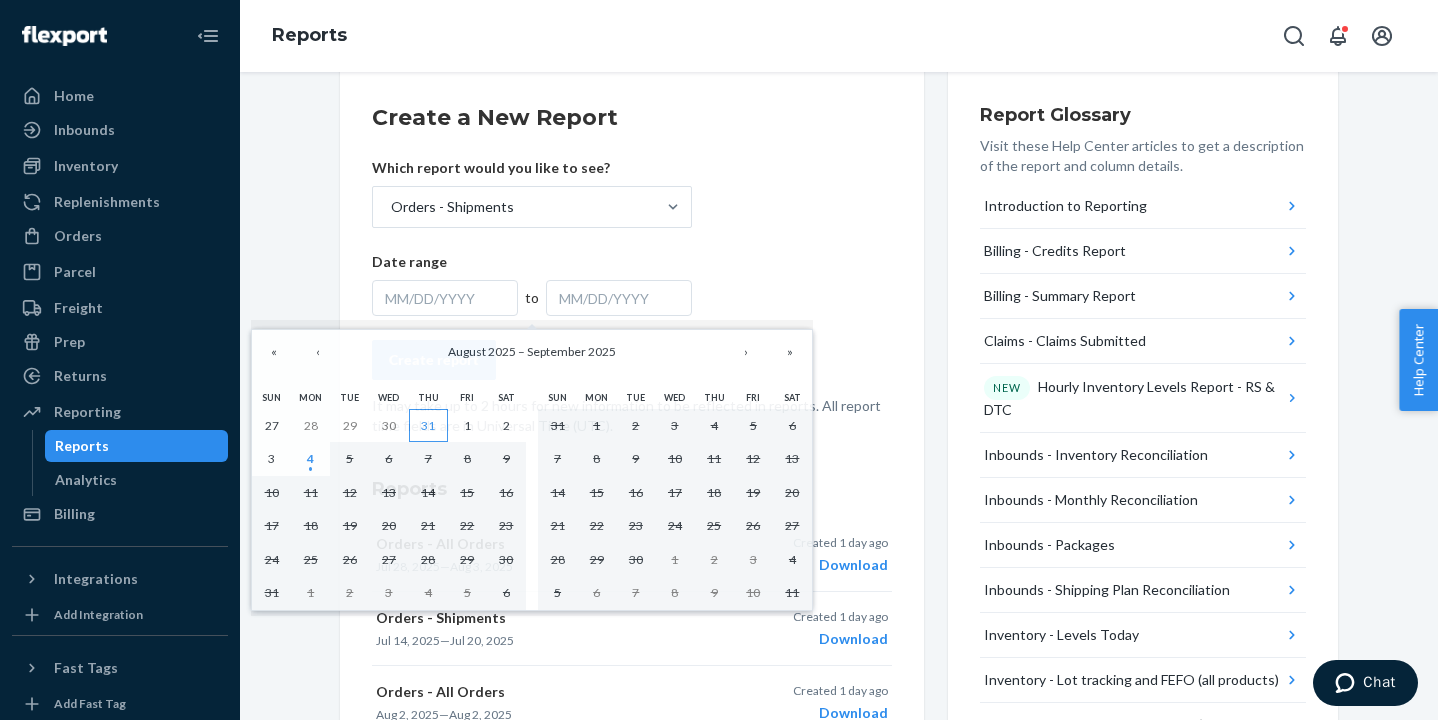 click on "31" at bounding box center (428, 425) 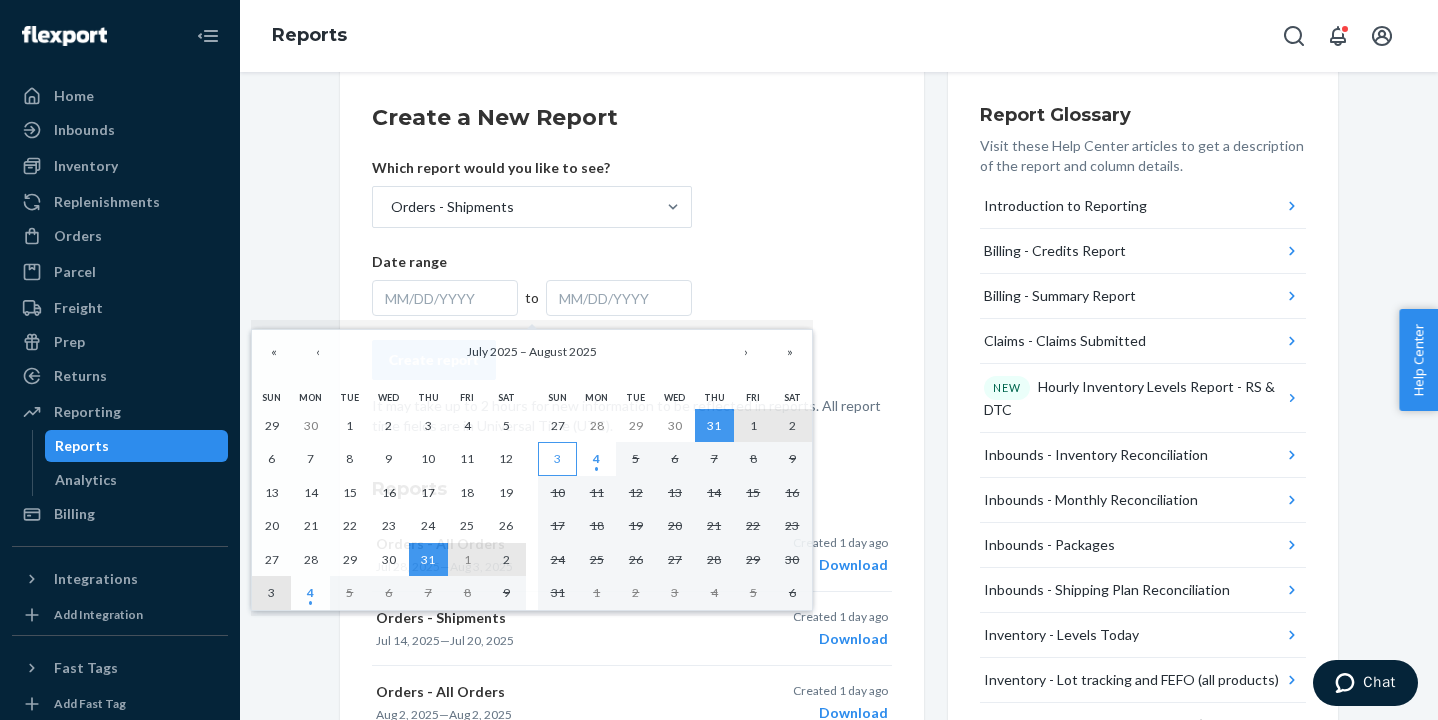 click on "3" at bounding box center (557, 459) 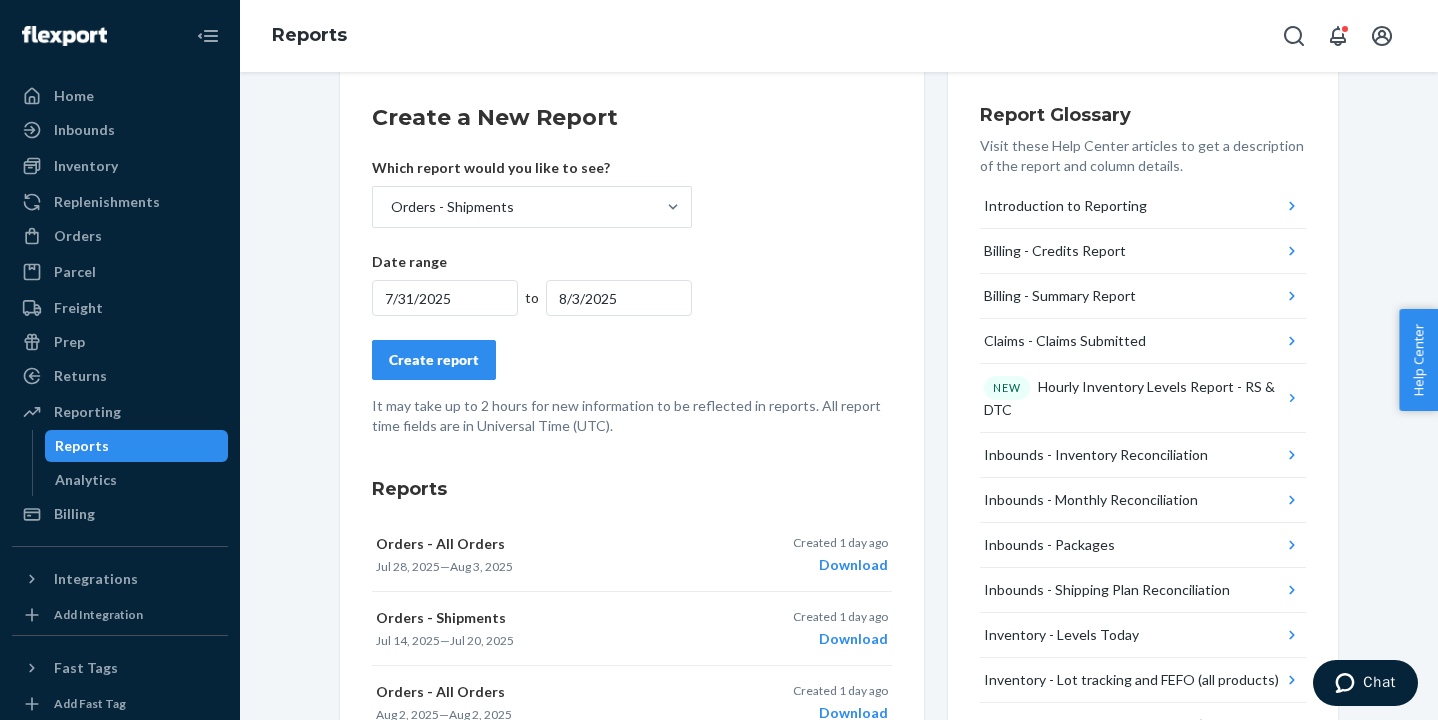 click on "Create report" at bounding box center (434, 360) 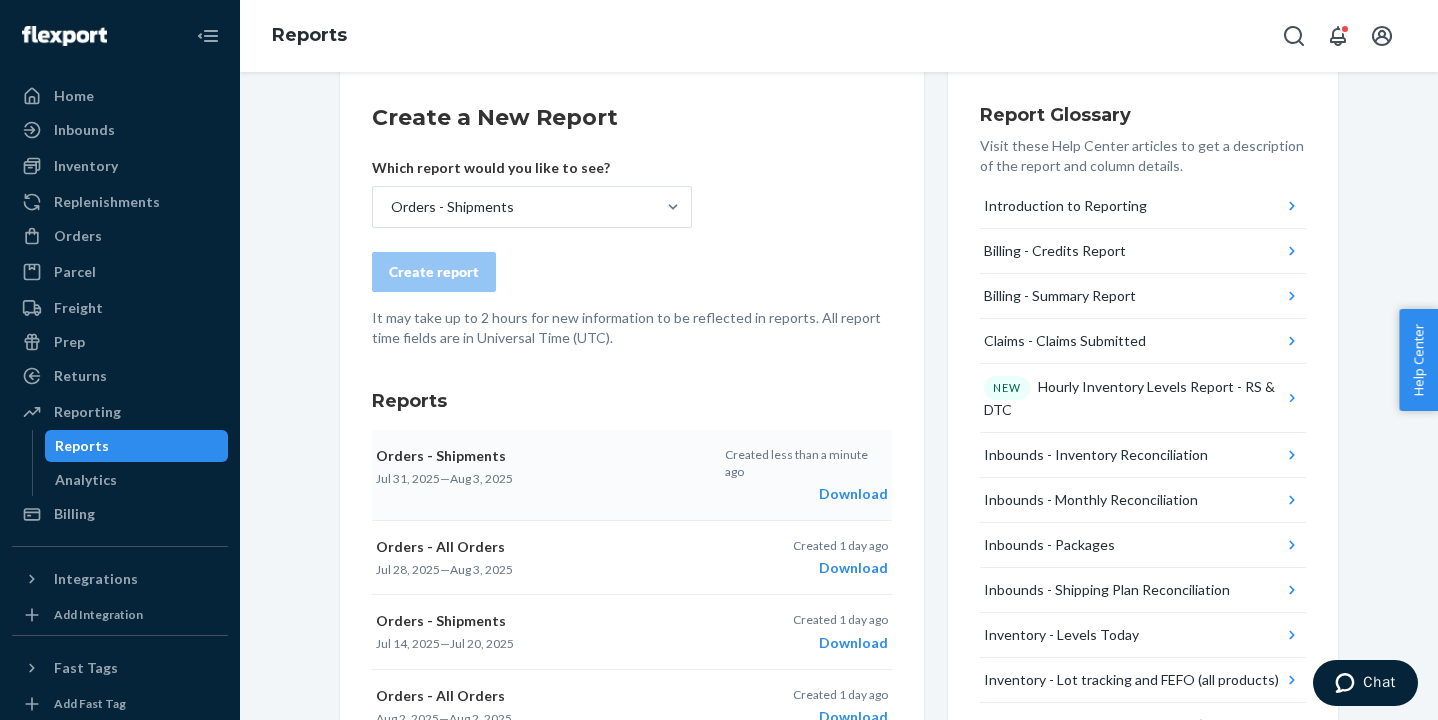 click on "Download" at bounding box center [806, 494] 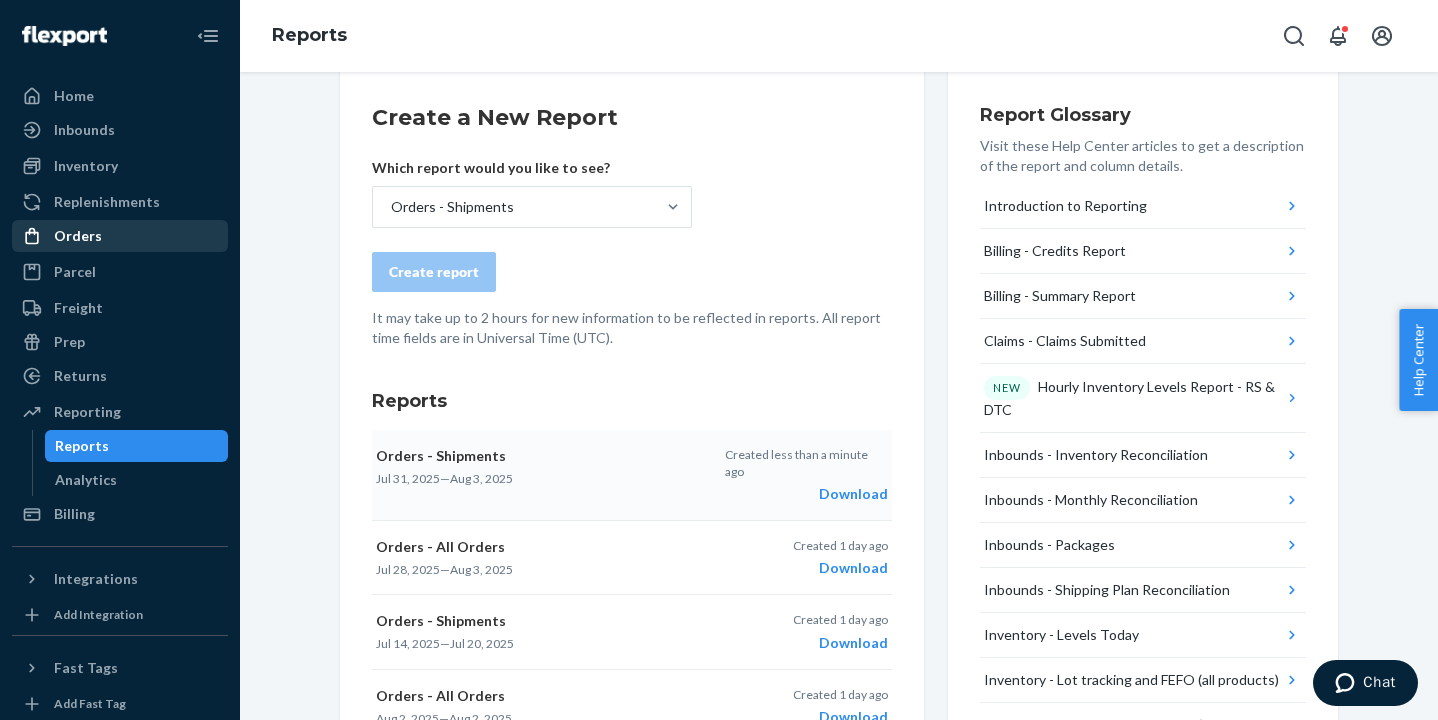 drag, startPoint x: 112, startPoint y: 236, endPoint x: 148, endPoint y: 231, distance: 36.345562 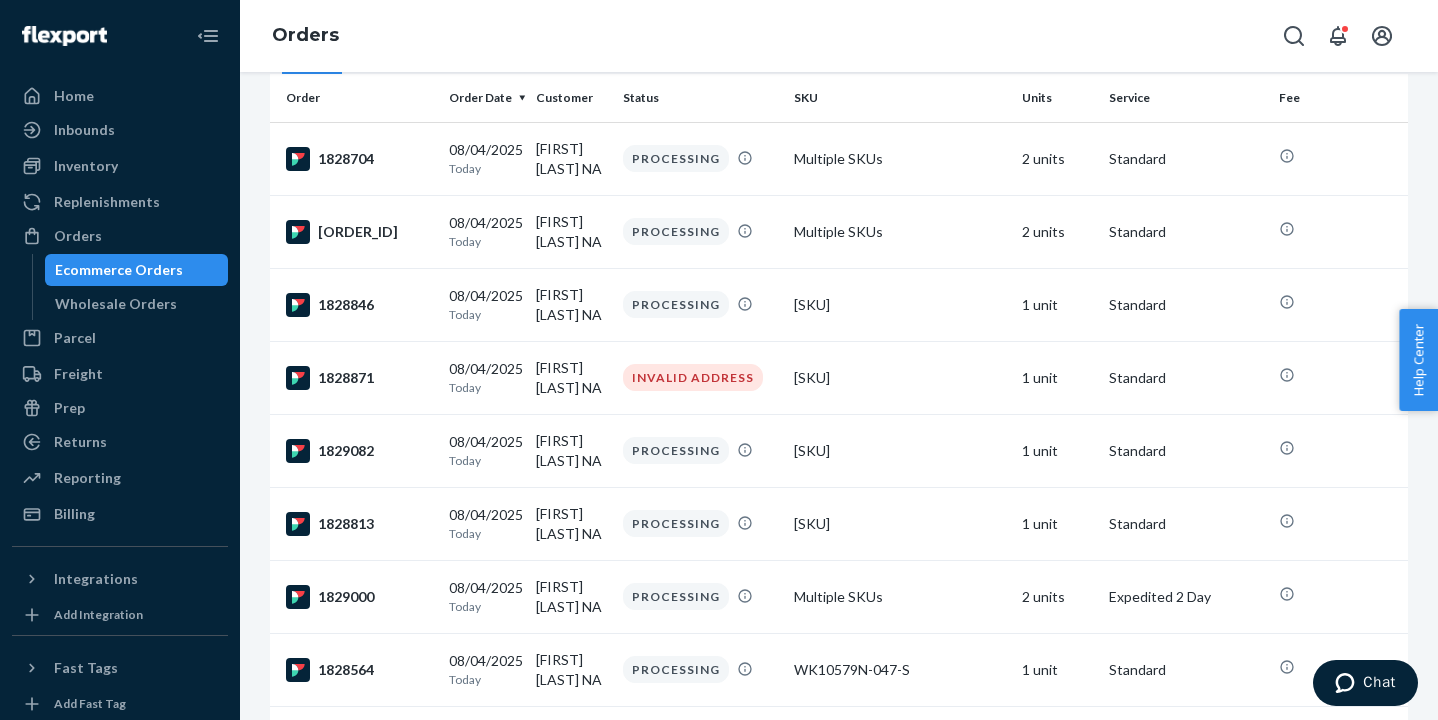 scroll, scrollTop: 0, scrollLeft: 0, axis: both 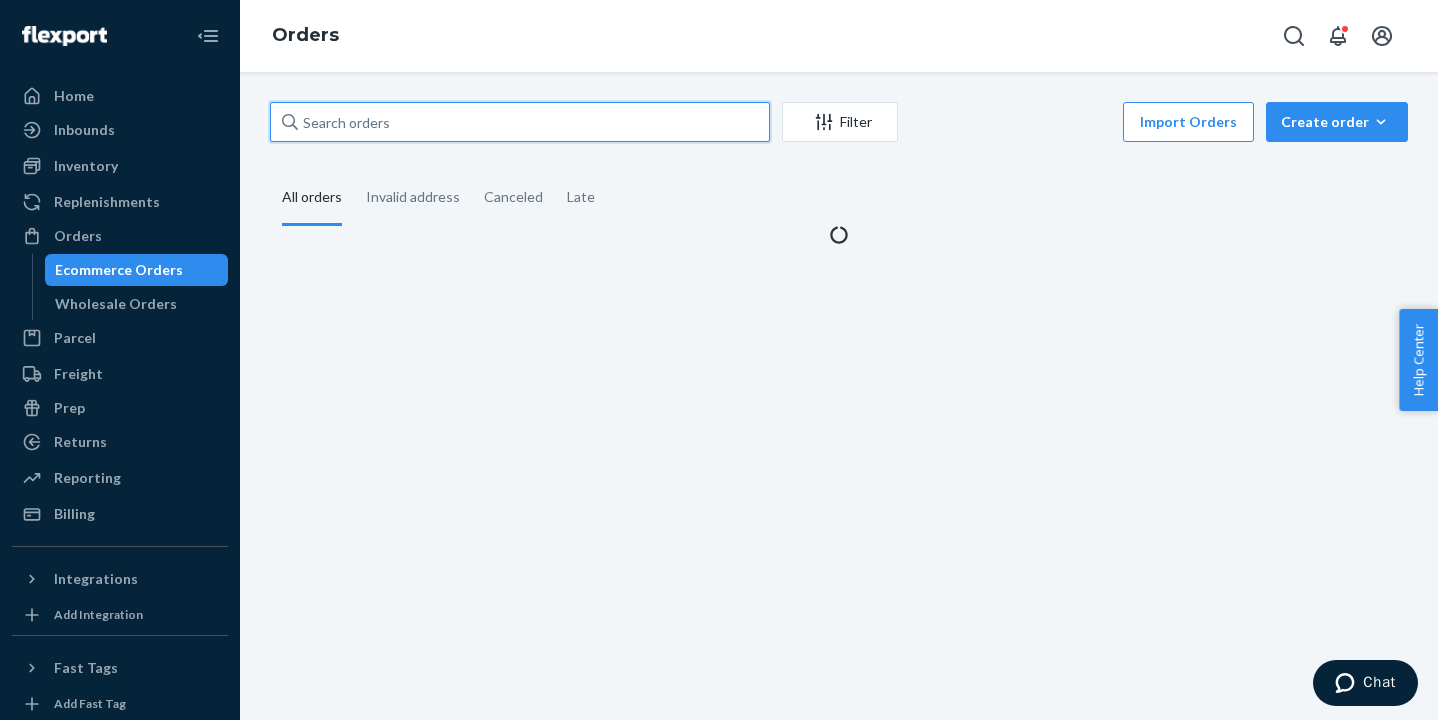click at bounding box center (520, 122) 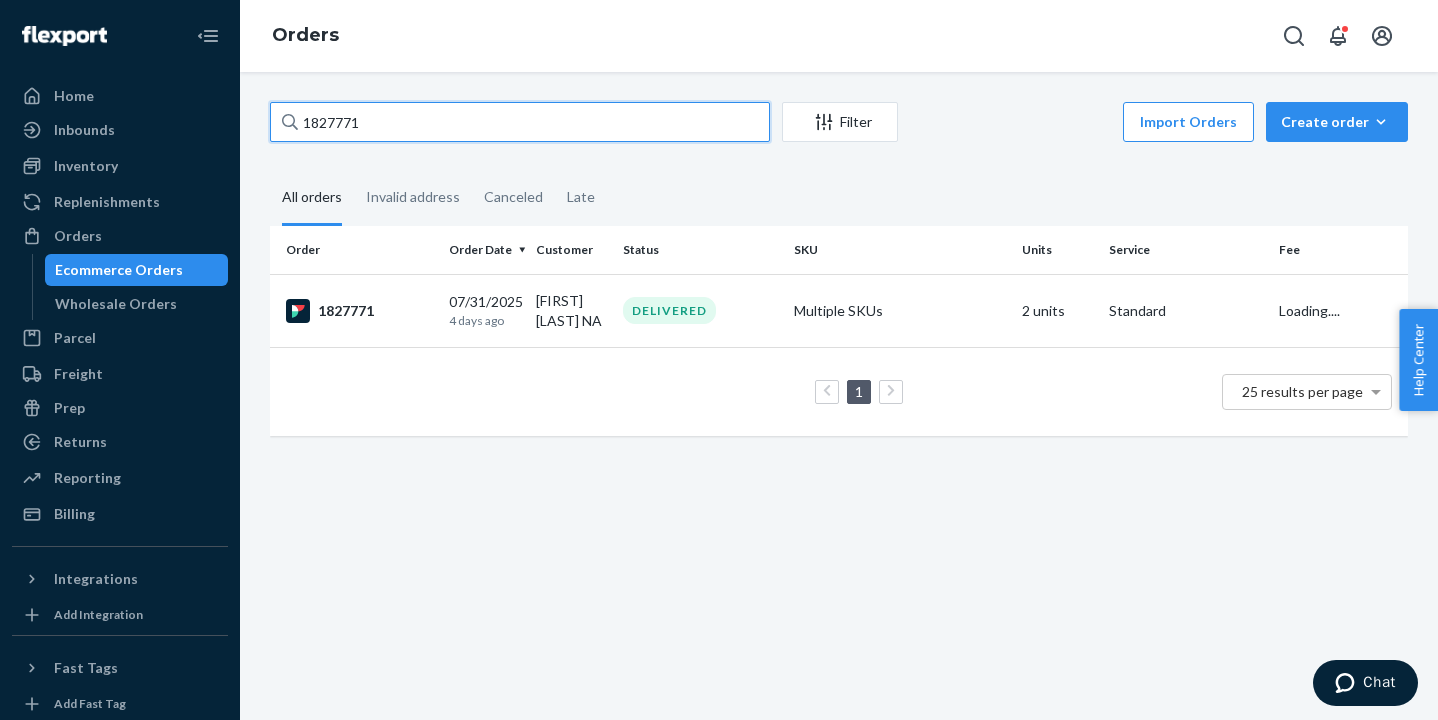 type on "1827771" 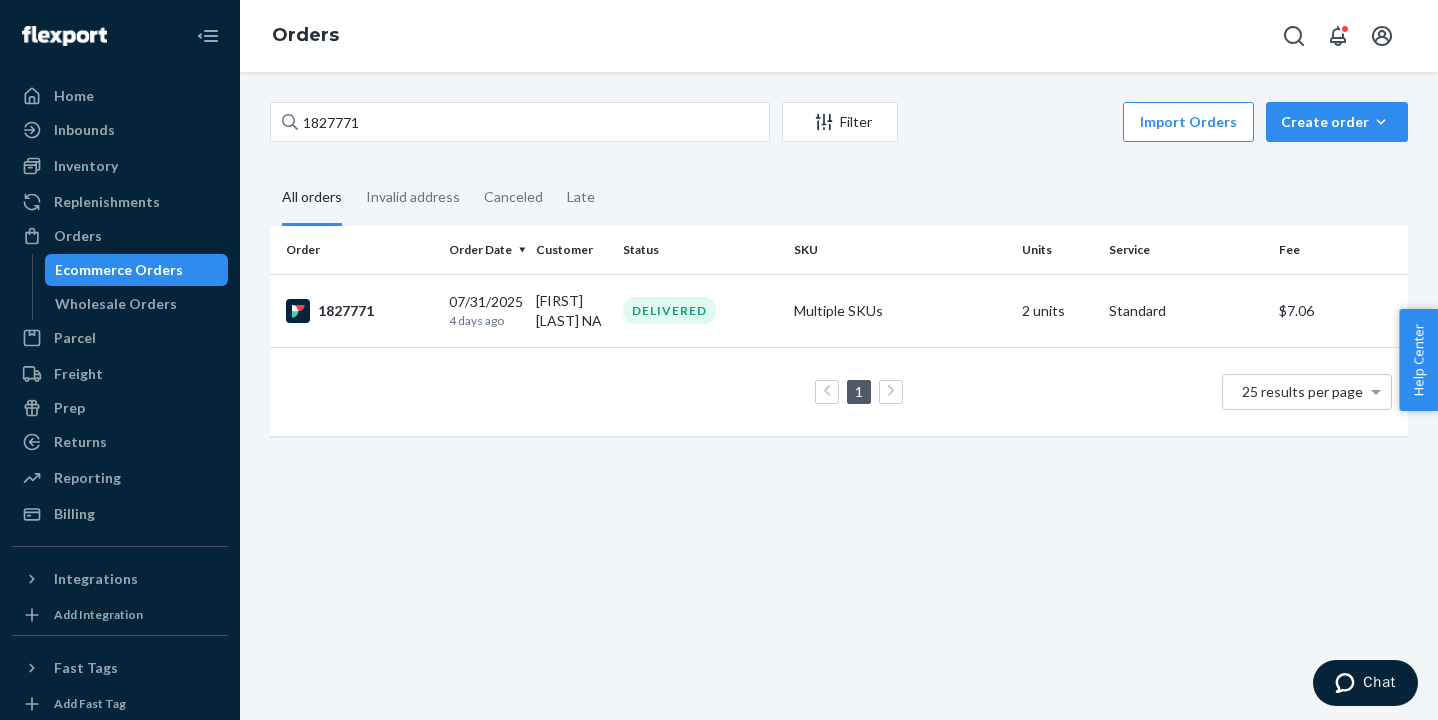 click on "1 25 results per page" at bounding box center (839, 391) 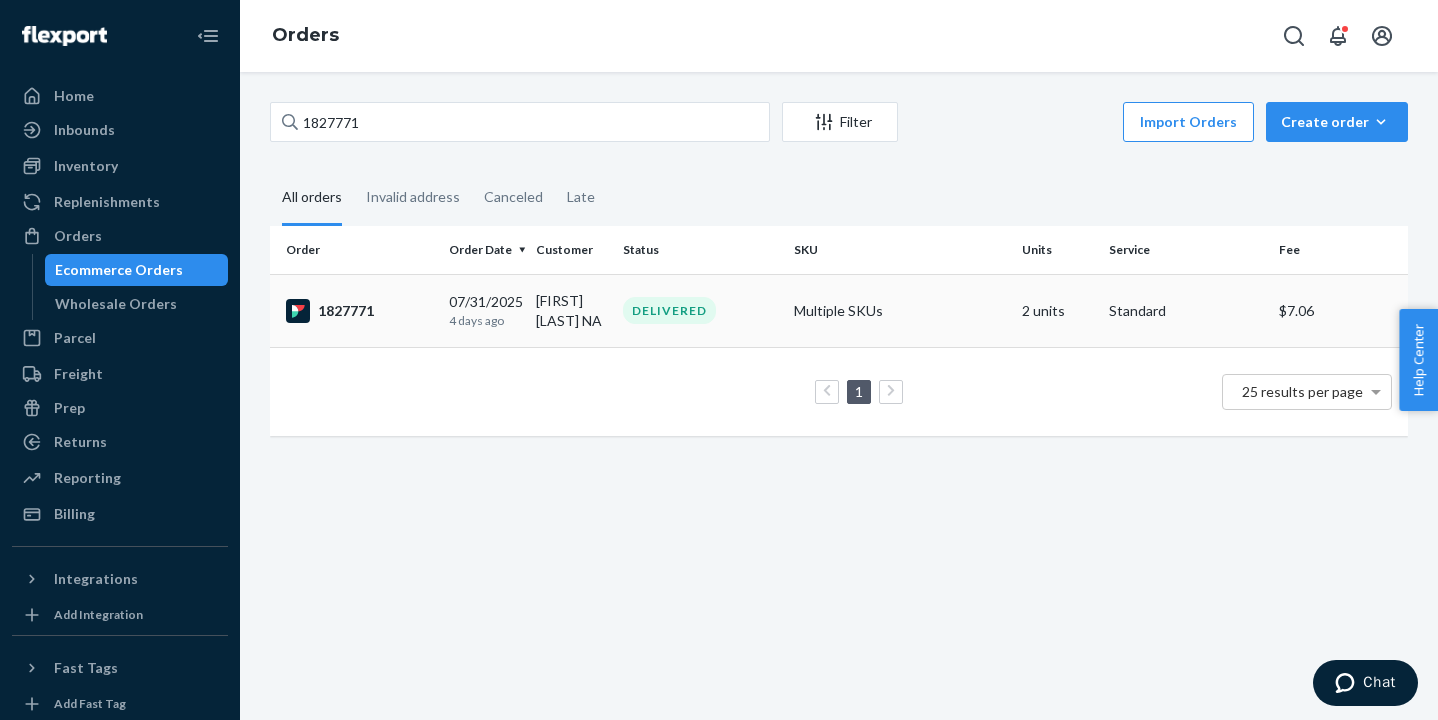 click on "1827771" at bounding box center [355, 310] 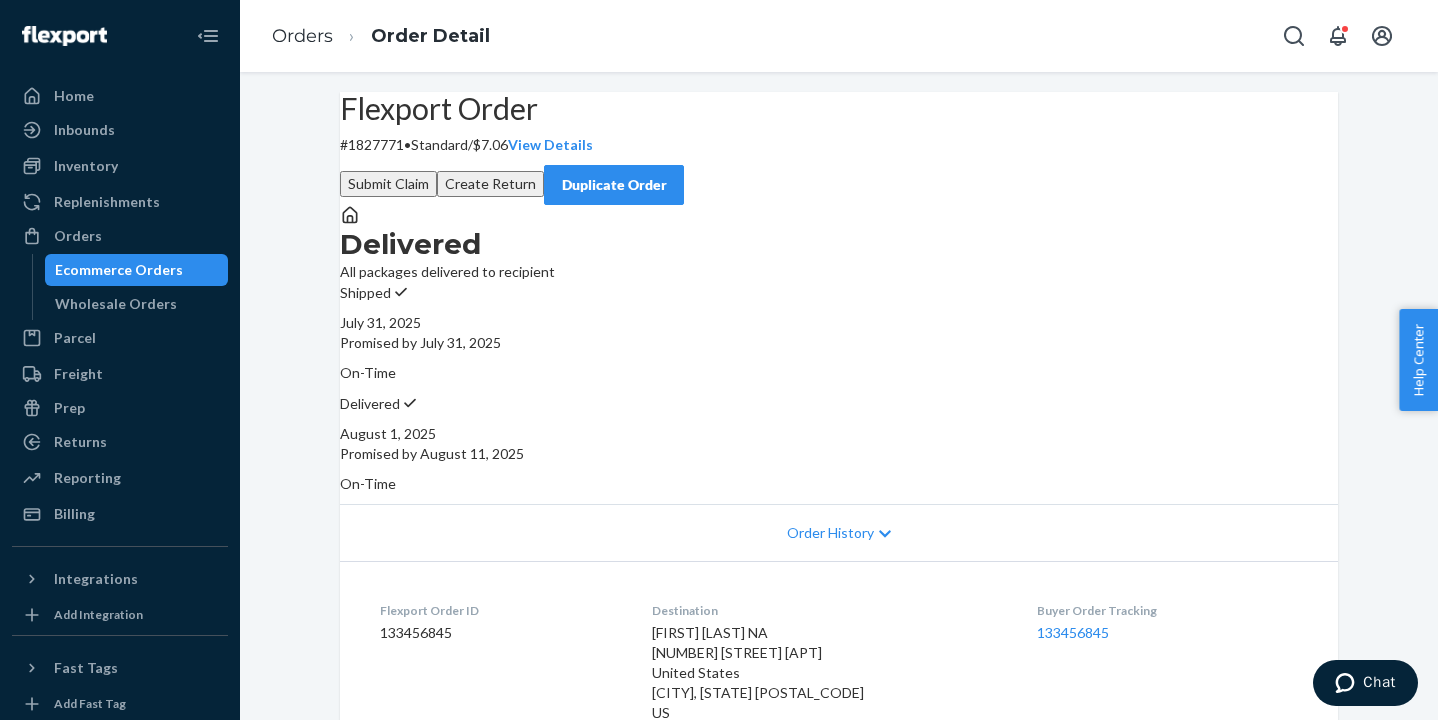 scroll, scrollTop: 730, scrollLeft: 0, axis: vertical 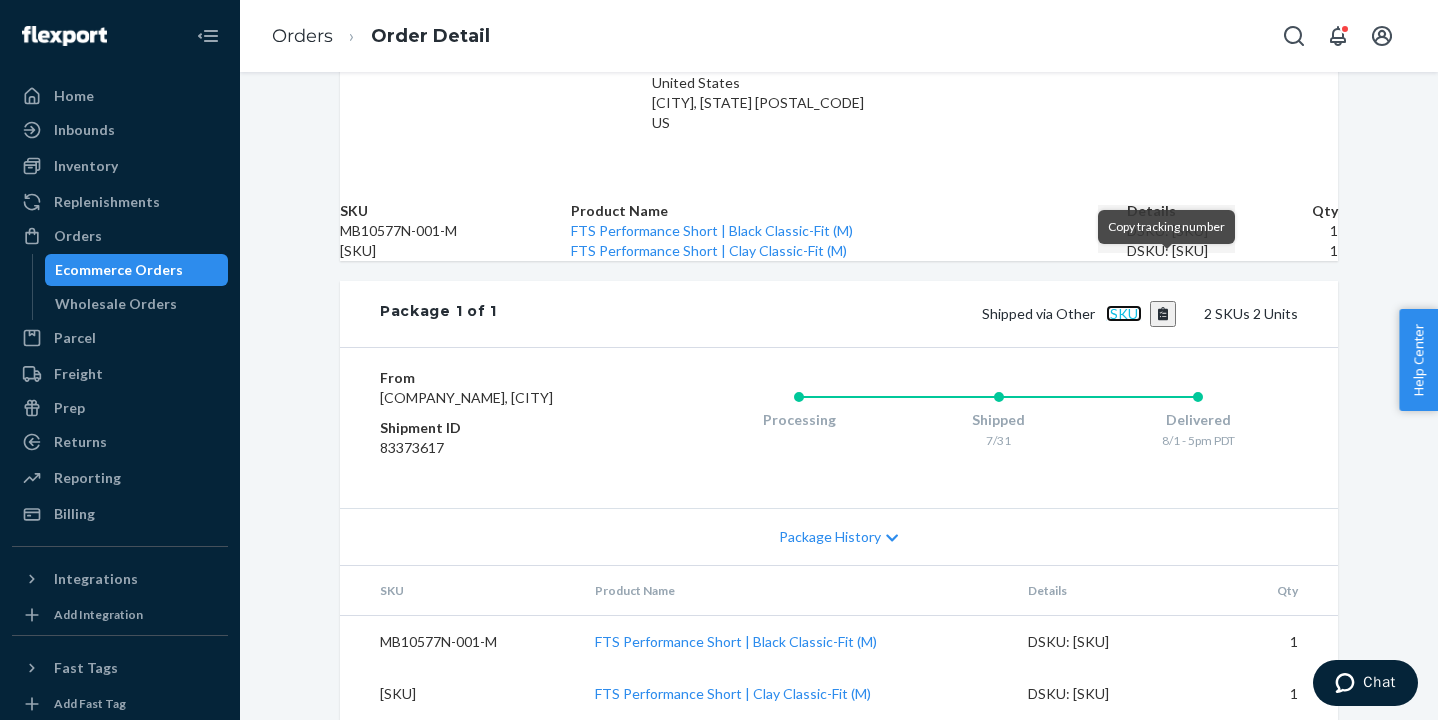 click on "[SKU]" at bounding box center (1124, 313) 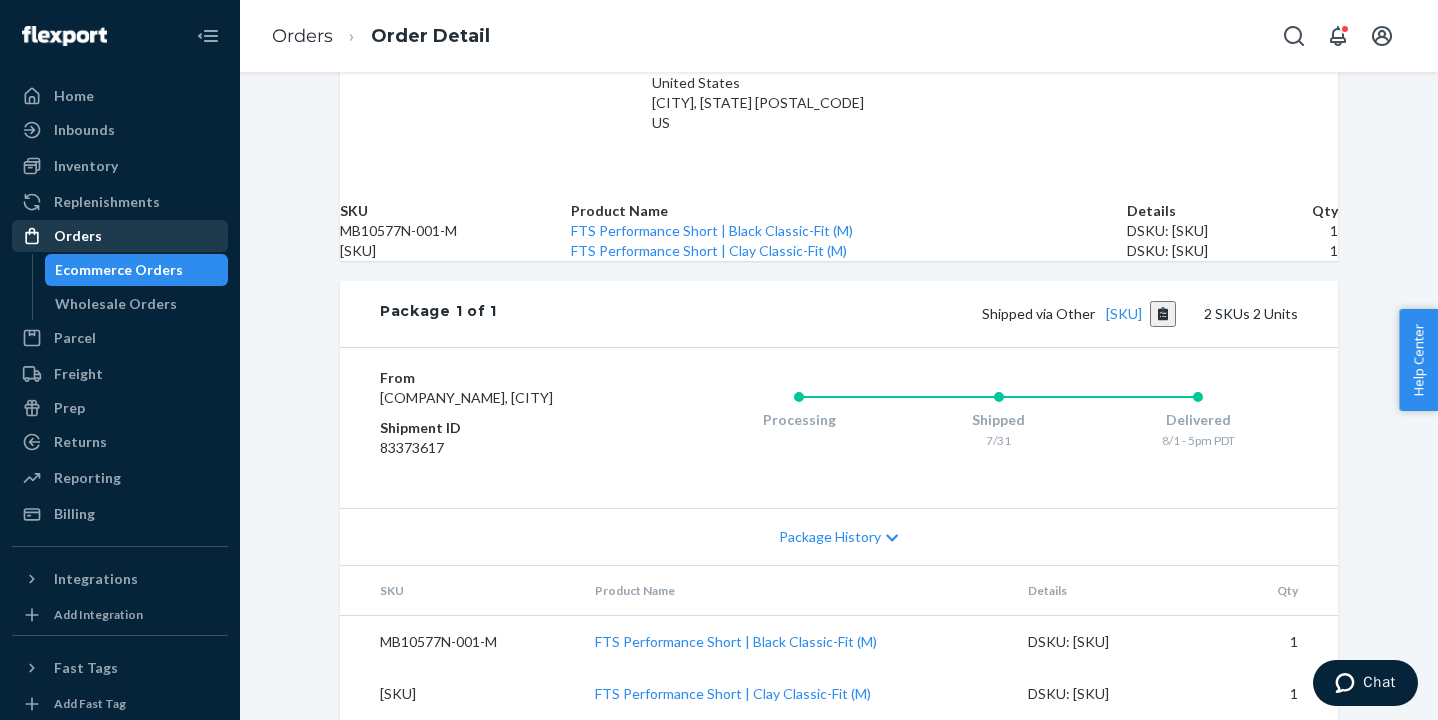 click on "Orders" at bounding box center [120, 236] 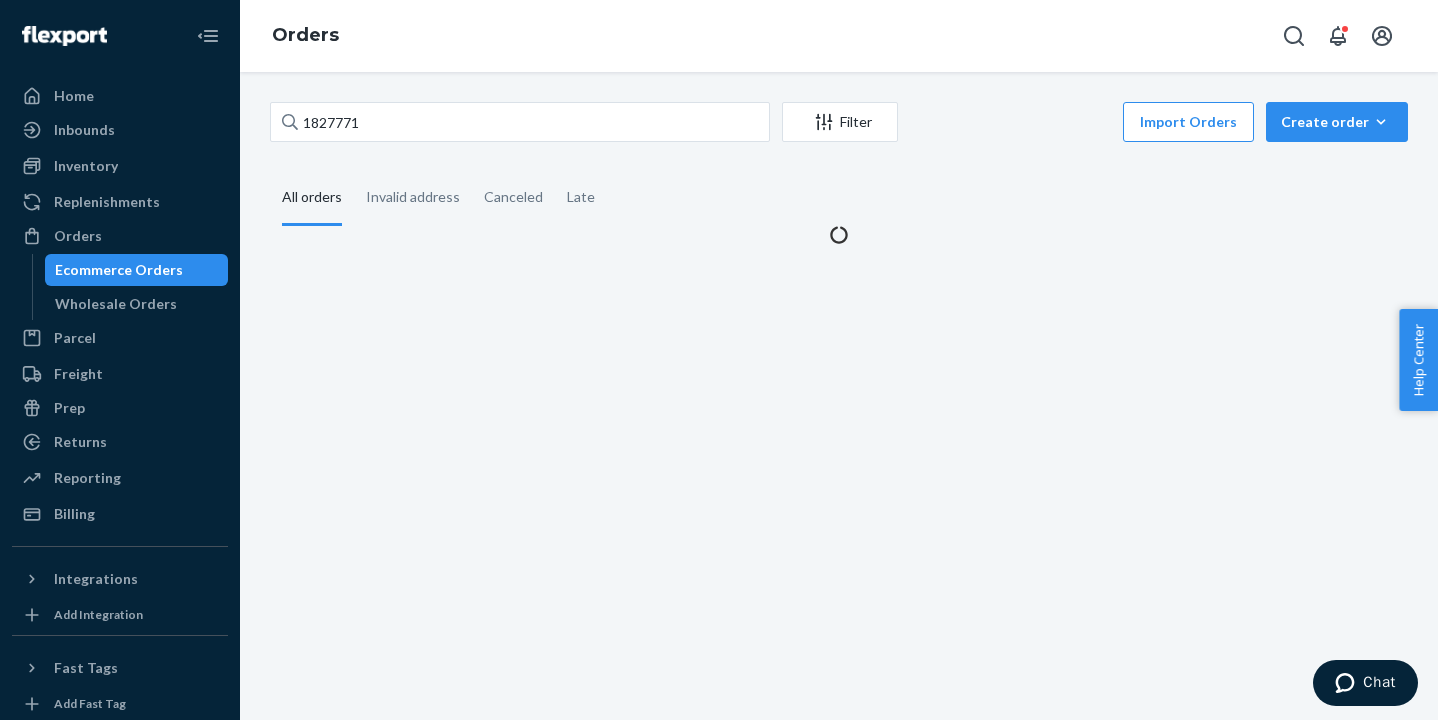 scroll, scrollTop: 0, scrollLeft: 0, axis: both 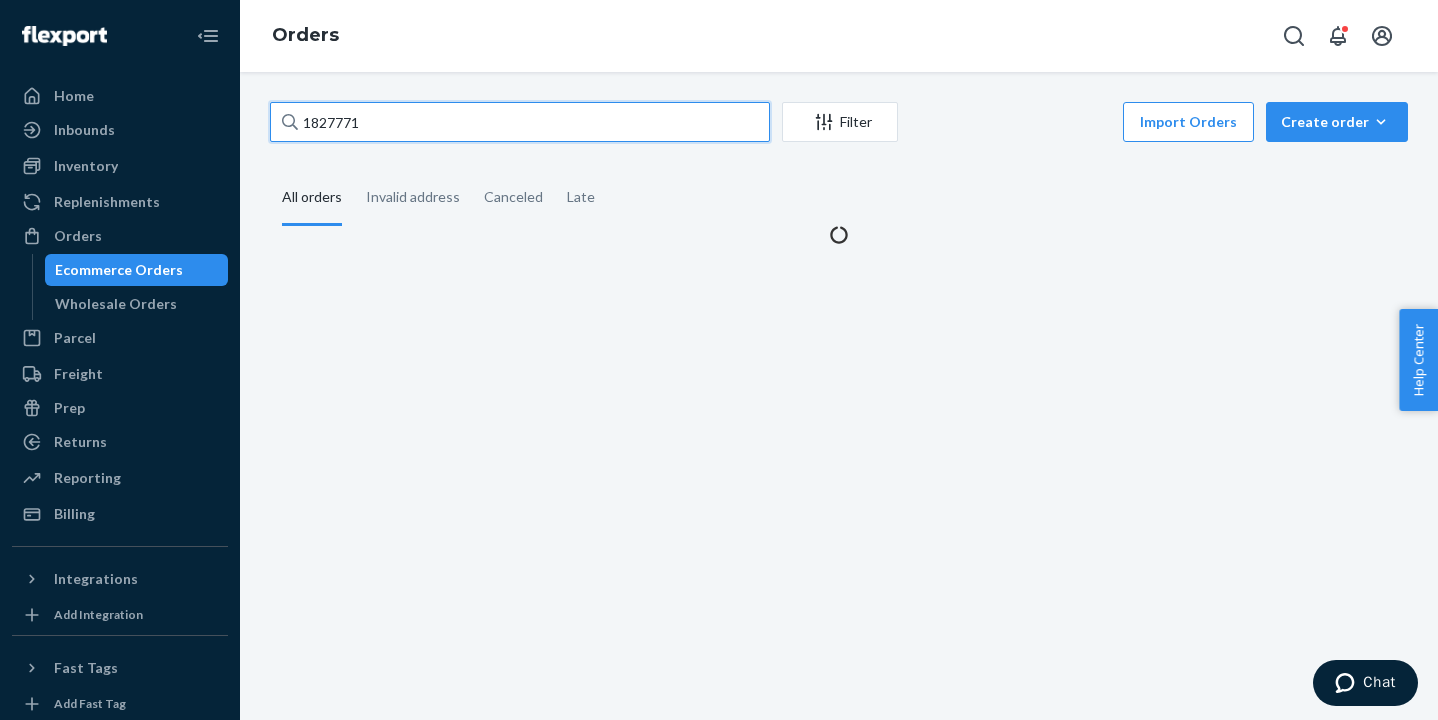 click on "1827771" at bounding box center [520, 122] 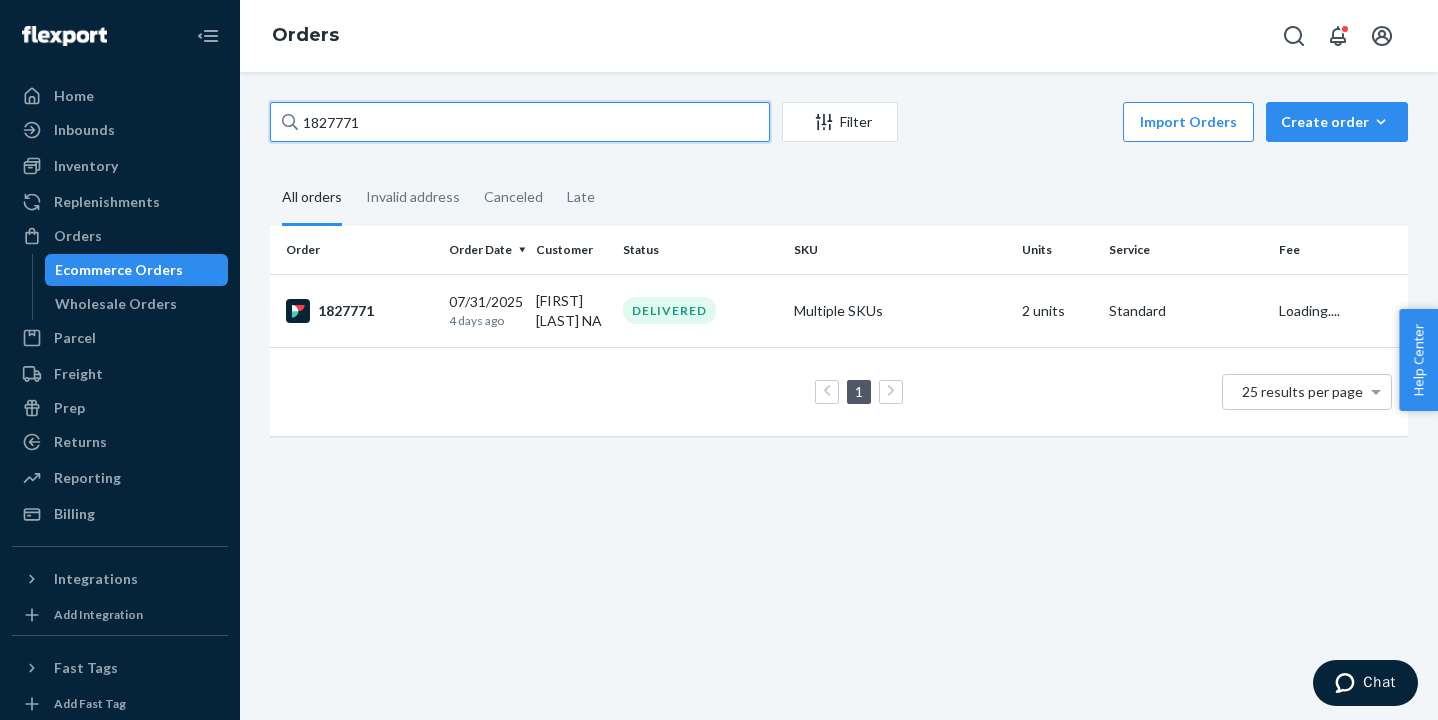 paste on "853" 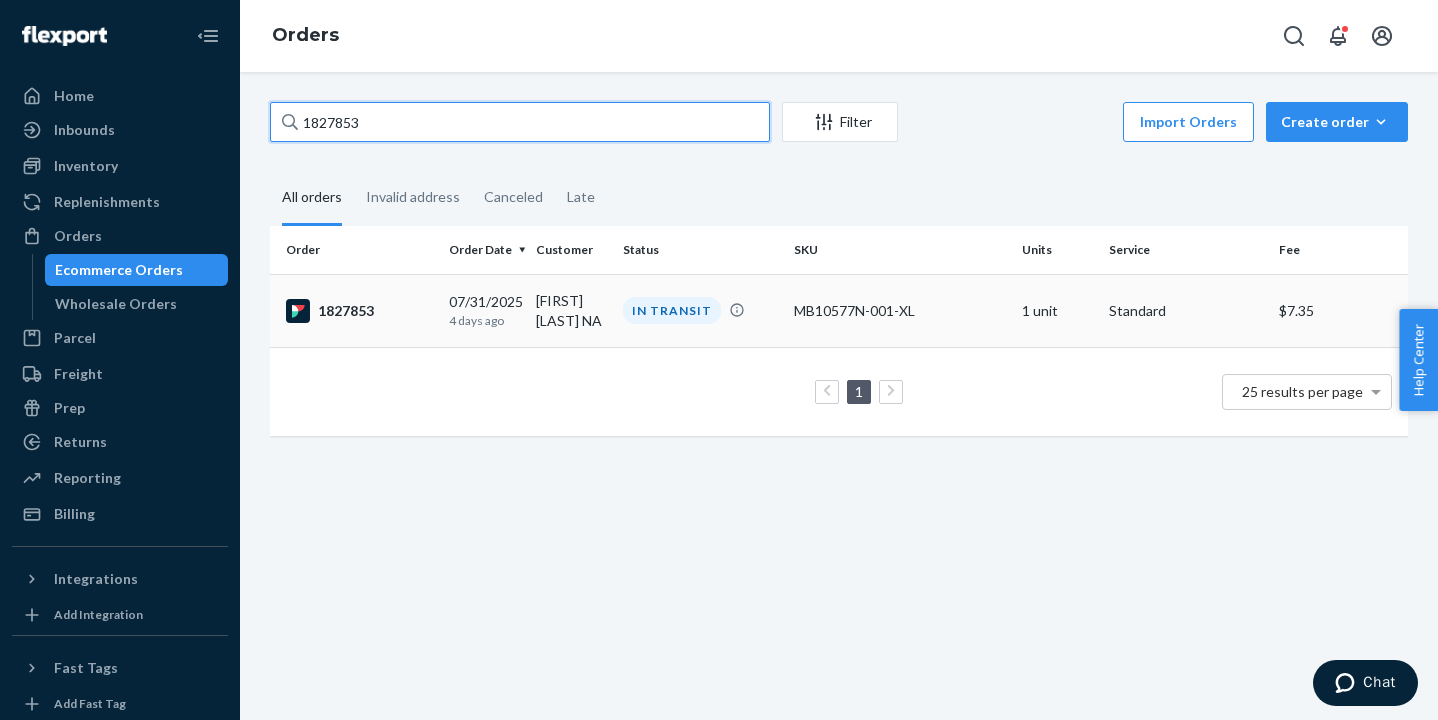 type on "1827853" 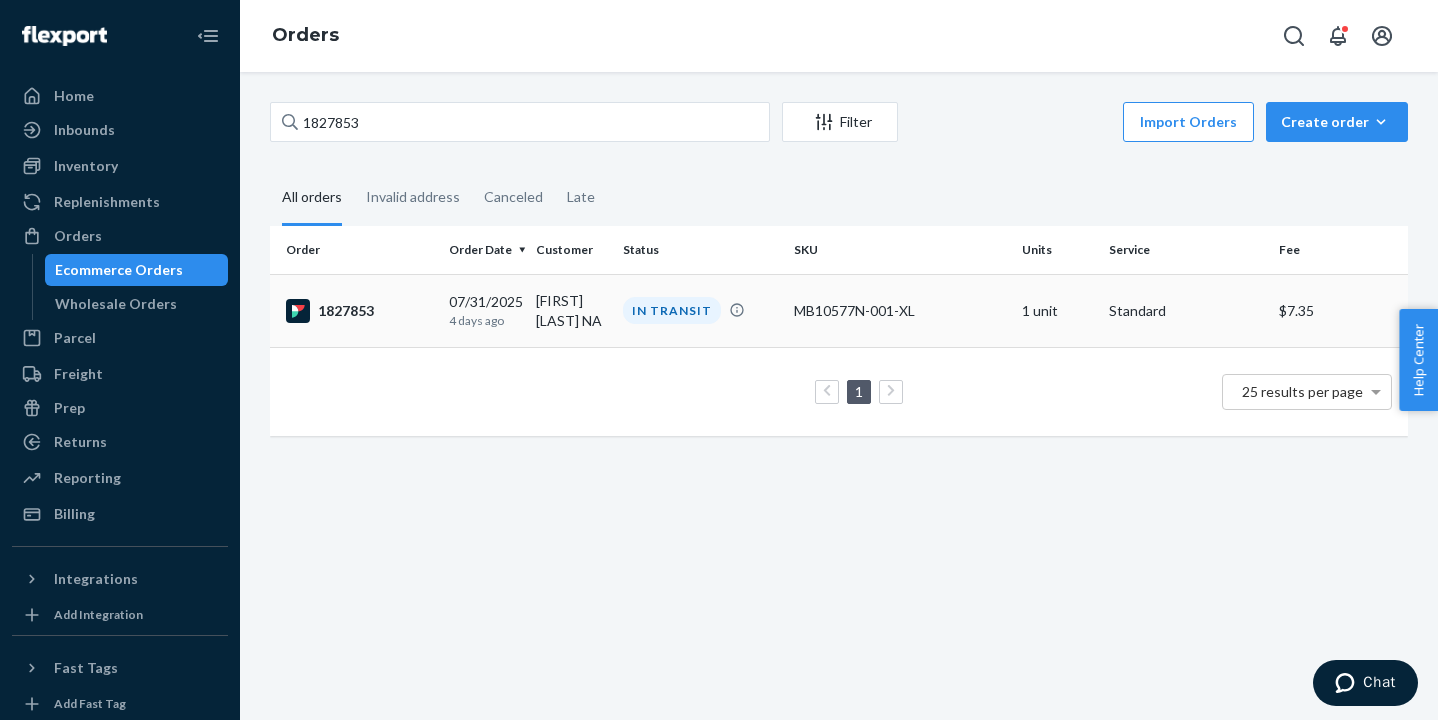 click on "1827853" at bounding box center [355, 310] 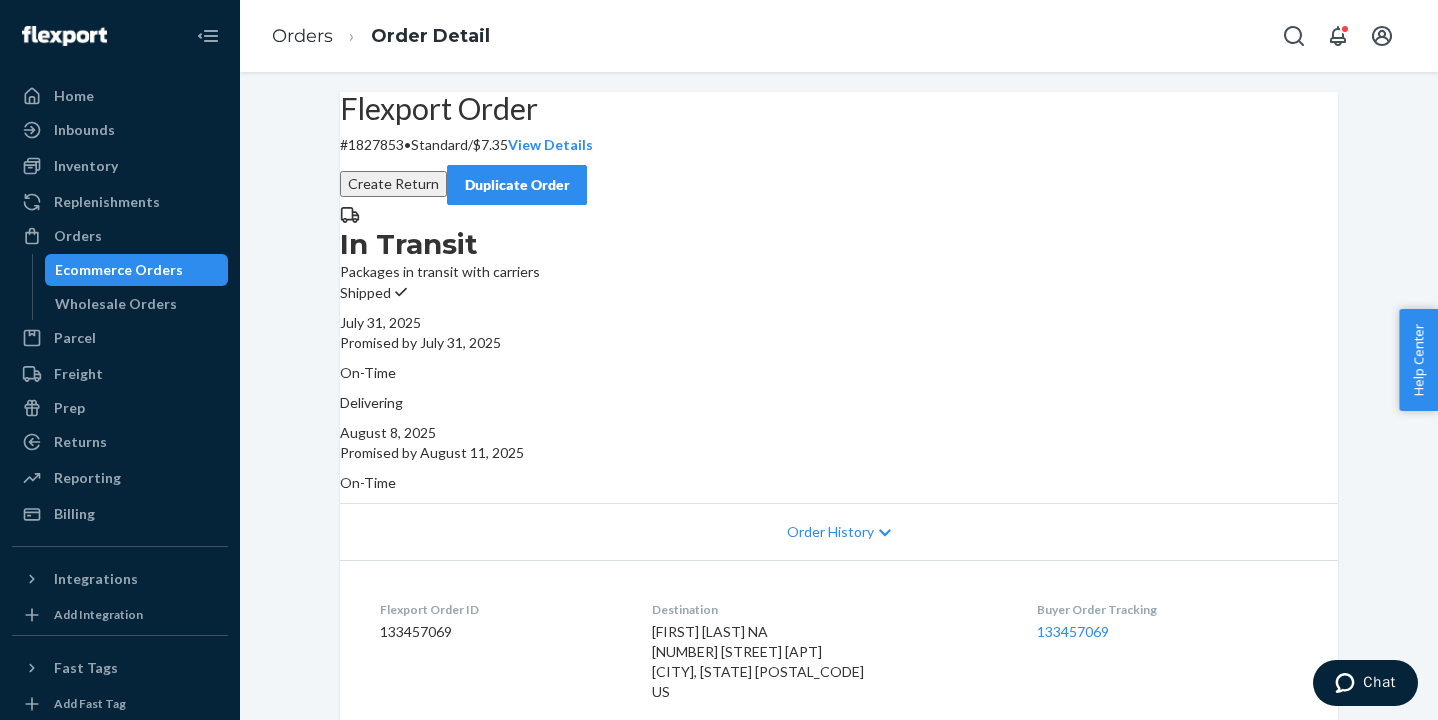 scroll, scrollTop: 606, scrollLeft: 0, axis: vertical 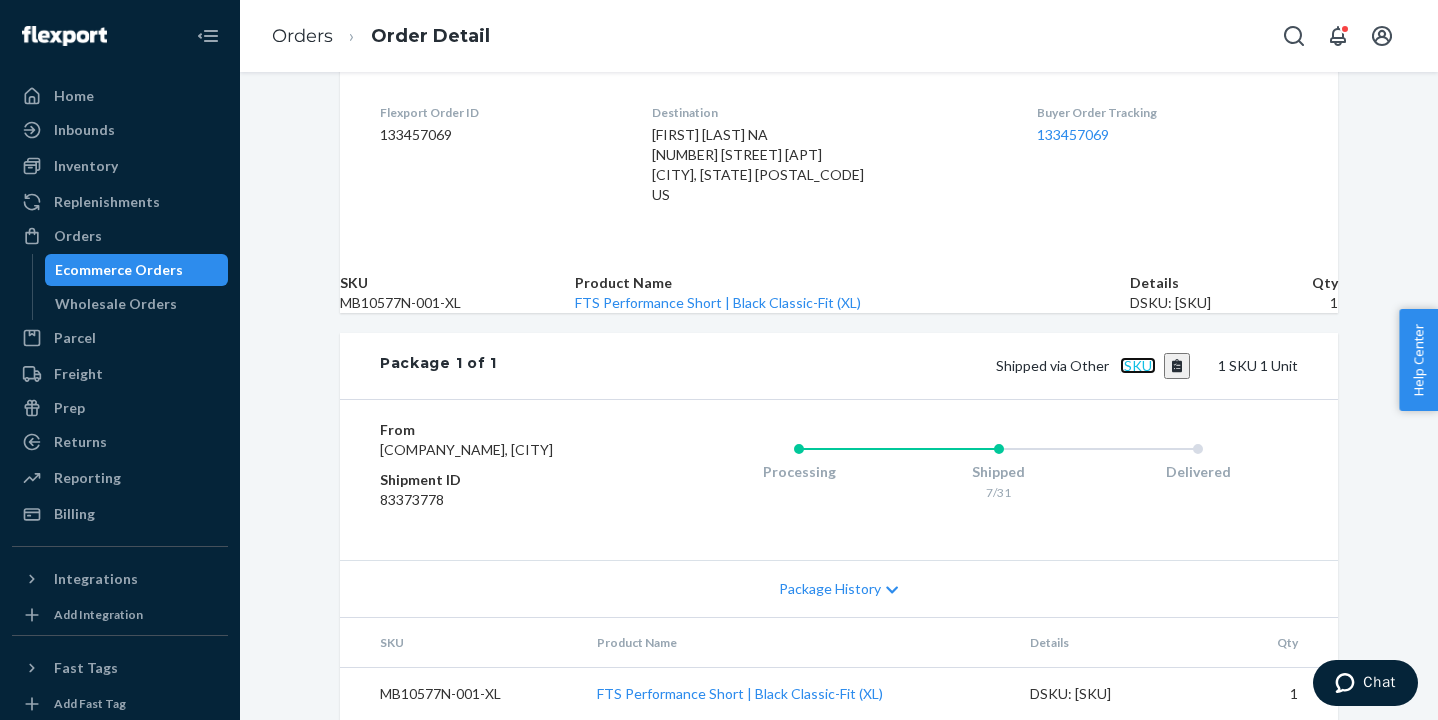 click on "[SKU]" at bounding box center [1138, 365] 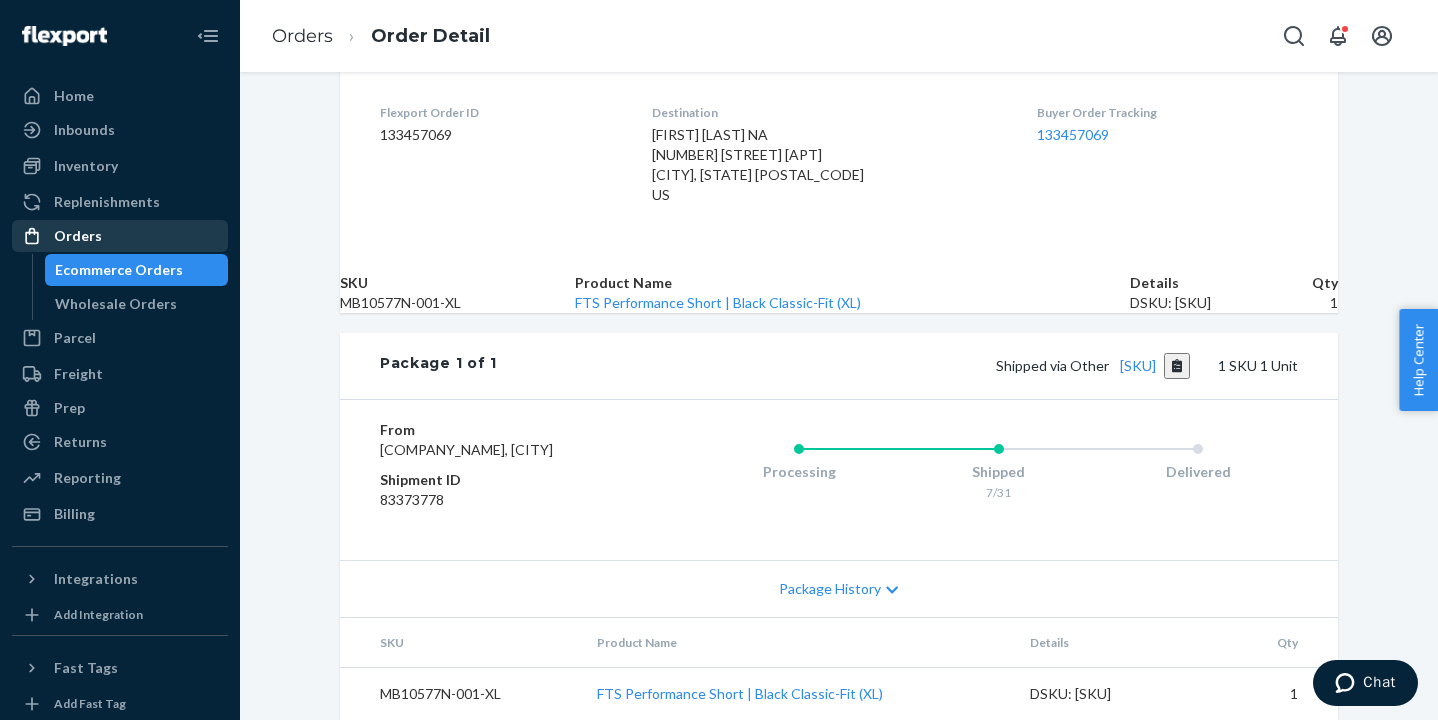 click on "Orders" at bounding box center [120, 236] 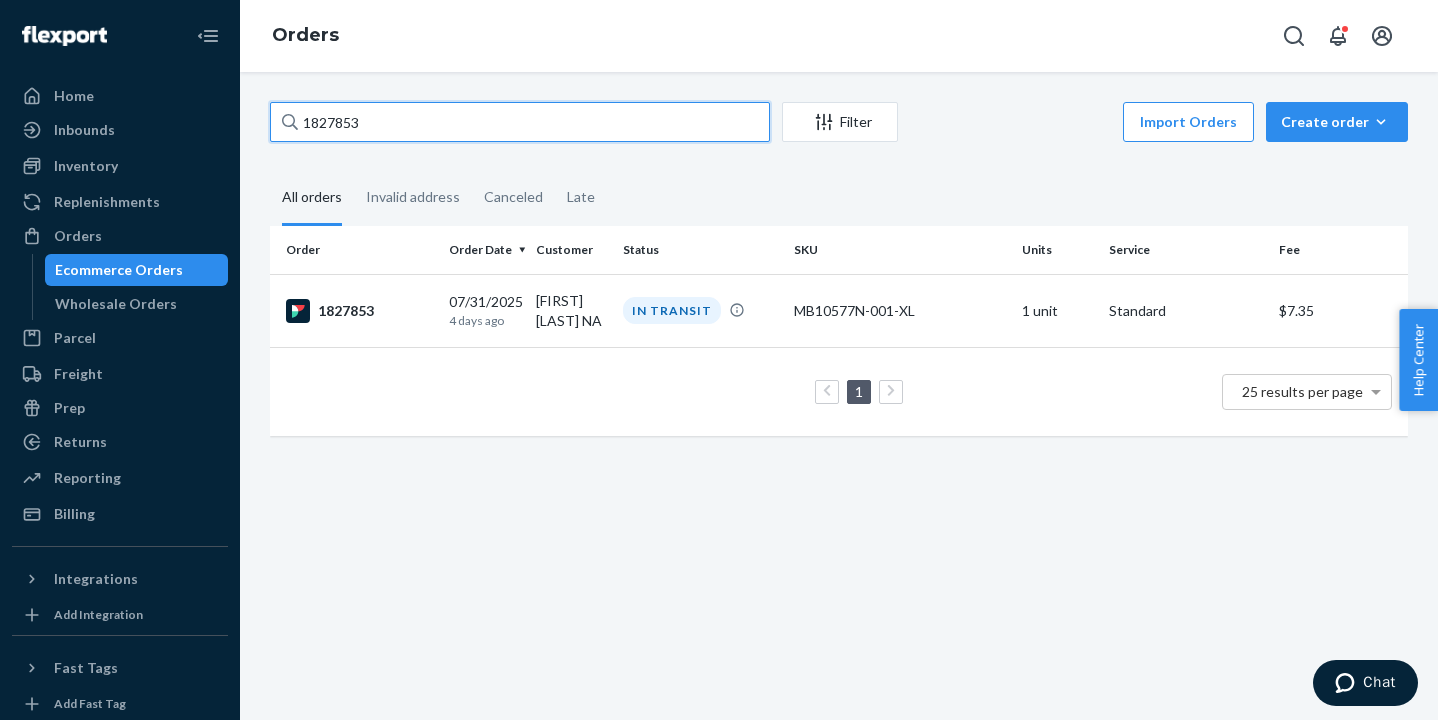 click on "1827853" at bounding box center (520, 122) 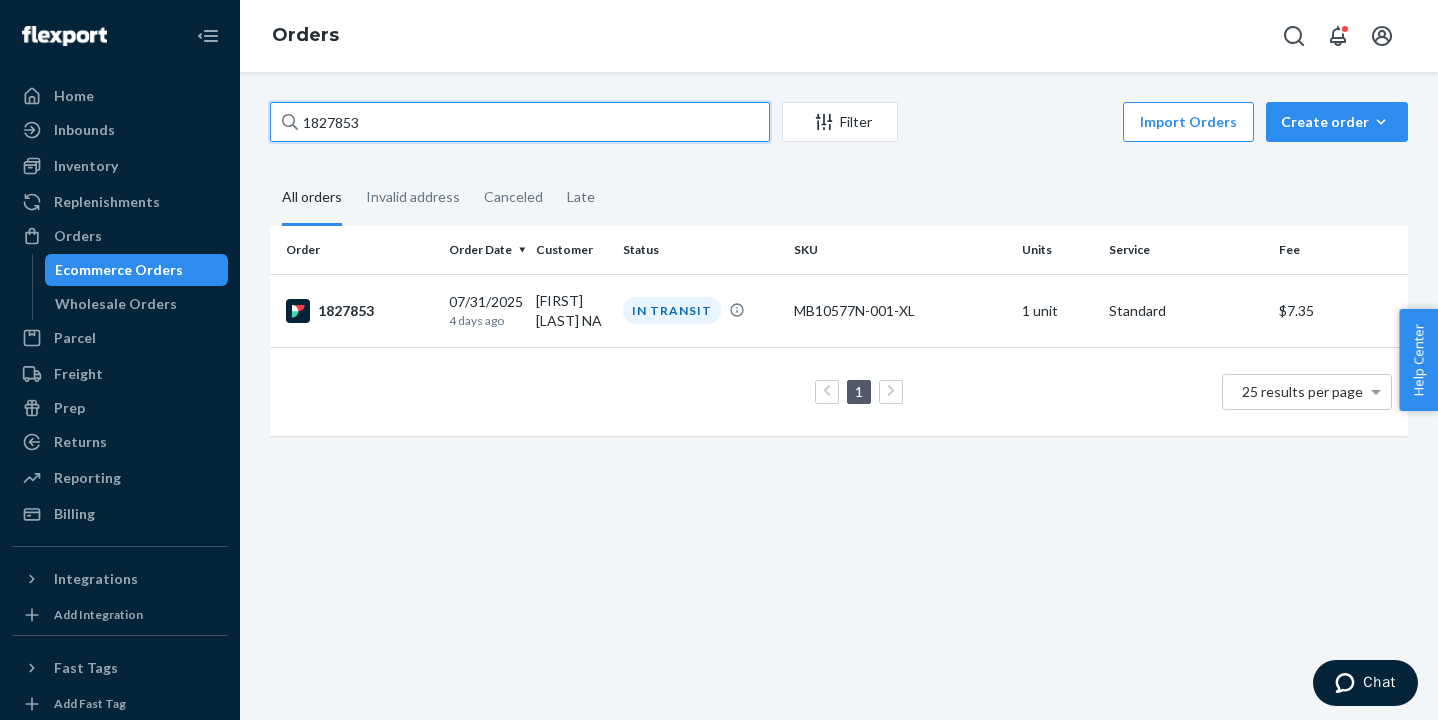 click on "1827853" at bounding box center (520, 122) 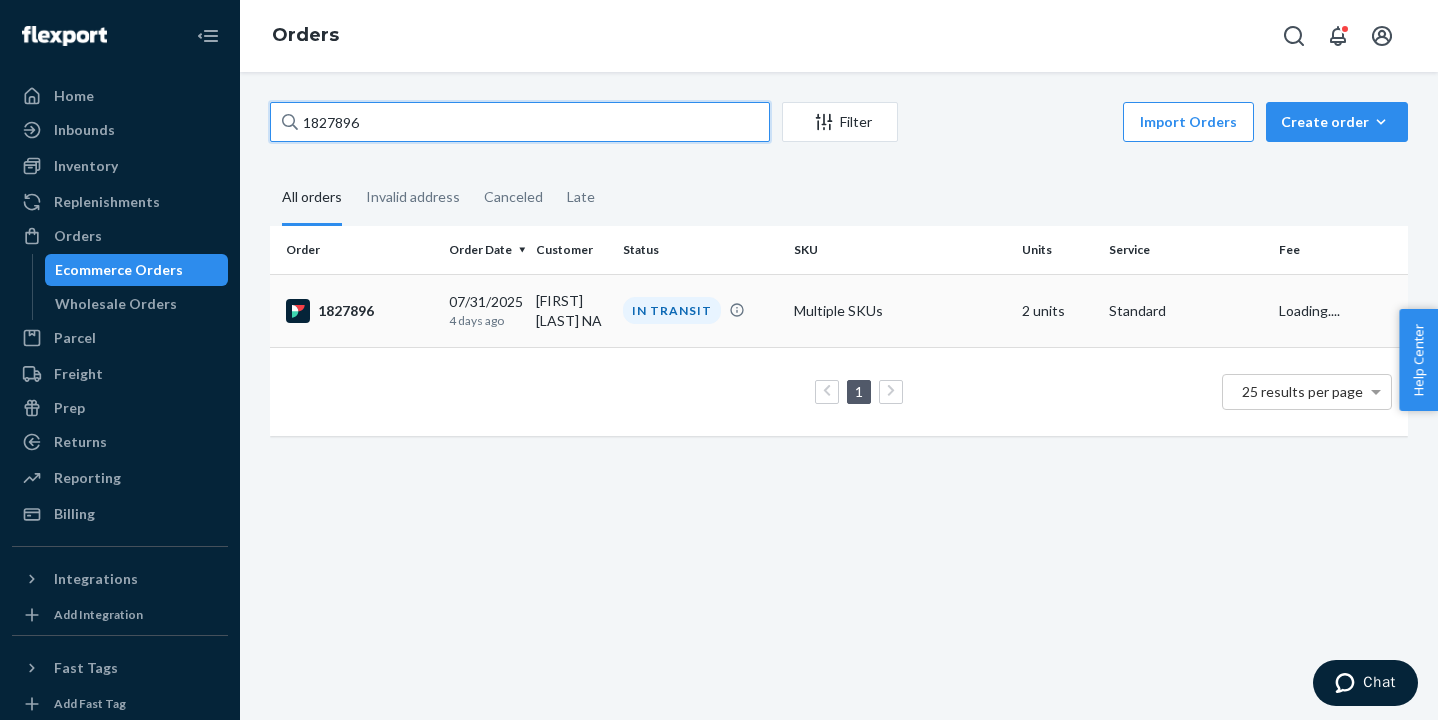 type on "1827896" 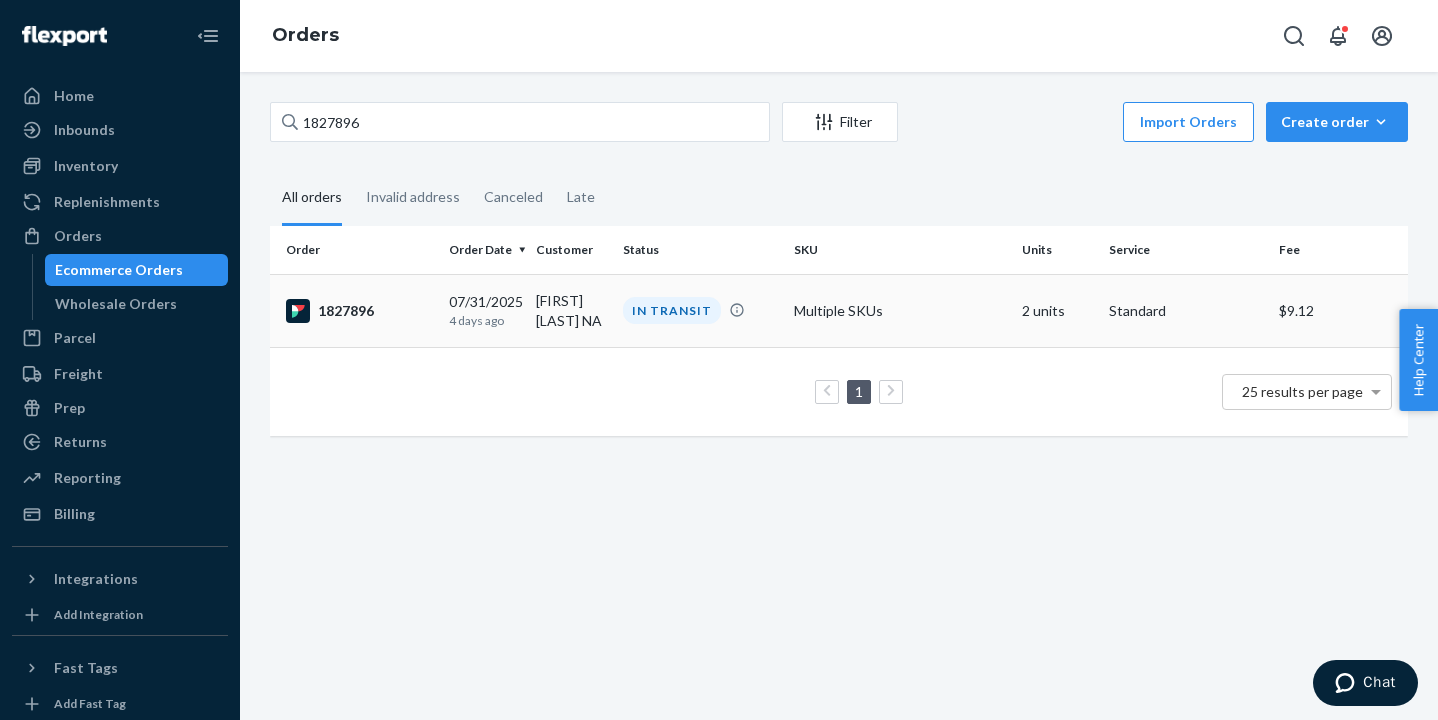 click on "1827896" at bounding box center (355, 310) 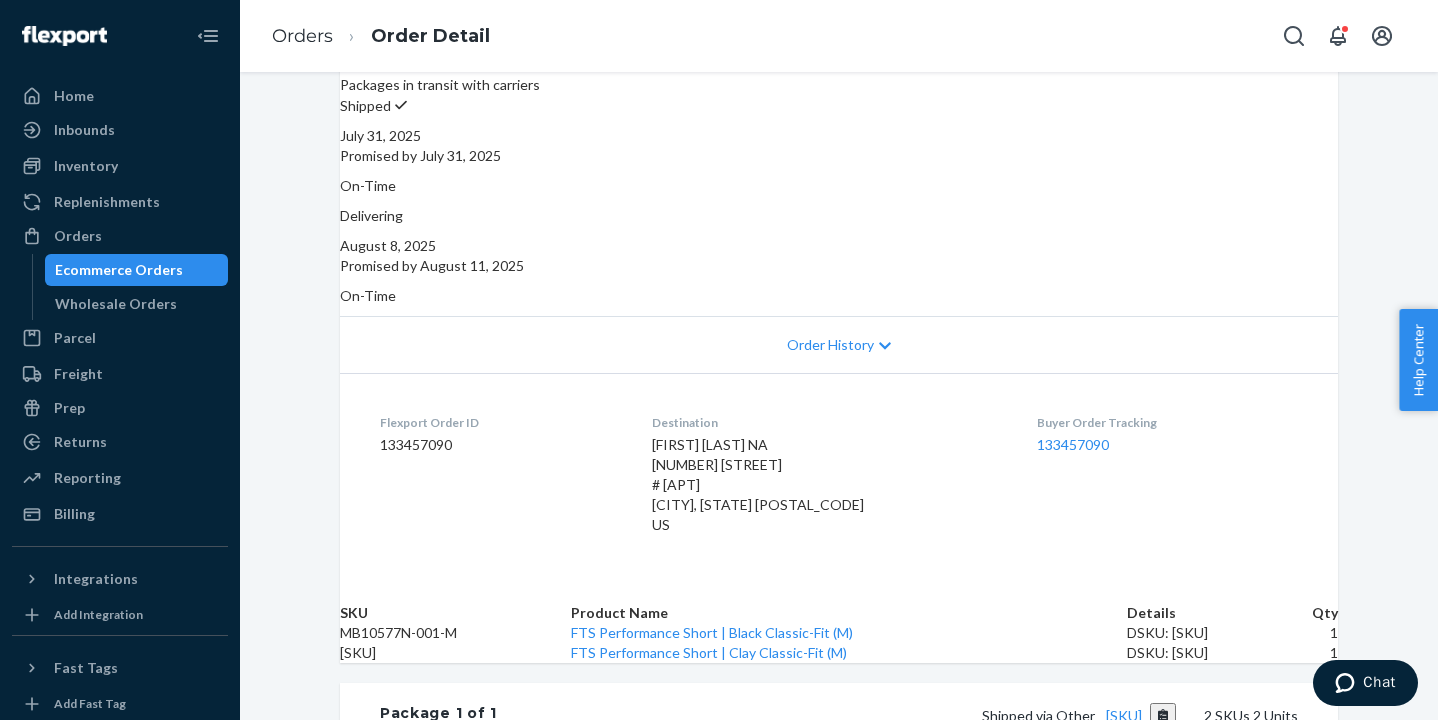 scroll, scrollTop: 730, scrollLeft: 0, axis: vertical 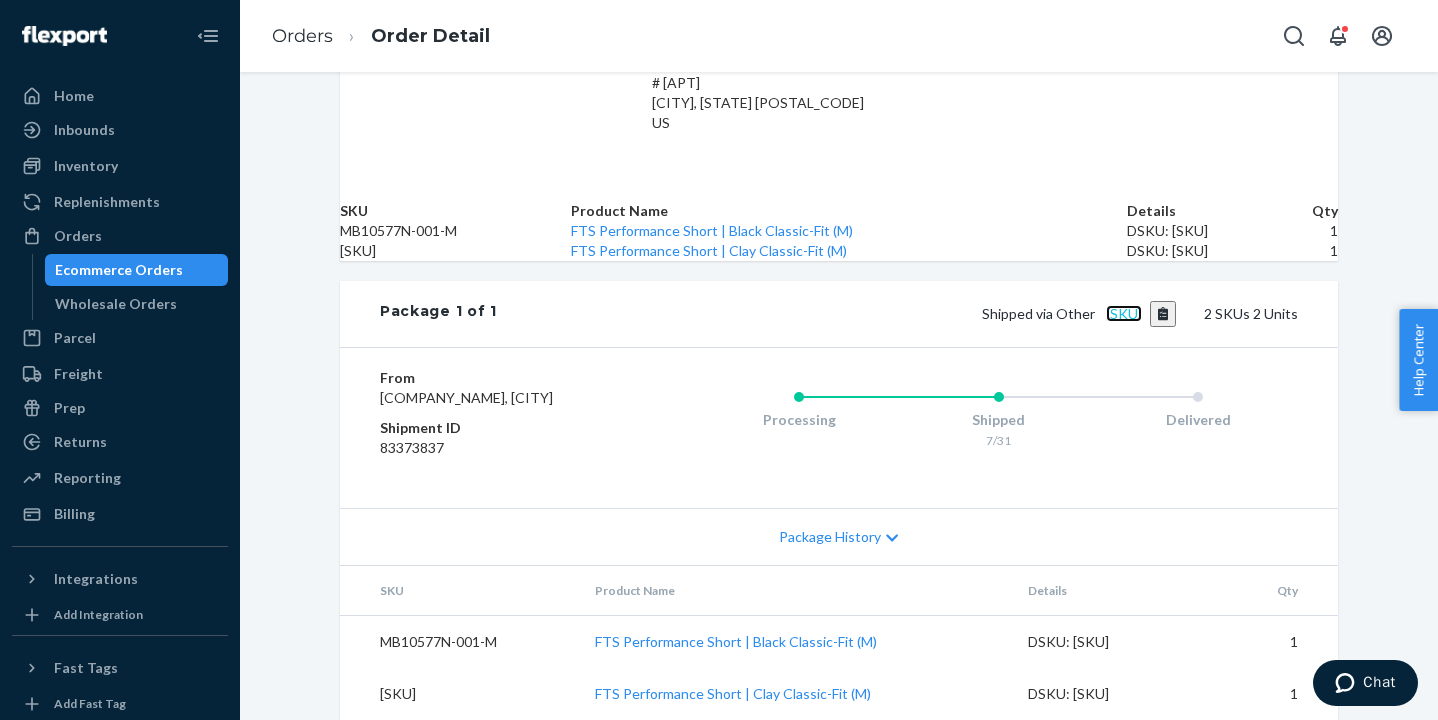 click on "[SKU]" at bounding box center [1124, 313] 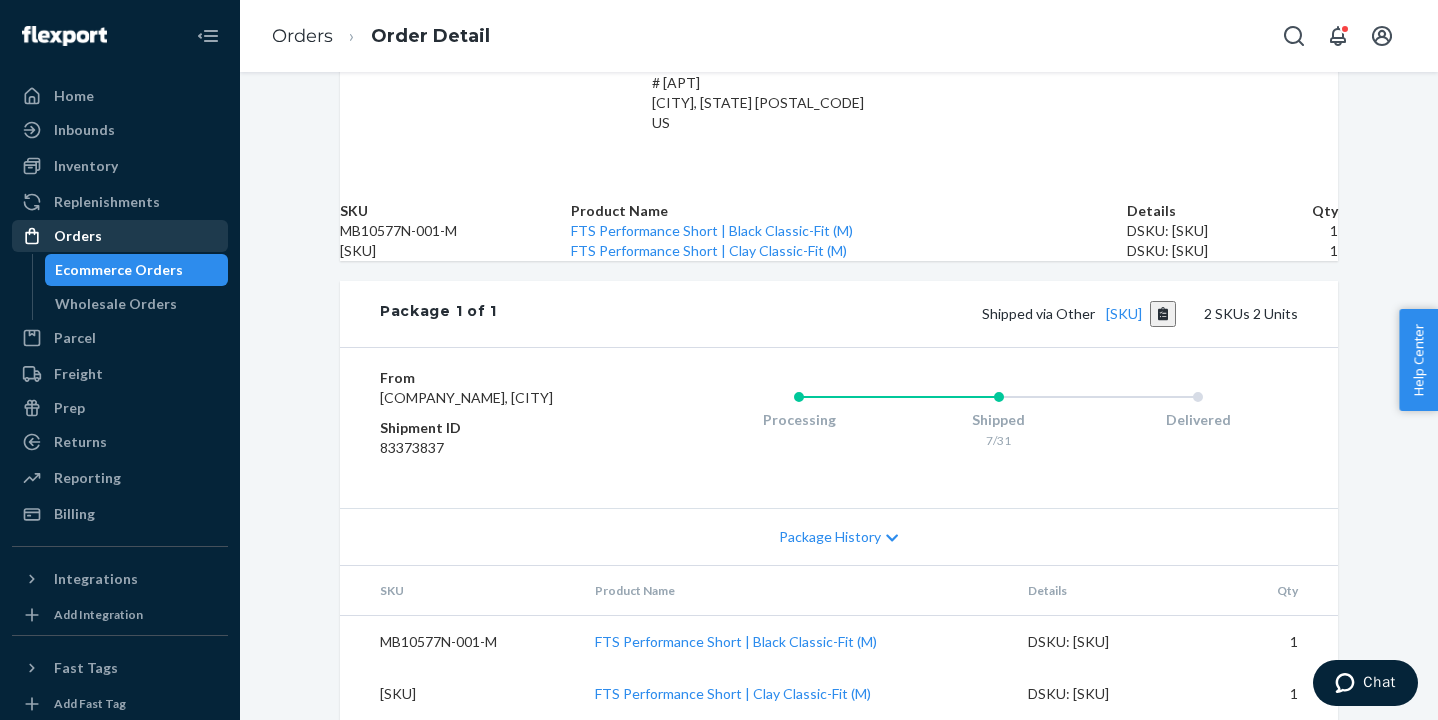click on "Orders" at bounding box center [78, 236] 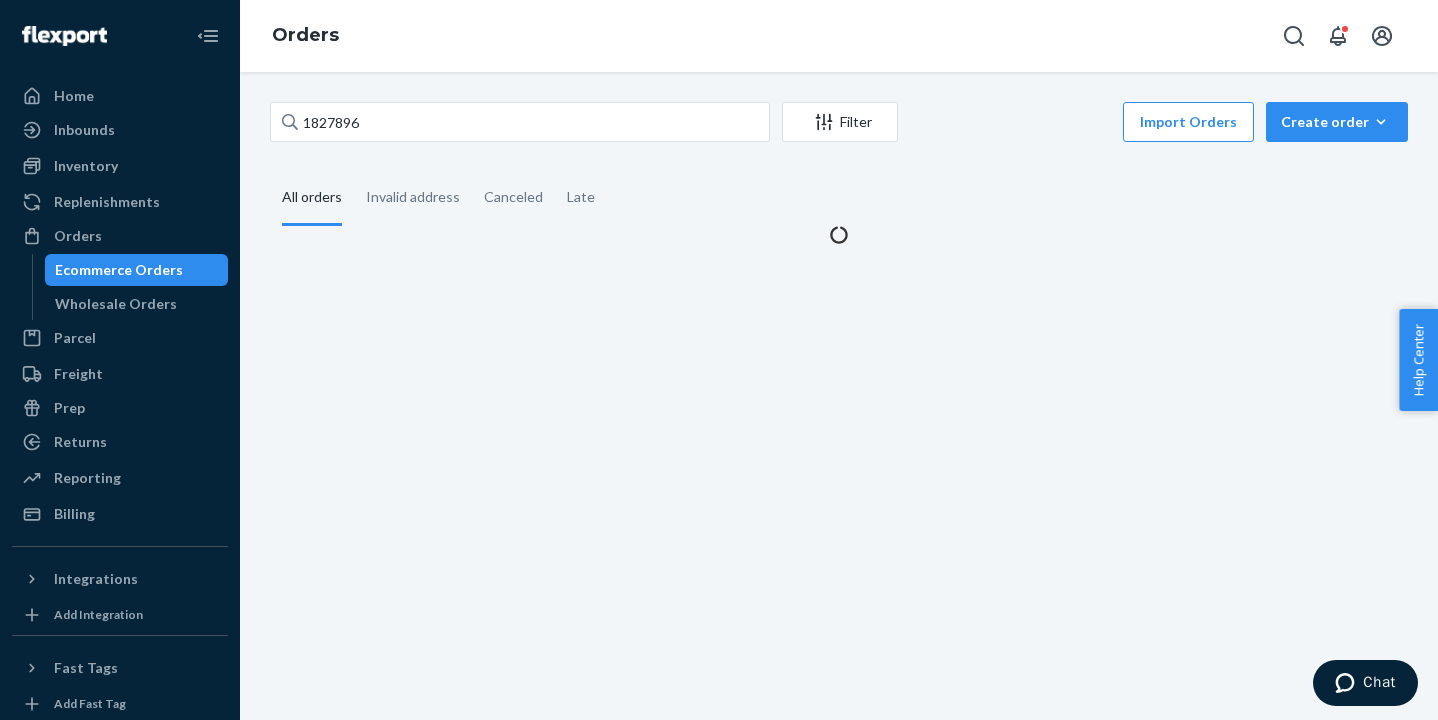 scroll, scrollTop: 0, scrollLeft: 0, axis: both 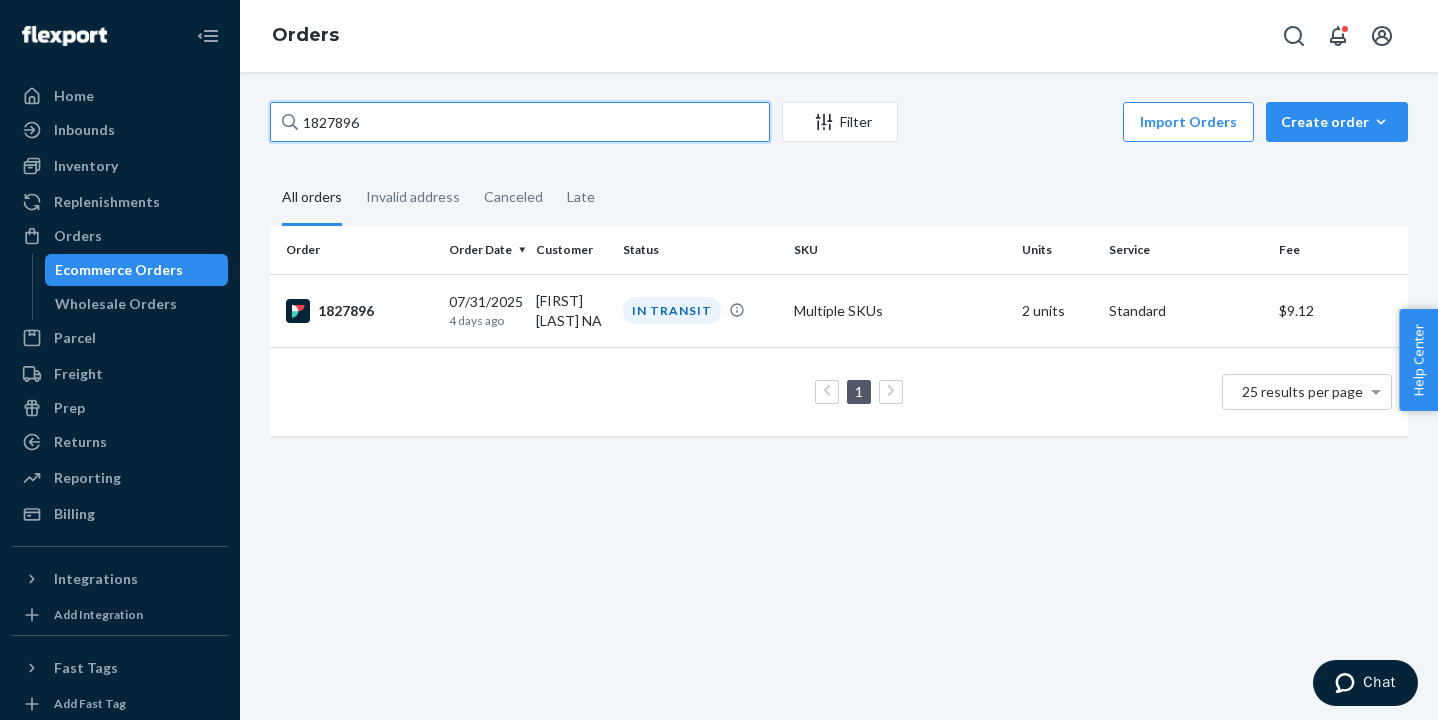 click on "1827896" at bounding box center (520, 122) 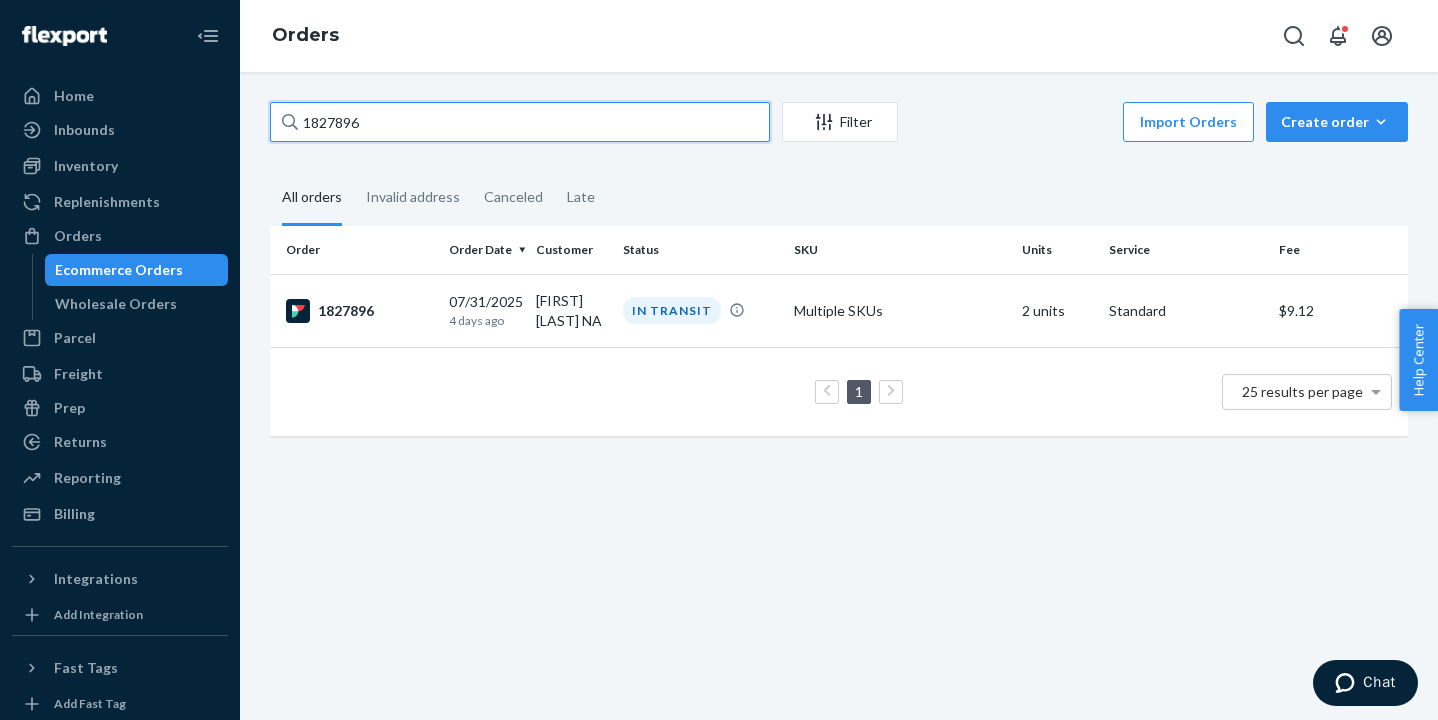 click on "1827896" at bounding box center (520, 122) 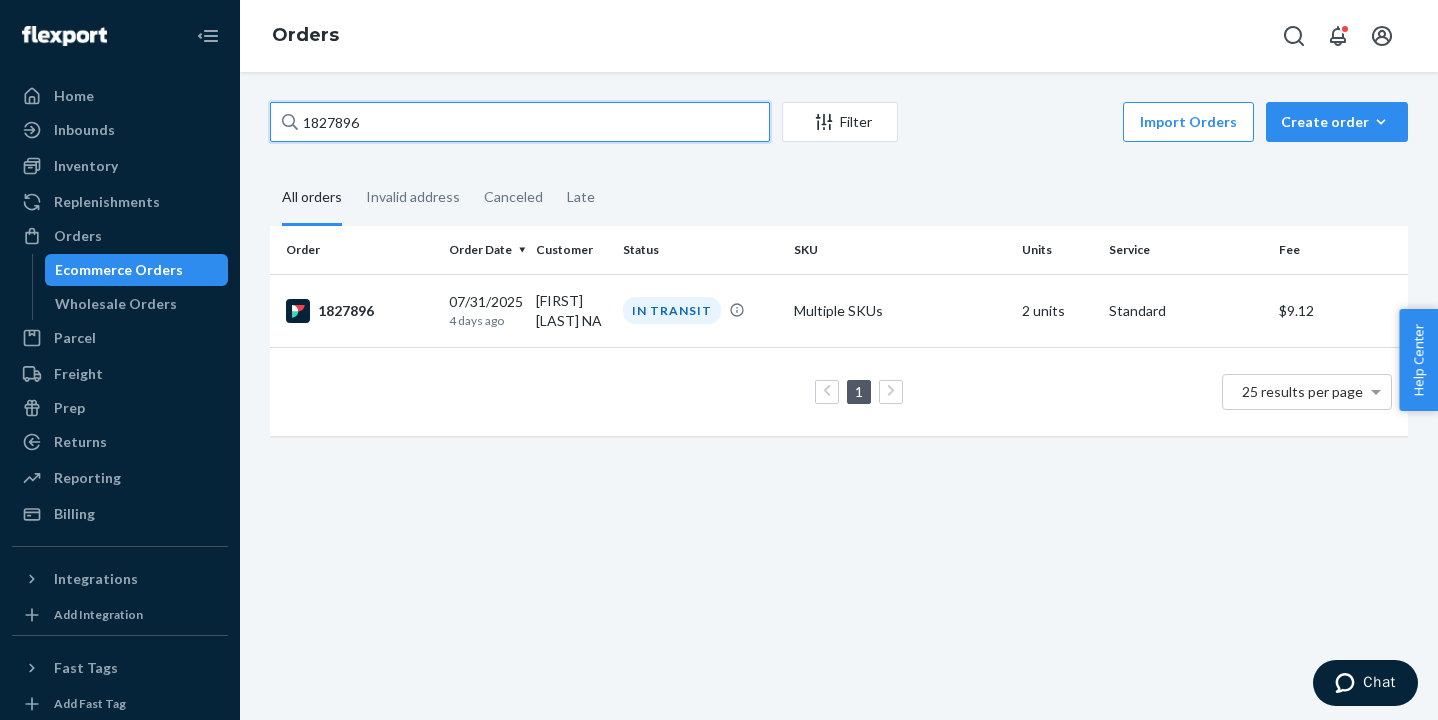 paste on "919" 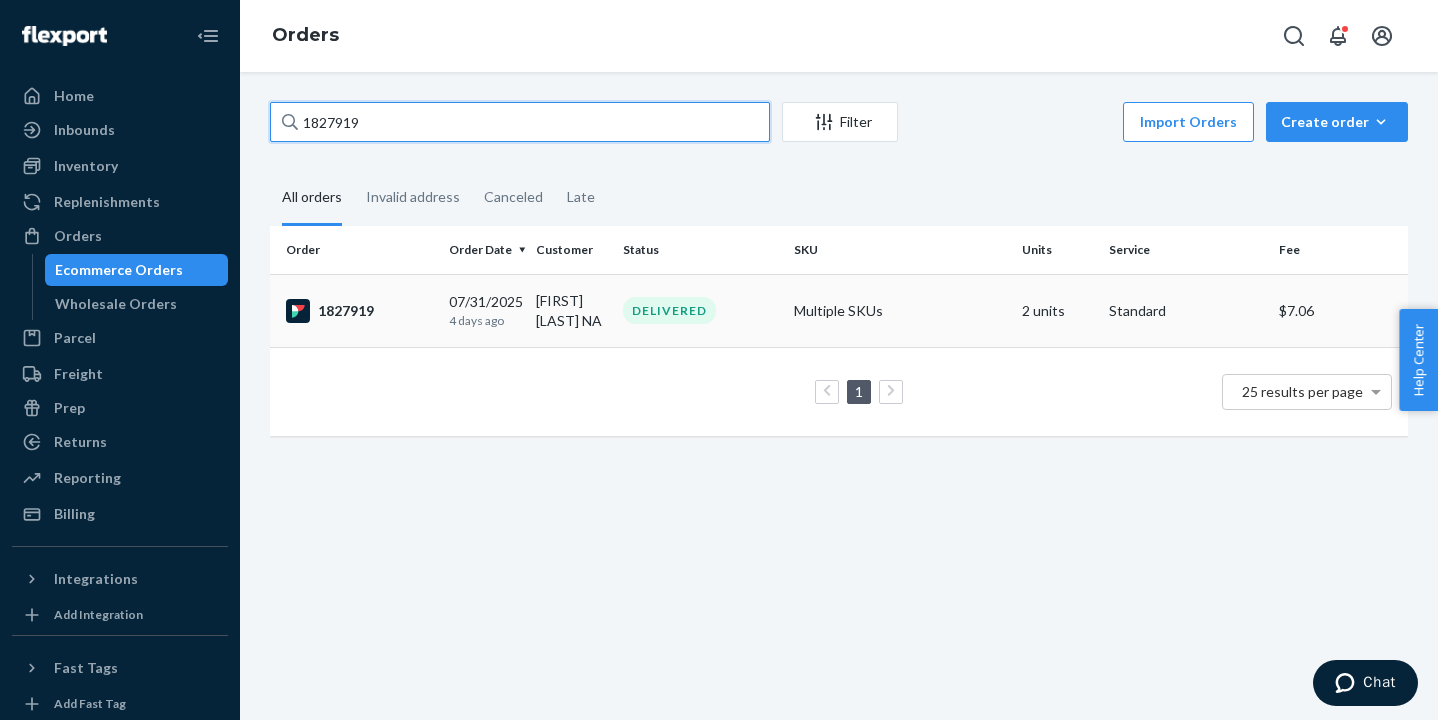 type on "1827919" 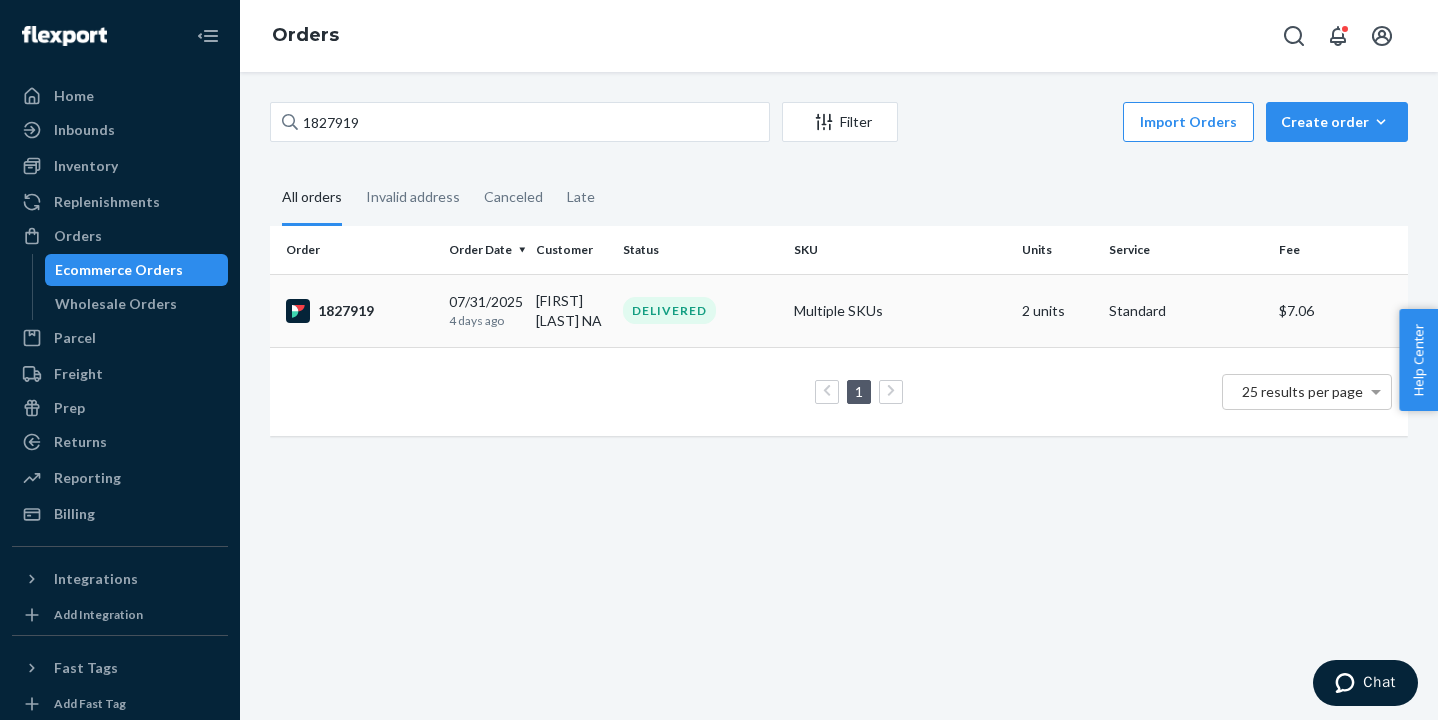 click on "1827919" at bounding box center [359, 311] 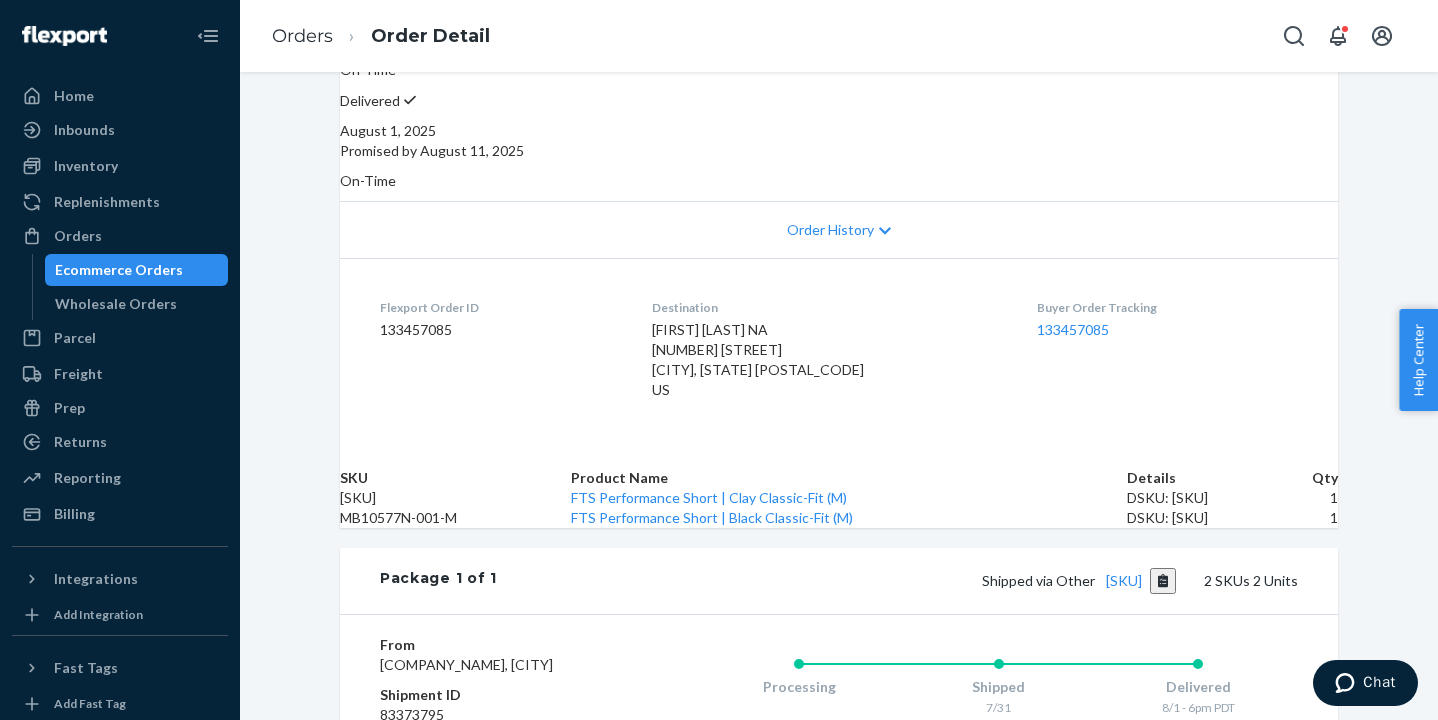 scroll, scrollTop: 710, scrollLeft: 0, axis: vertical 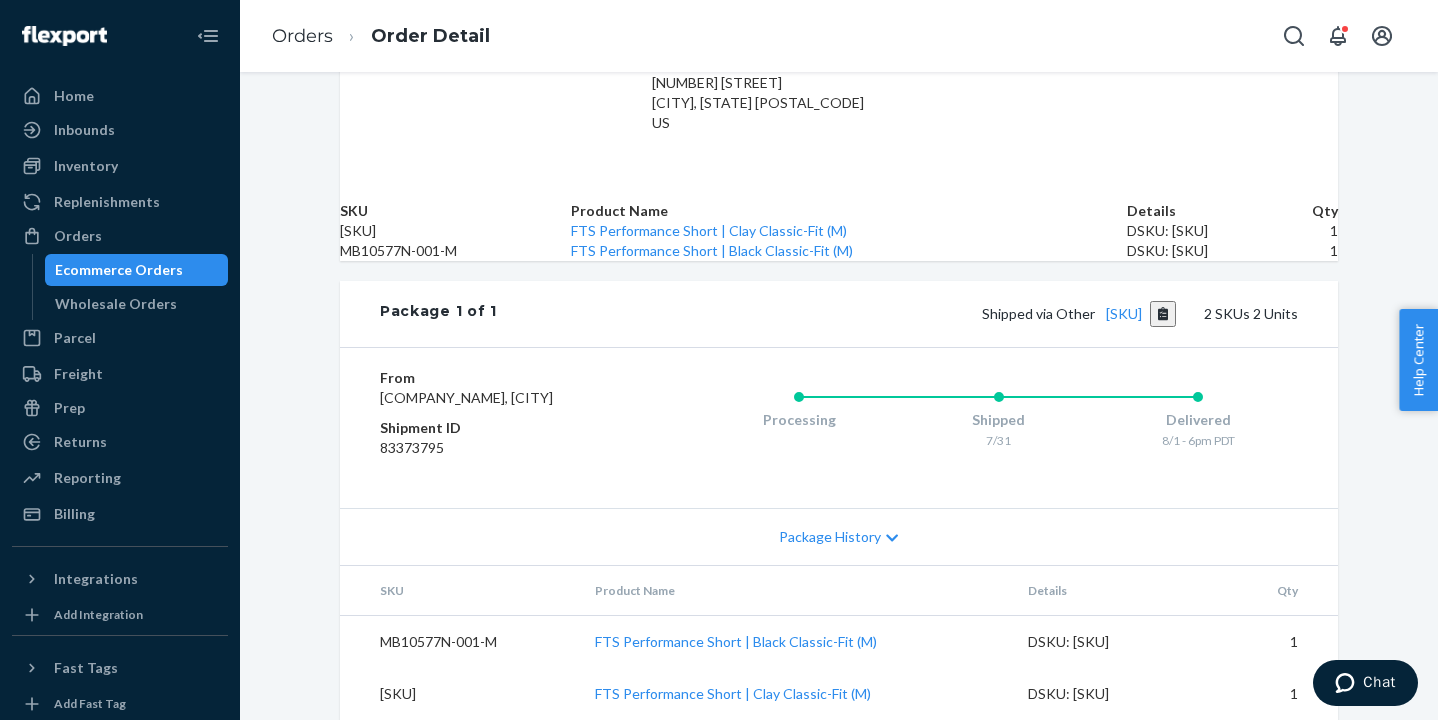 click on "Package 1 of 1 Shipped via Other   [SKU] 2   SKUs   2   Units" at bounding box center [839, 314] 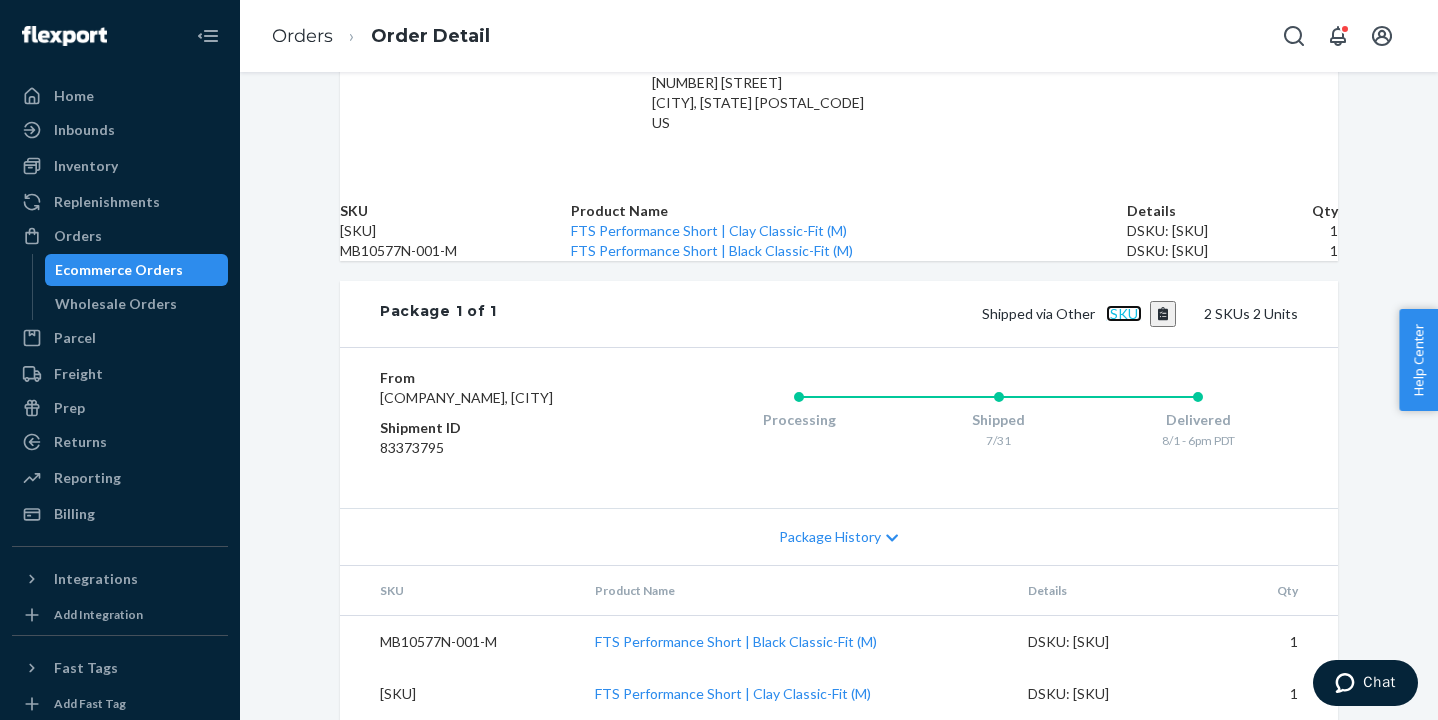 click on "[SKU]" at bounding box center [1124, 313] 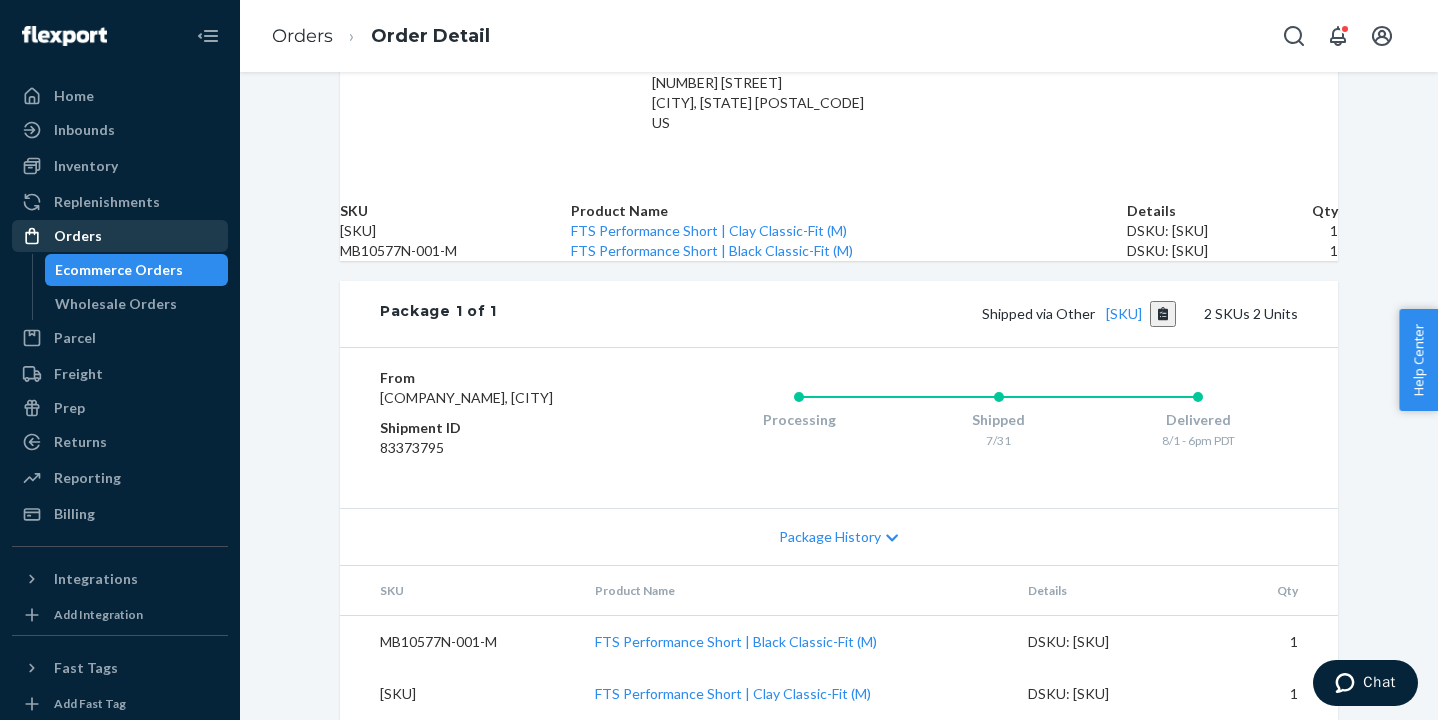 click on "Orders" at bounding box center [120, 236] 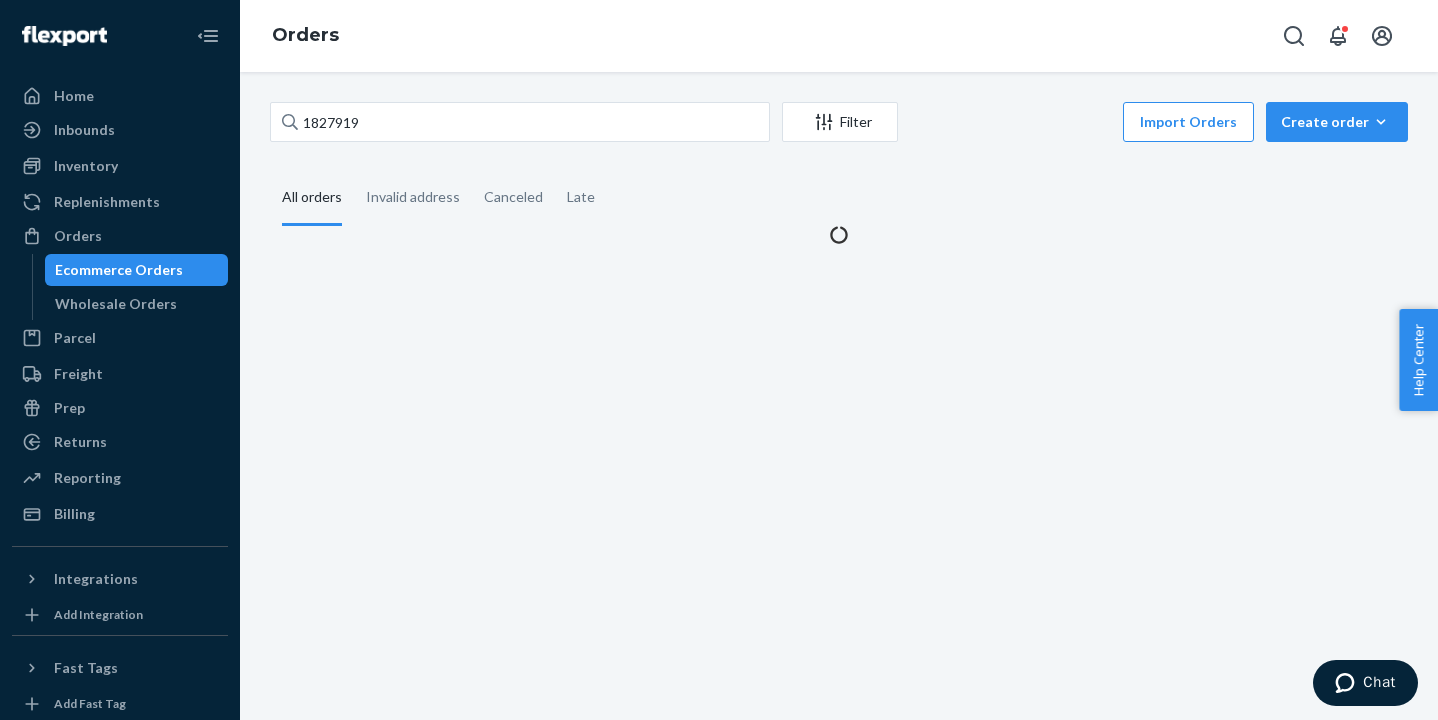 scroll, scrollTop: 0, scrollLeft: 0, axis: both 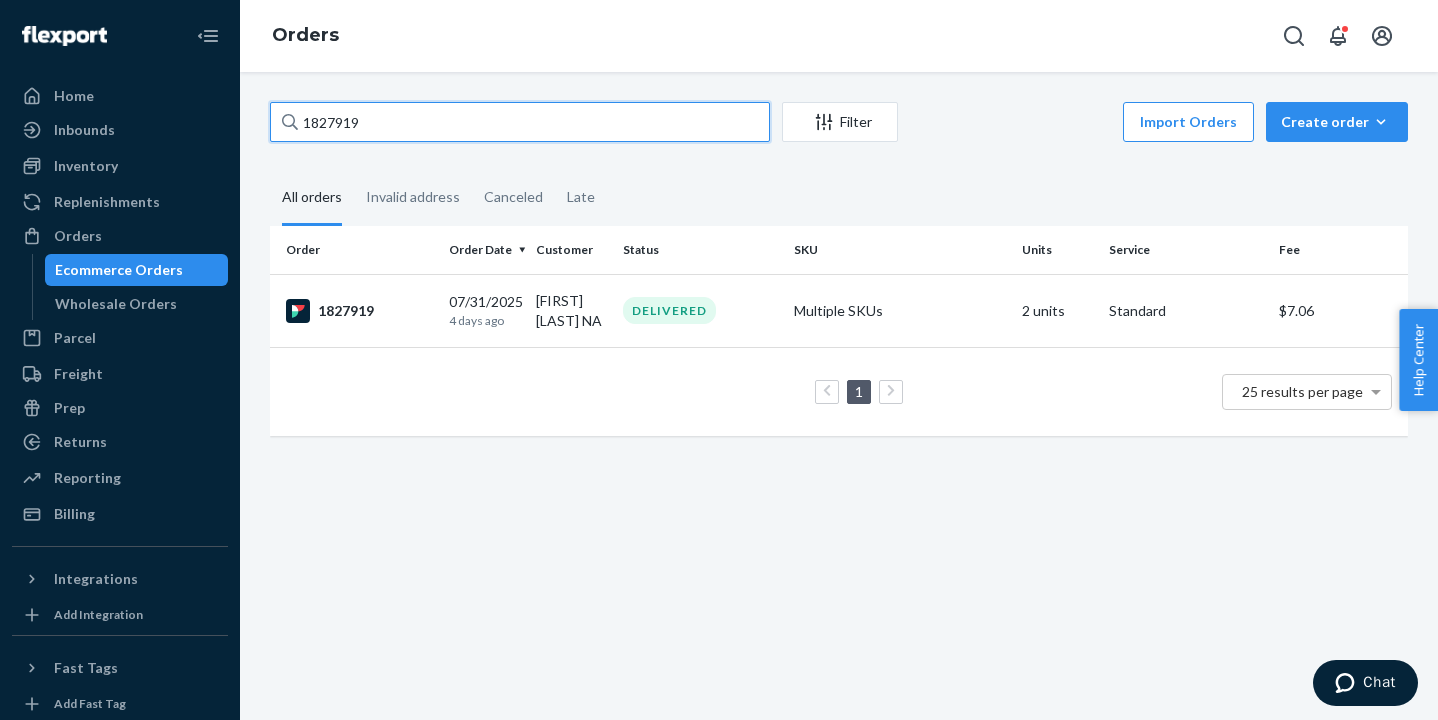 click on "1827919" at bounding box center (520, 122) 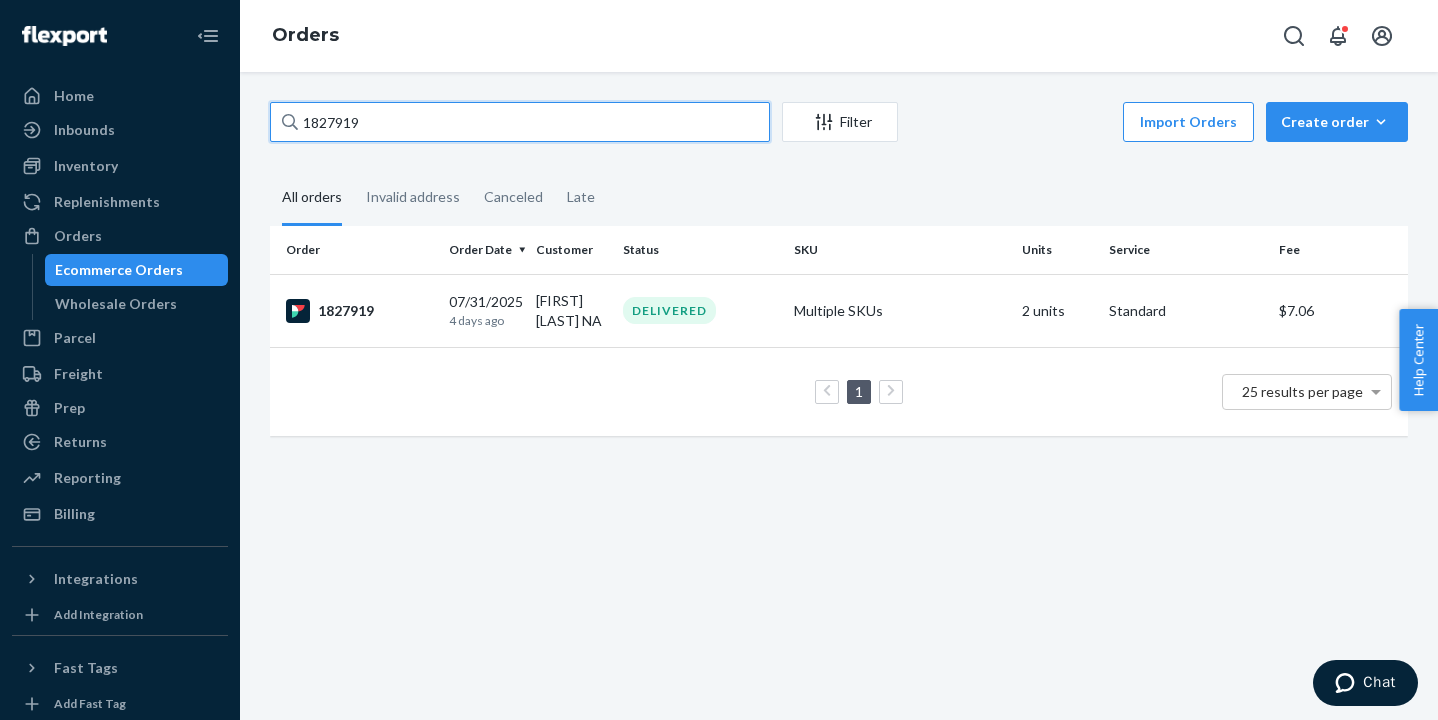 click on "1827919" at bounding box center [520, 122] 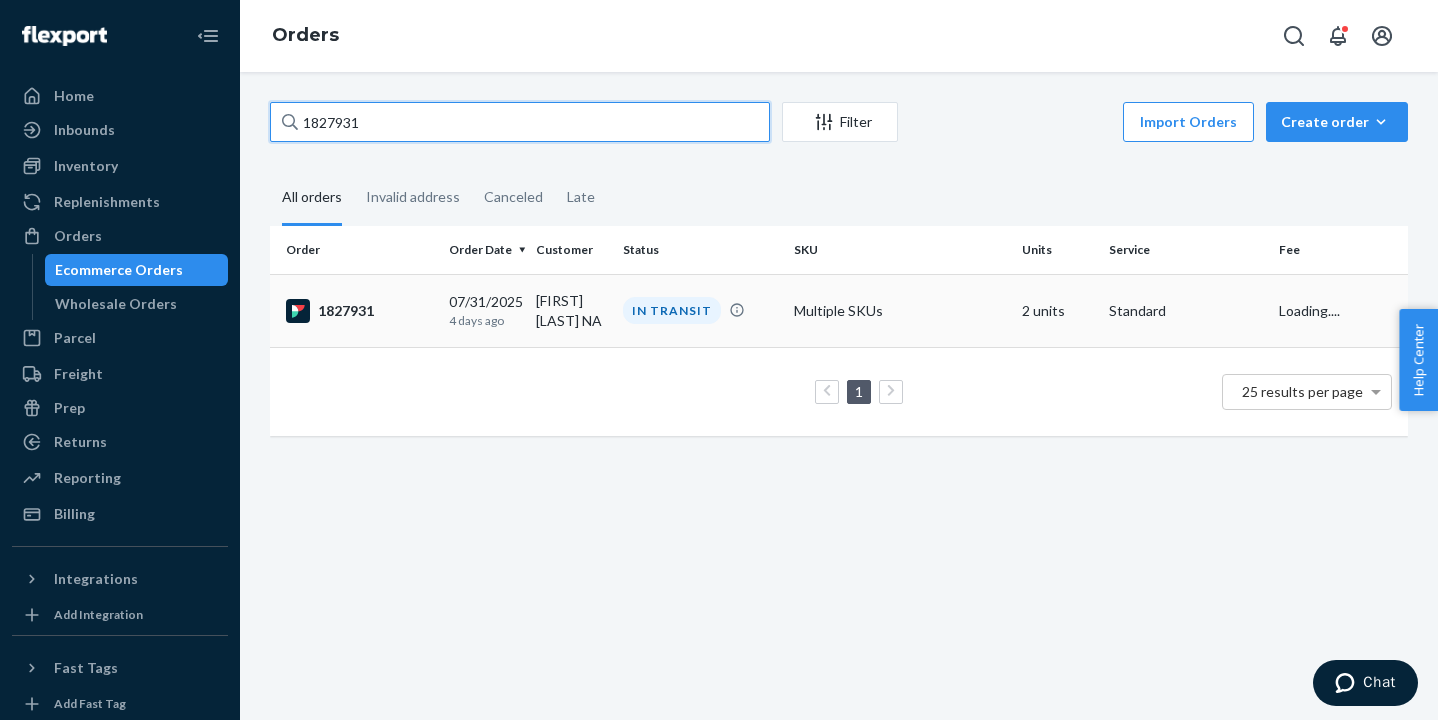 type on "1827931" 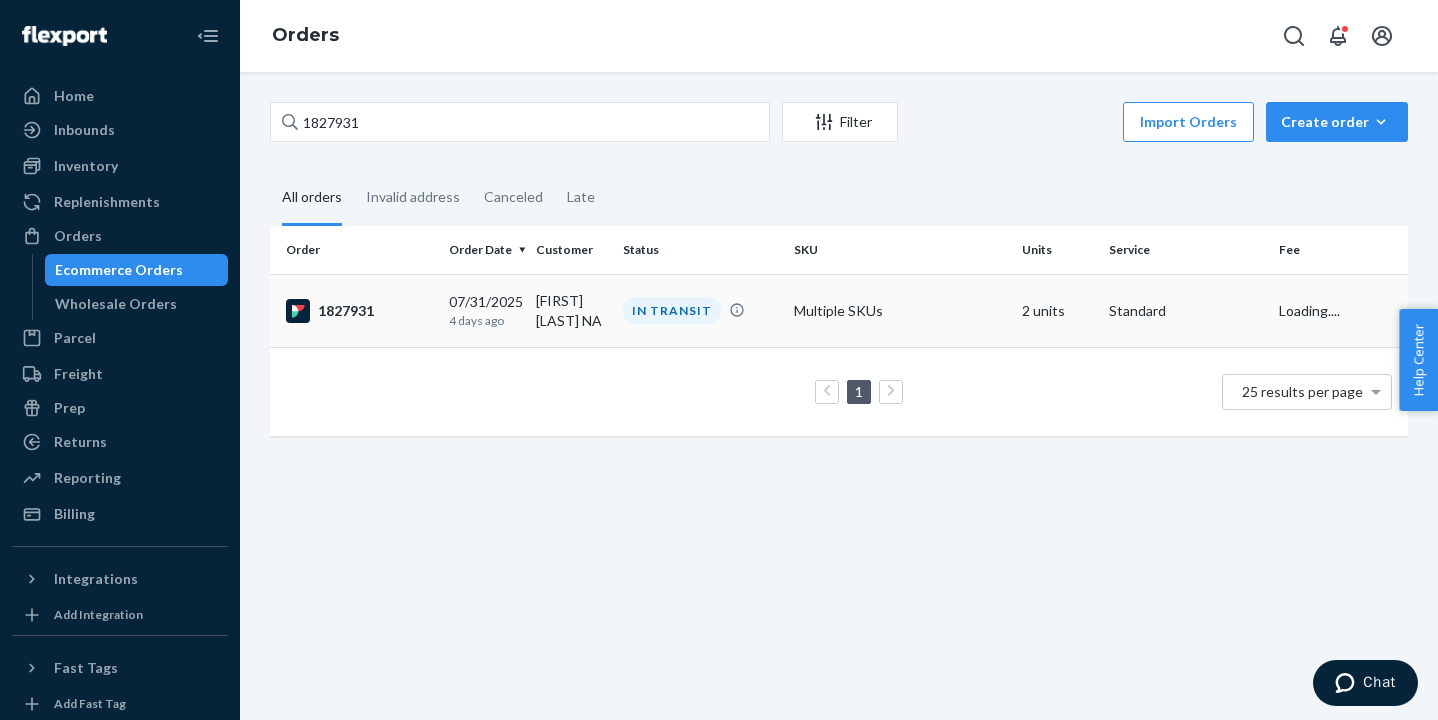 click on "1827931" at bounding box center [355, 310] 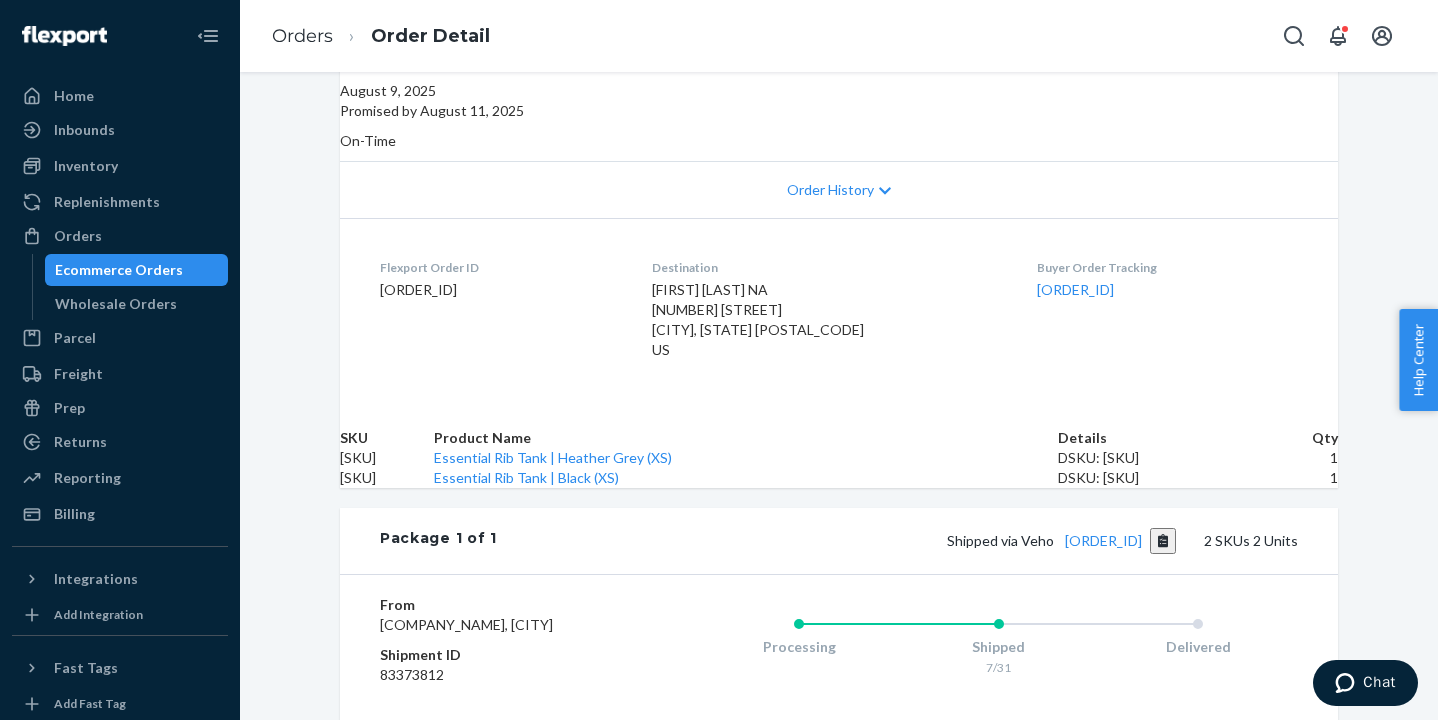 scroll, scrollTop: 710, scrollLeft: 0, axis: vertical 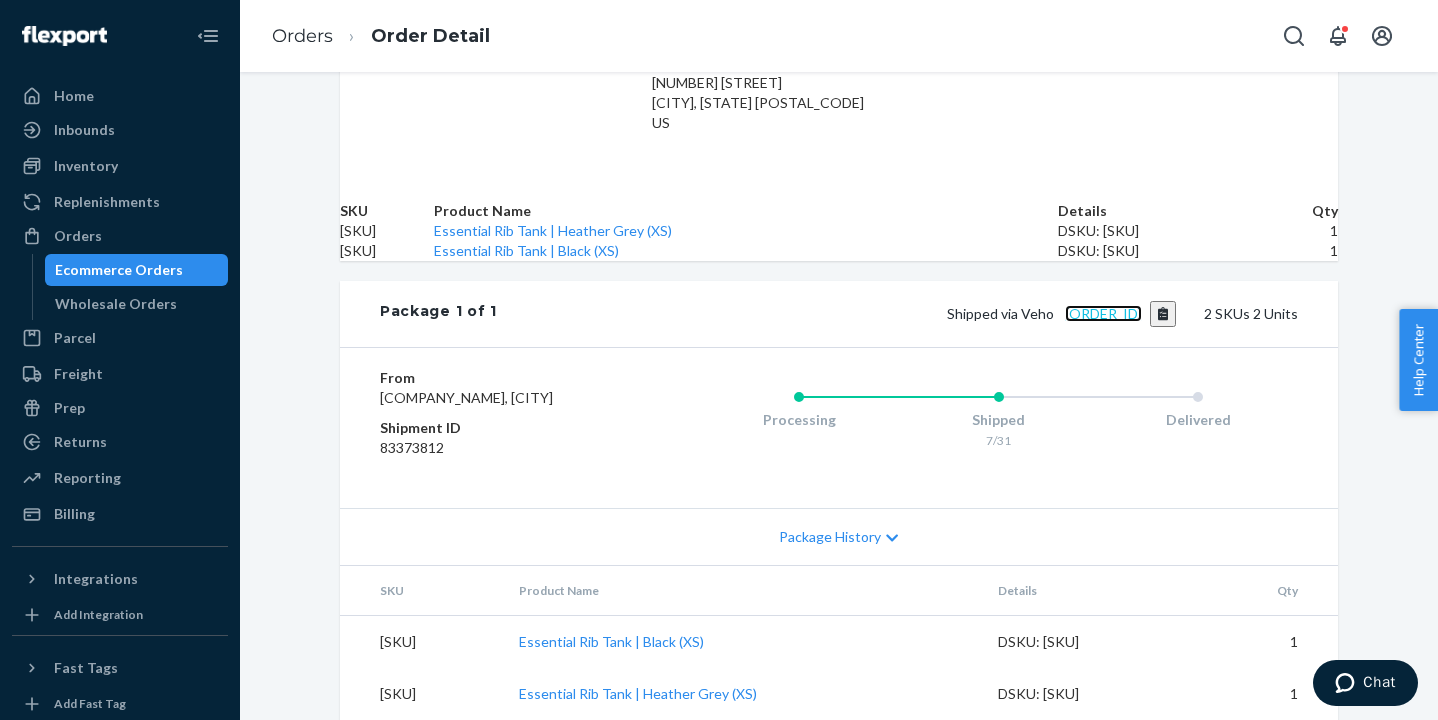 click on "[ORDER_ID]" at bounding box center (1103, 313) 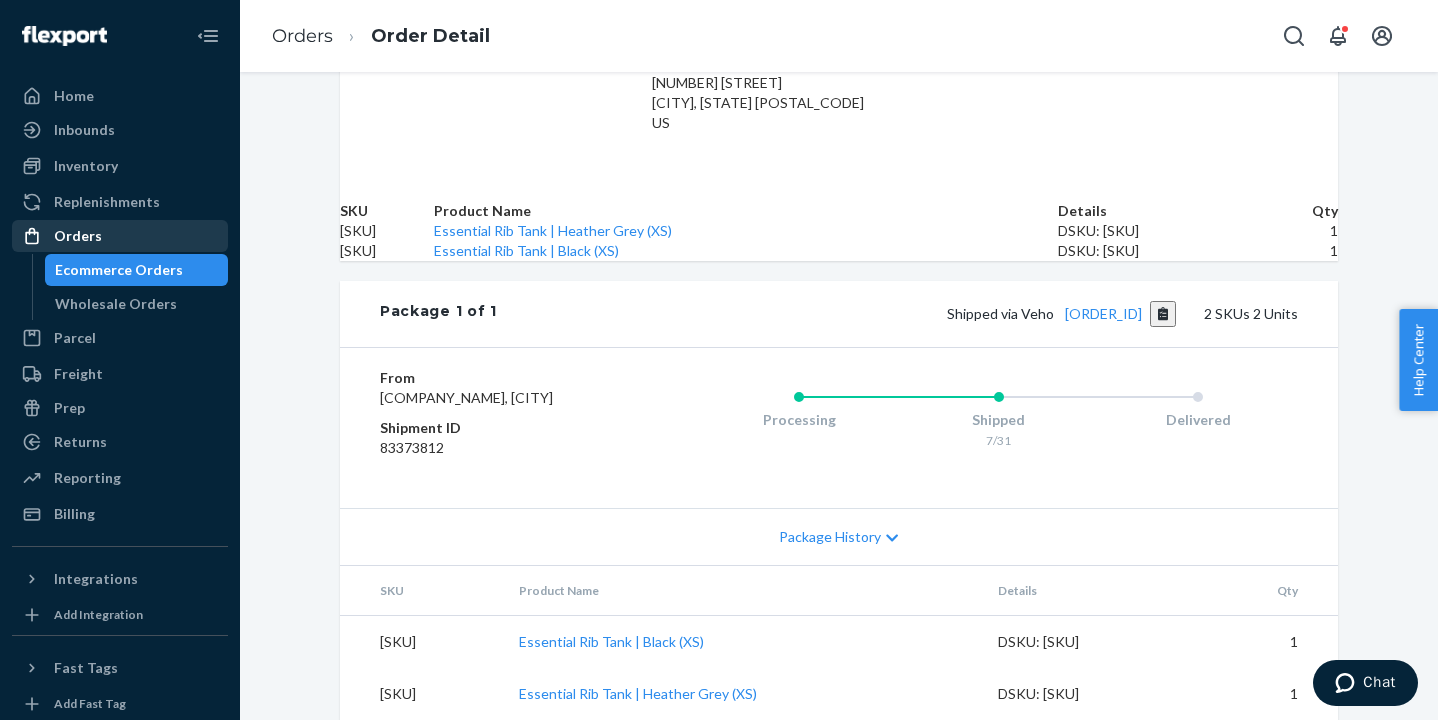 click on "Orders" at bounding box center [120, 236] 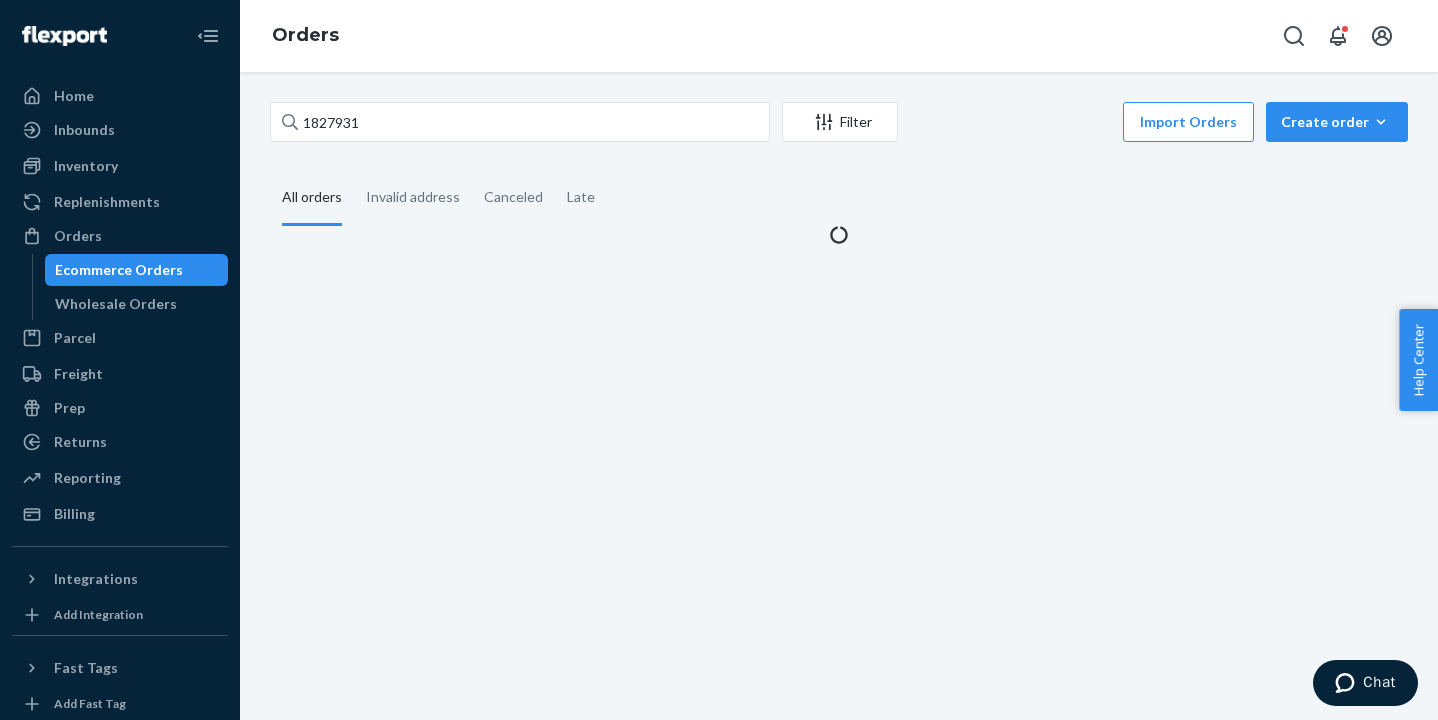 scroll, scrollTop: 0, scrollLeft: 0, axis: both 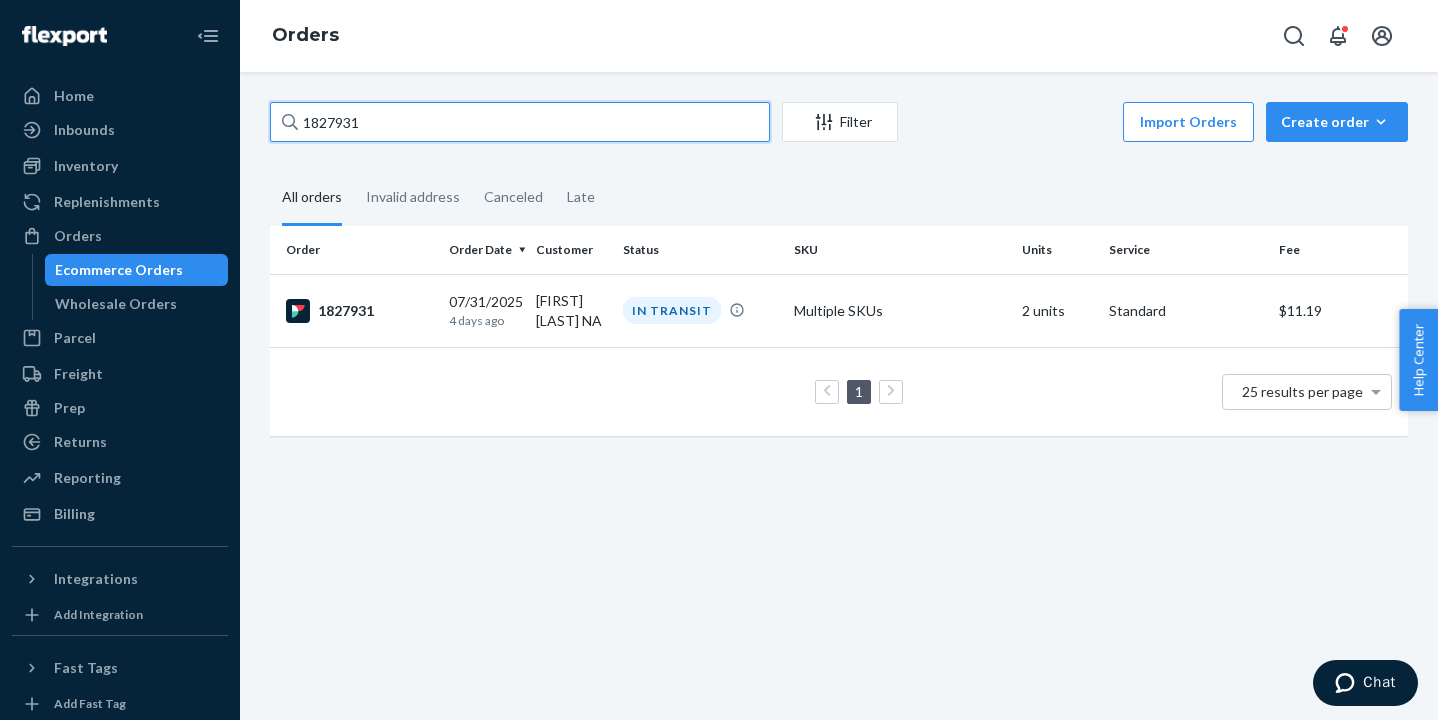 click on "1827931" at bounding box center [520, 122] 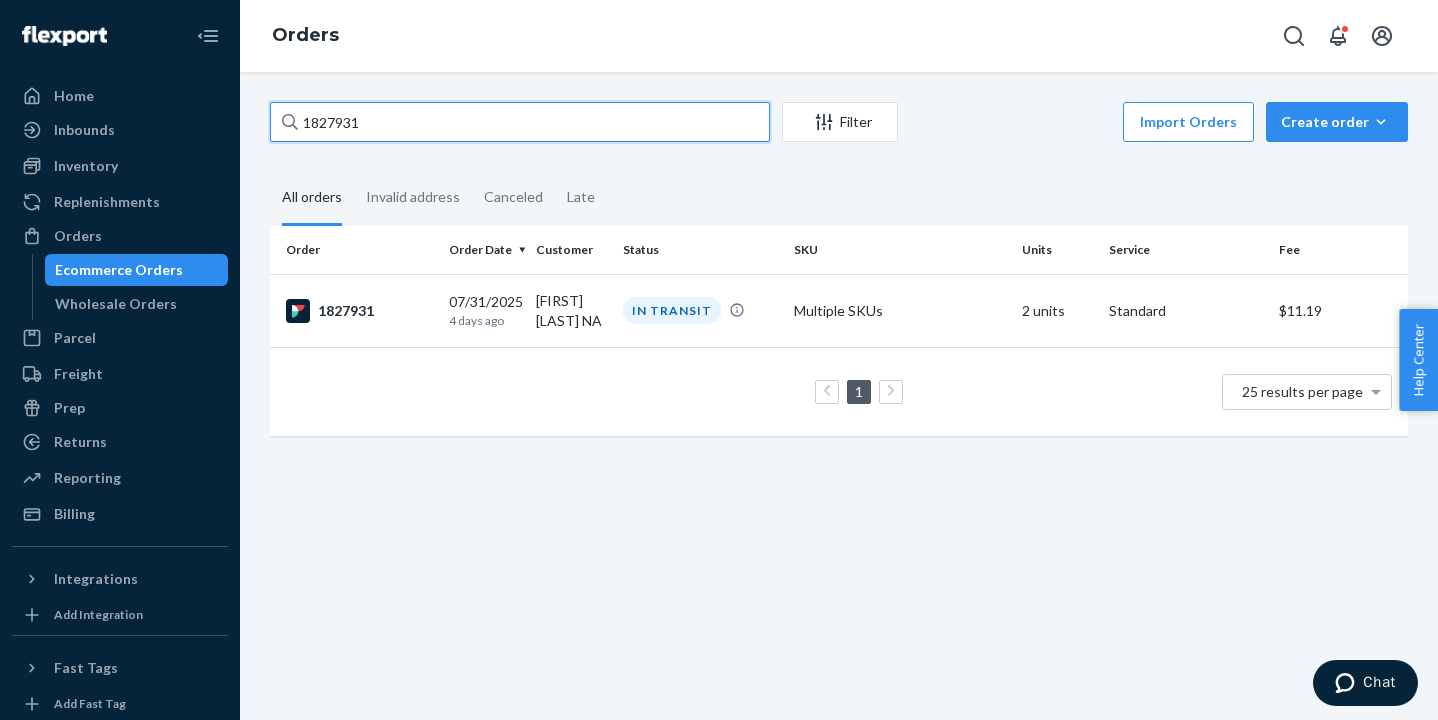 paste on "8070" 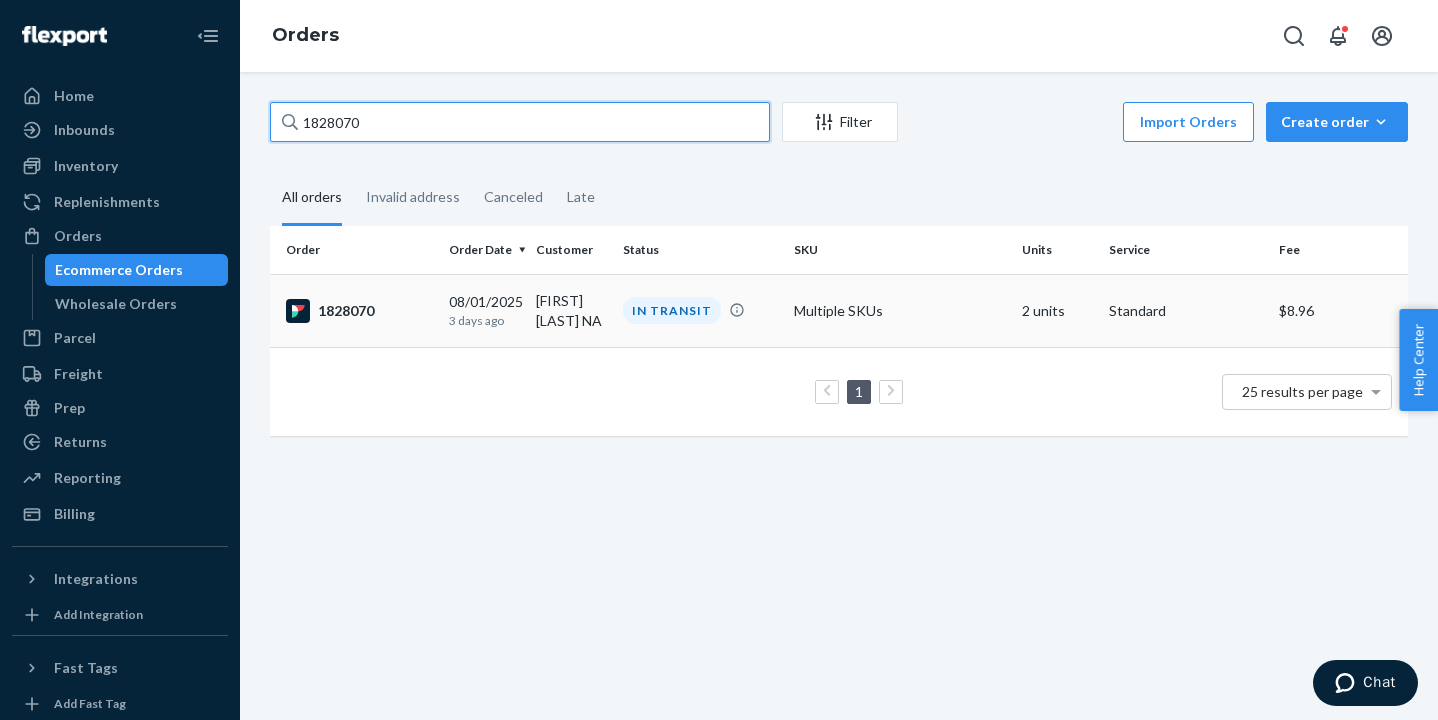 type on "1828070" 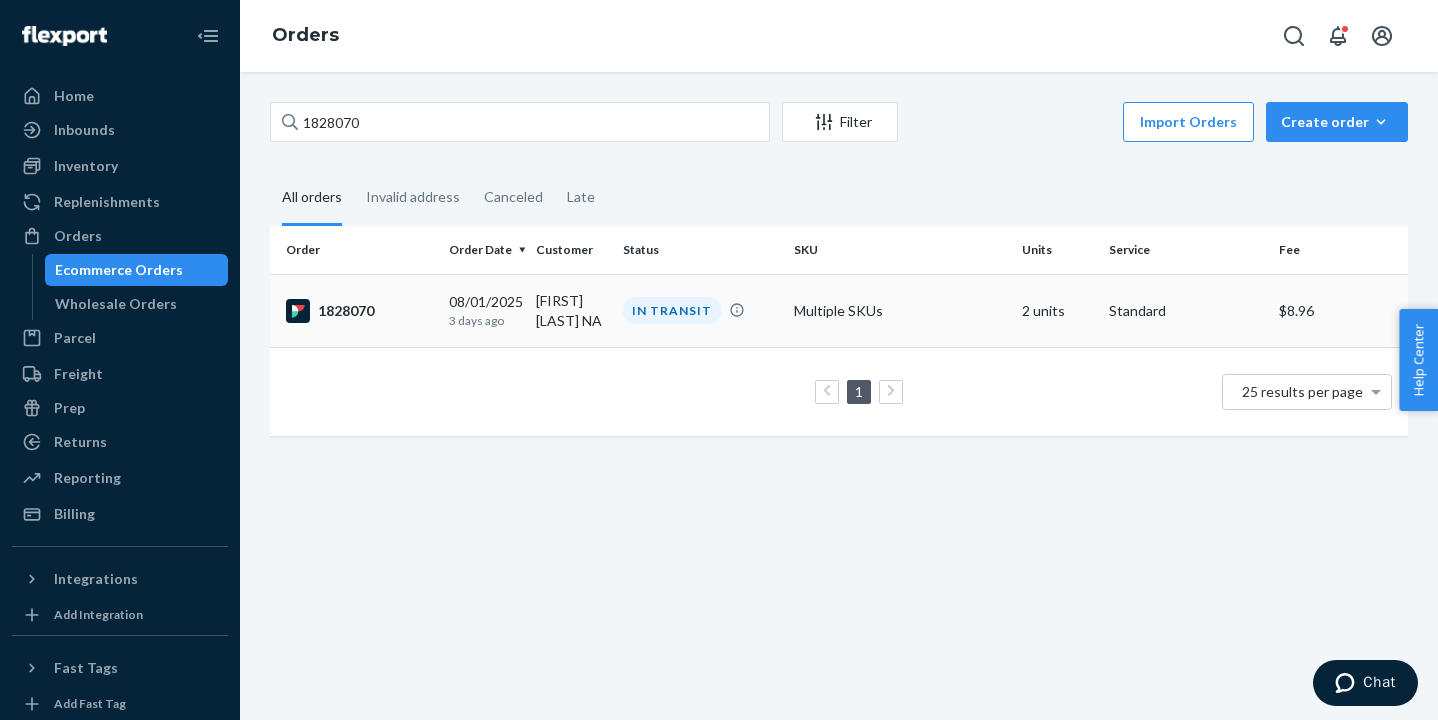 click on "1828070" at bounding box center [359, 311] 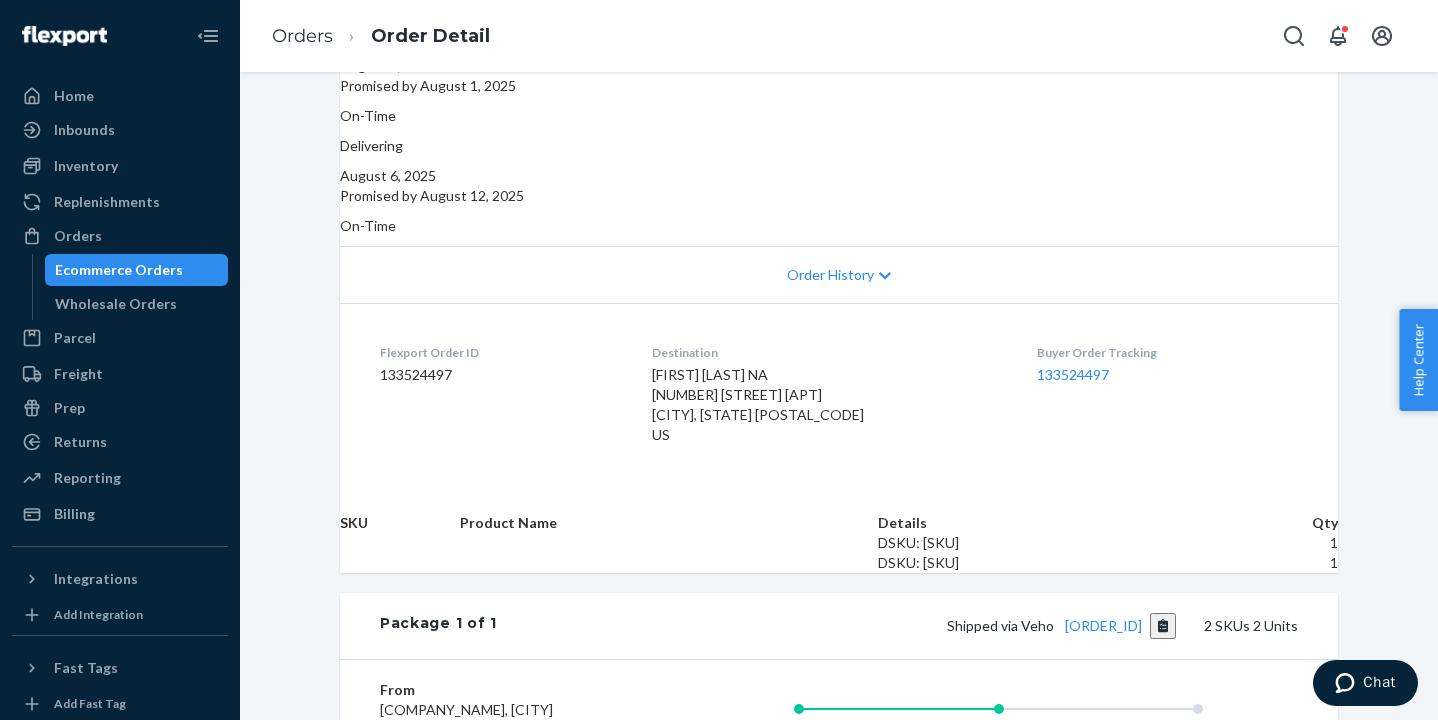 scroll, scrollTop: 710, scrollLeft: 0, axis: vertical 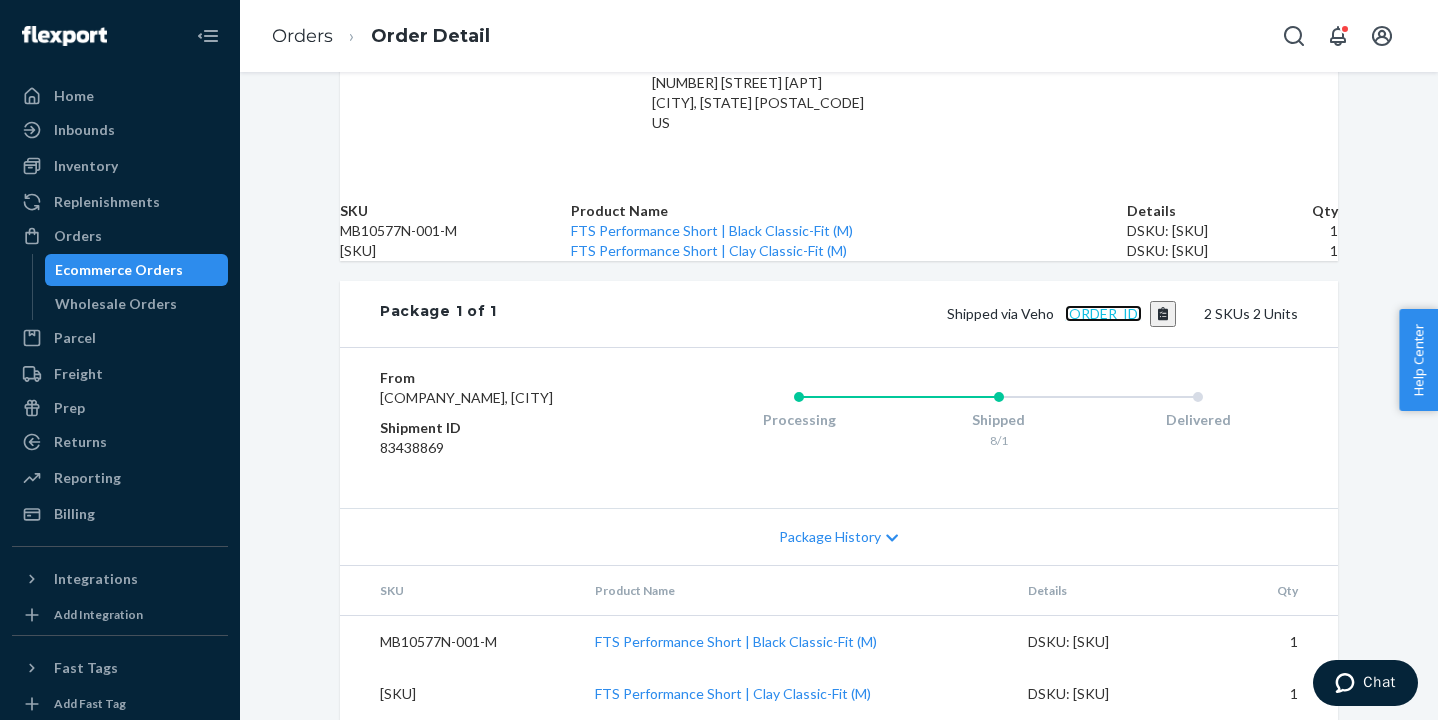 click on "[ORDER_ID]" at bounding box center (1103, 313) 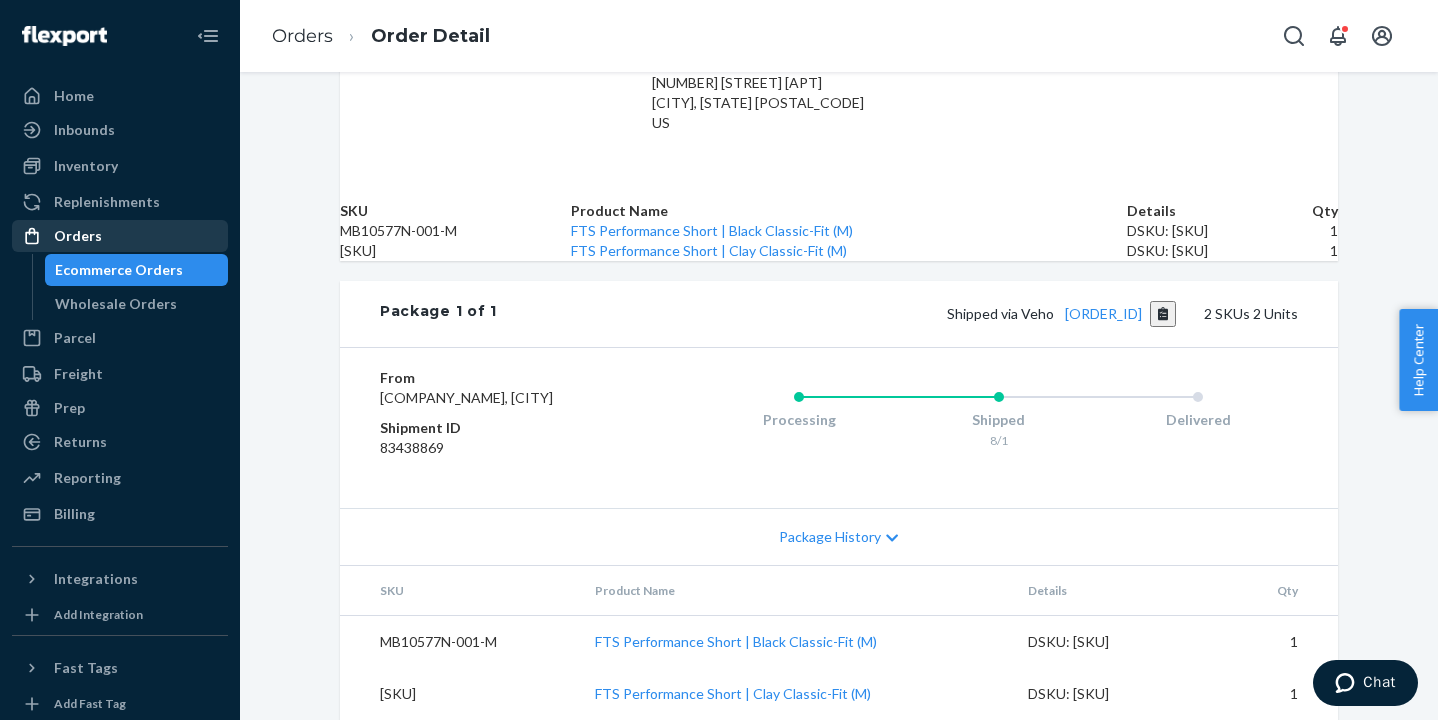 click on "Orders" at bounding box center (120, 236) 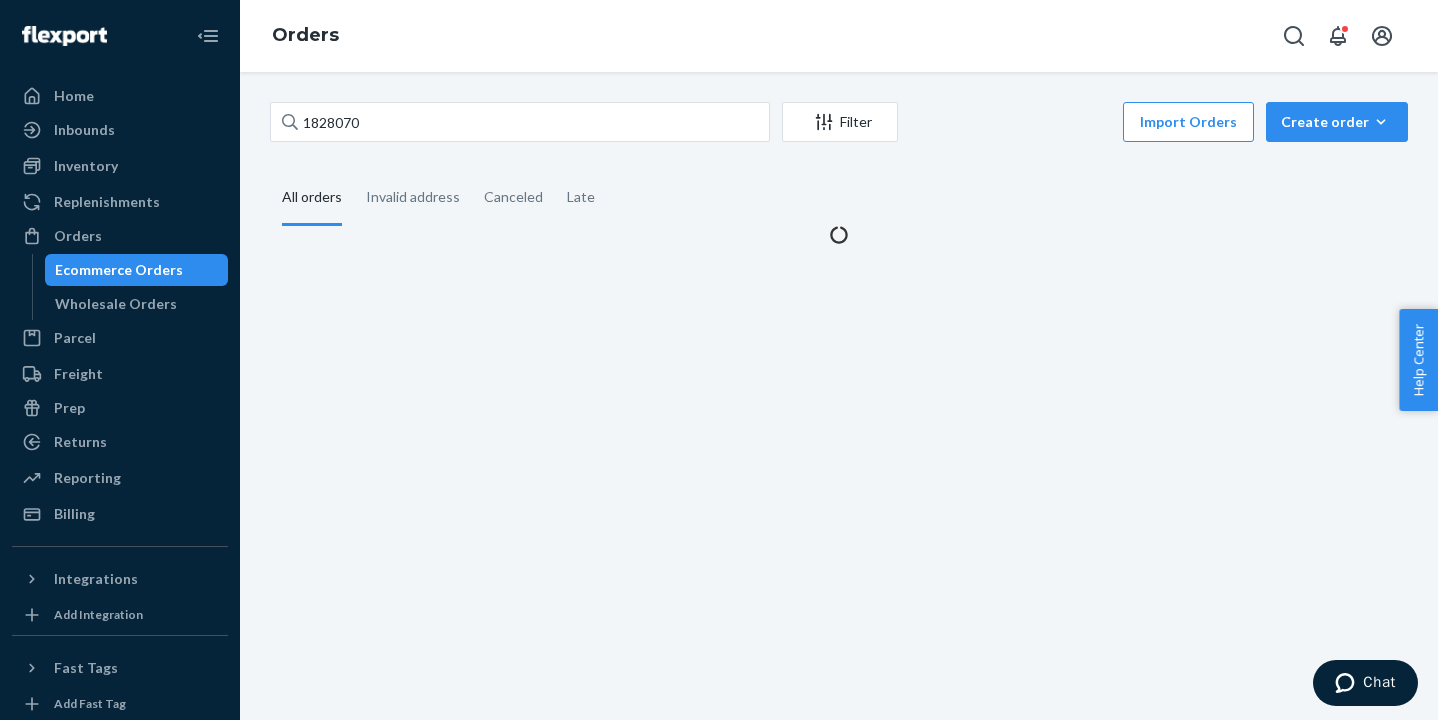 scroll, scrollTop: 0, scrollLeft: 0, axis: both 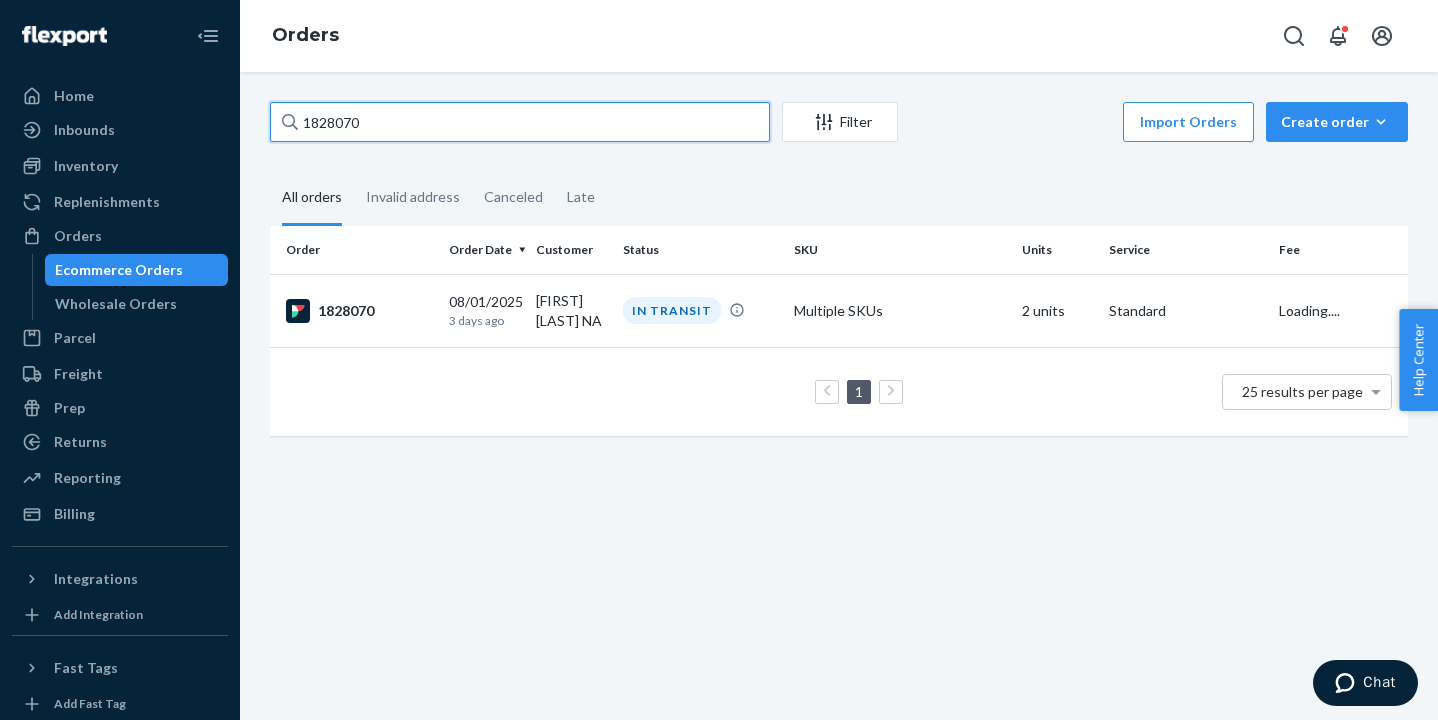click on "1828070" at bounding box center (520, 122) 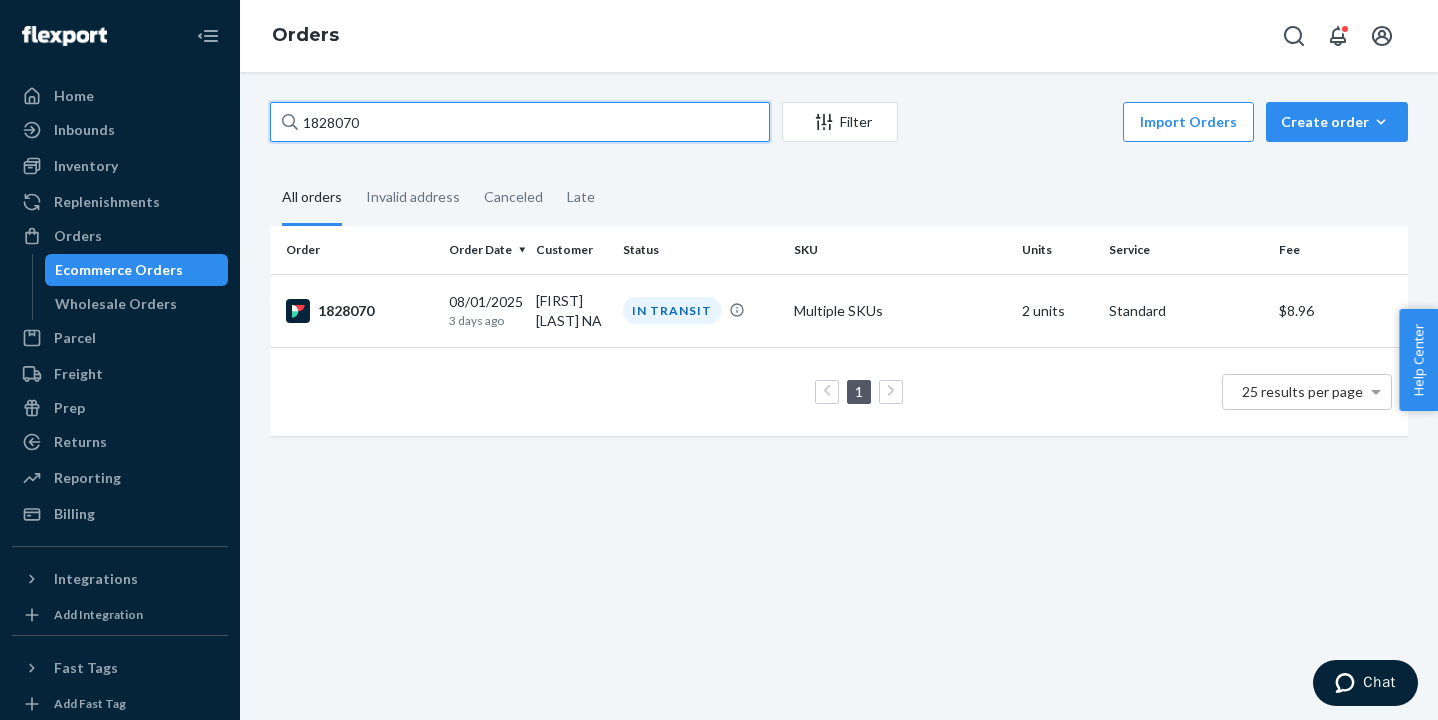 click on "1828070" at bounding box center [520, 122] 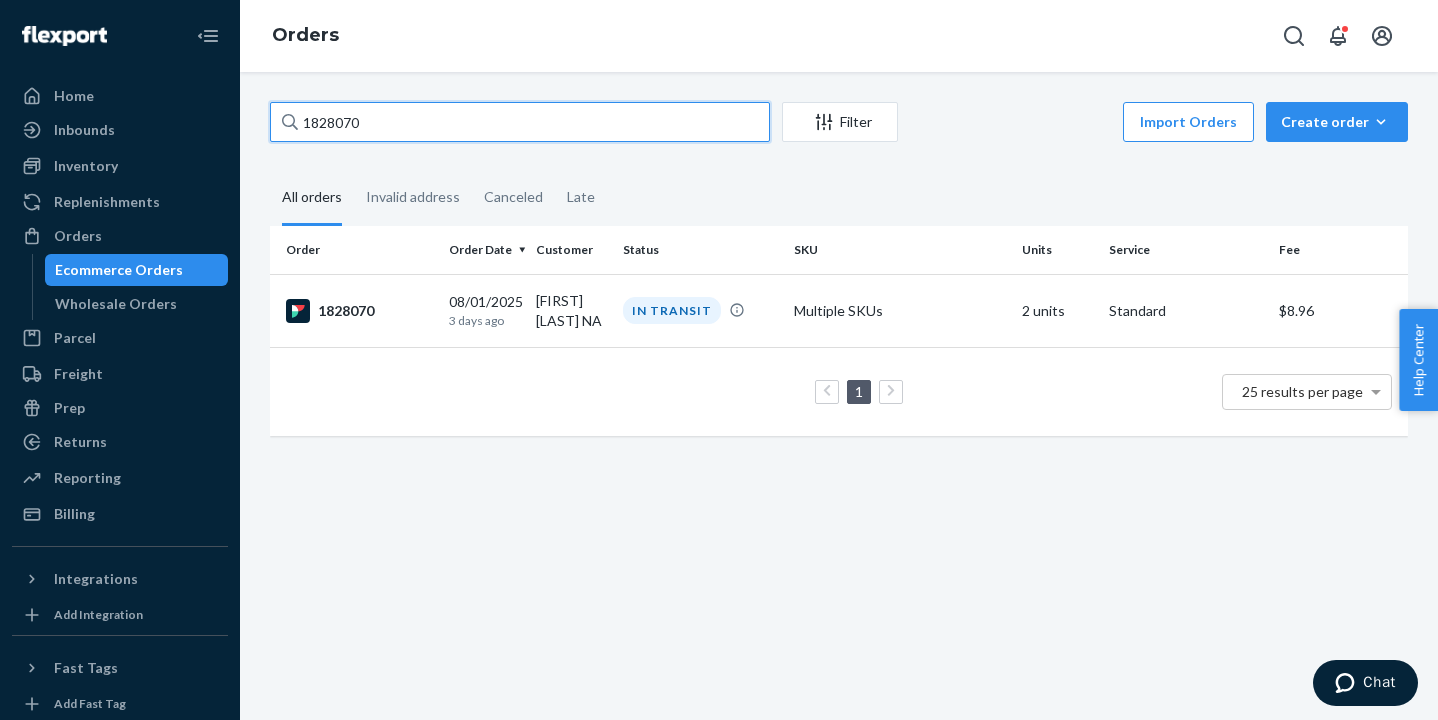 paste on "113" 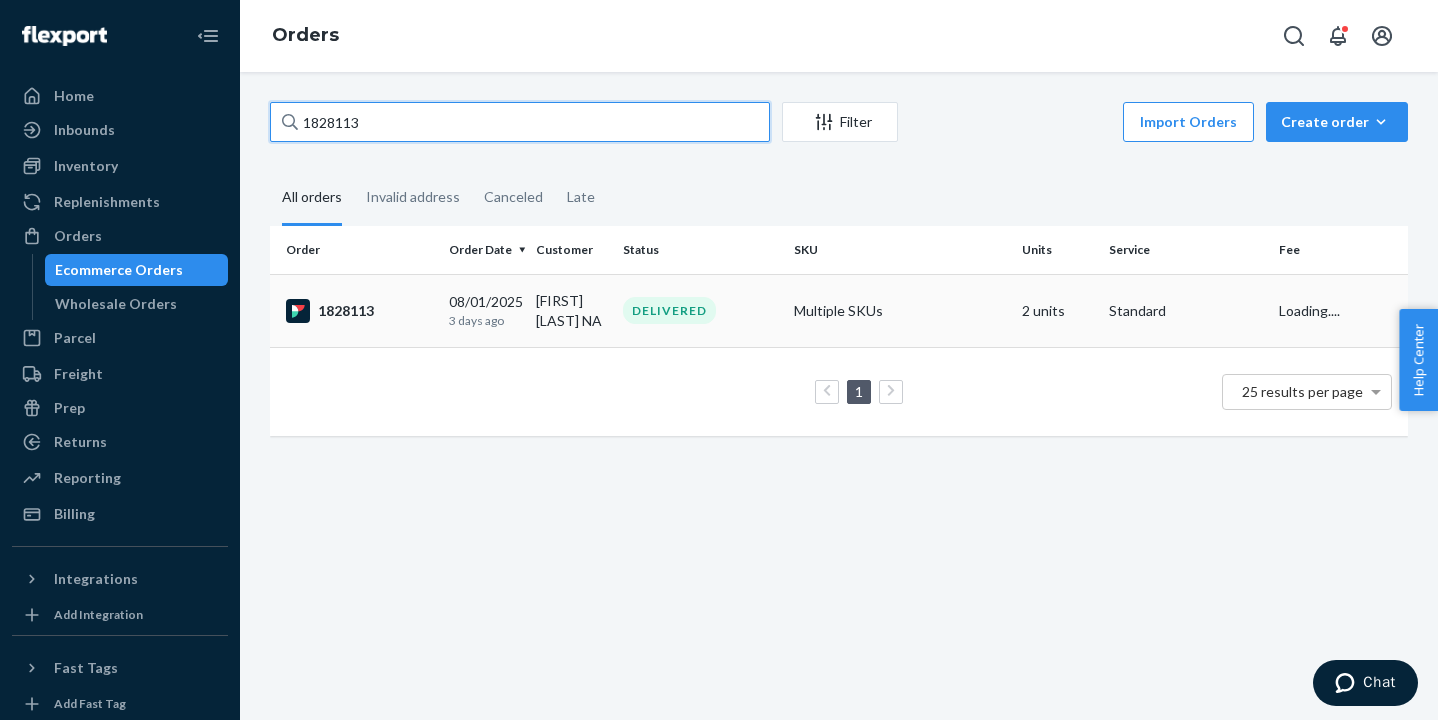 type on "1828113" 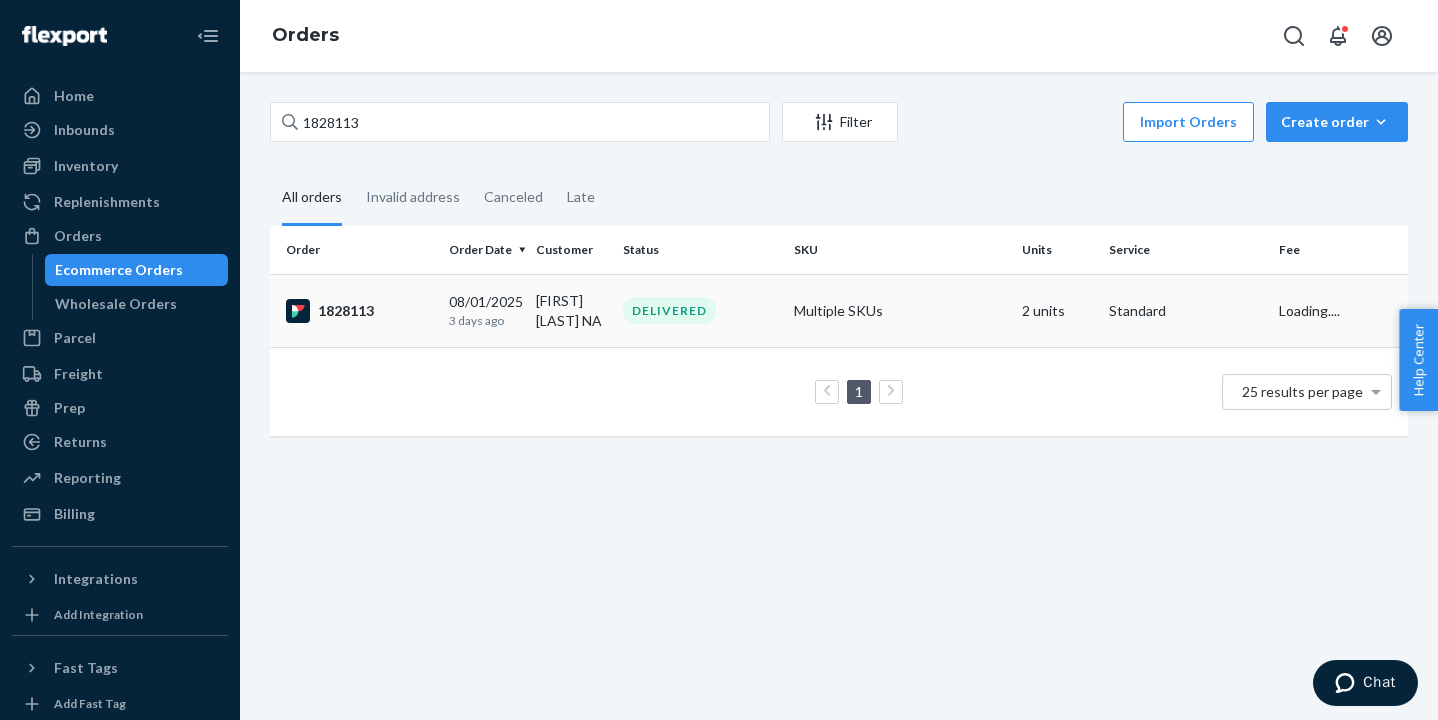 click on "1828113" at bounding box center [355, 310] 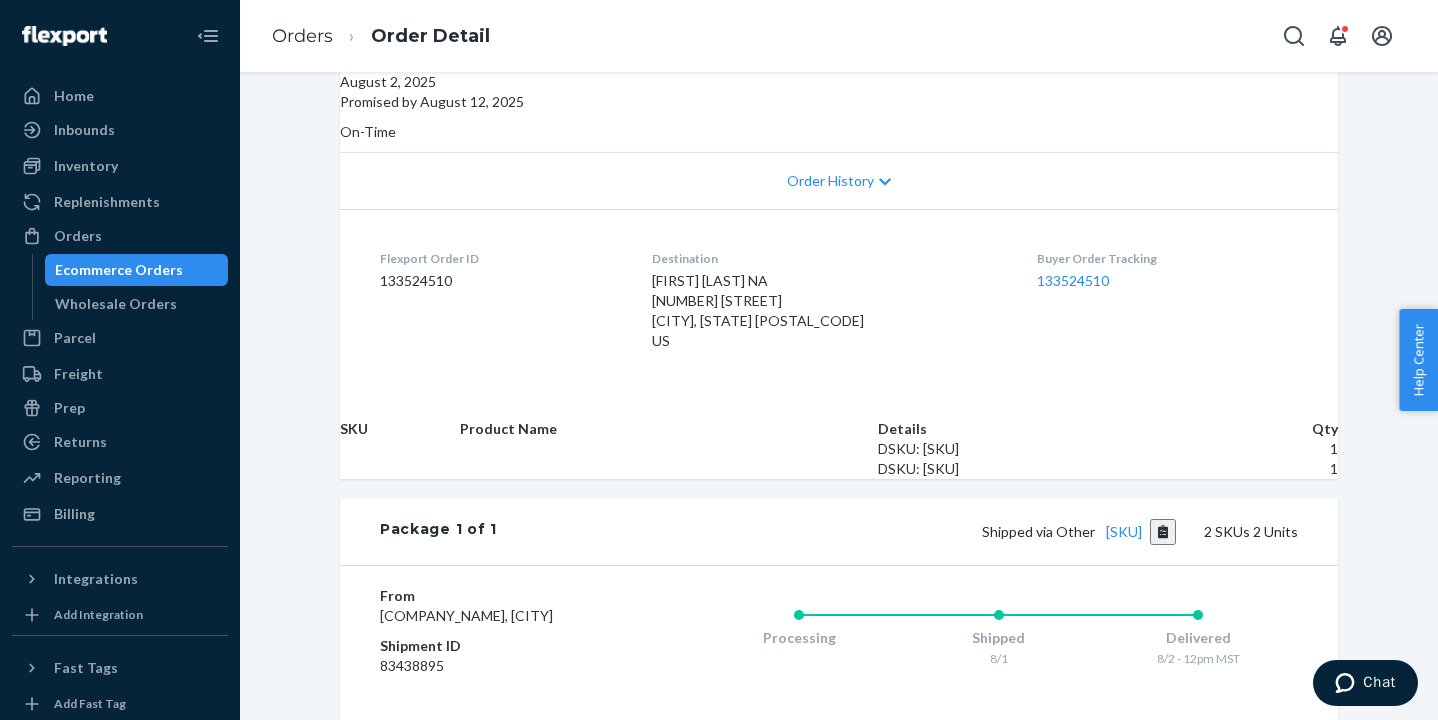 scroll, scrollTop: 710, scrollLeft: 0, axis: vertical 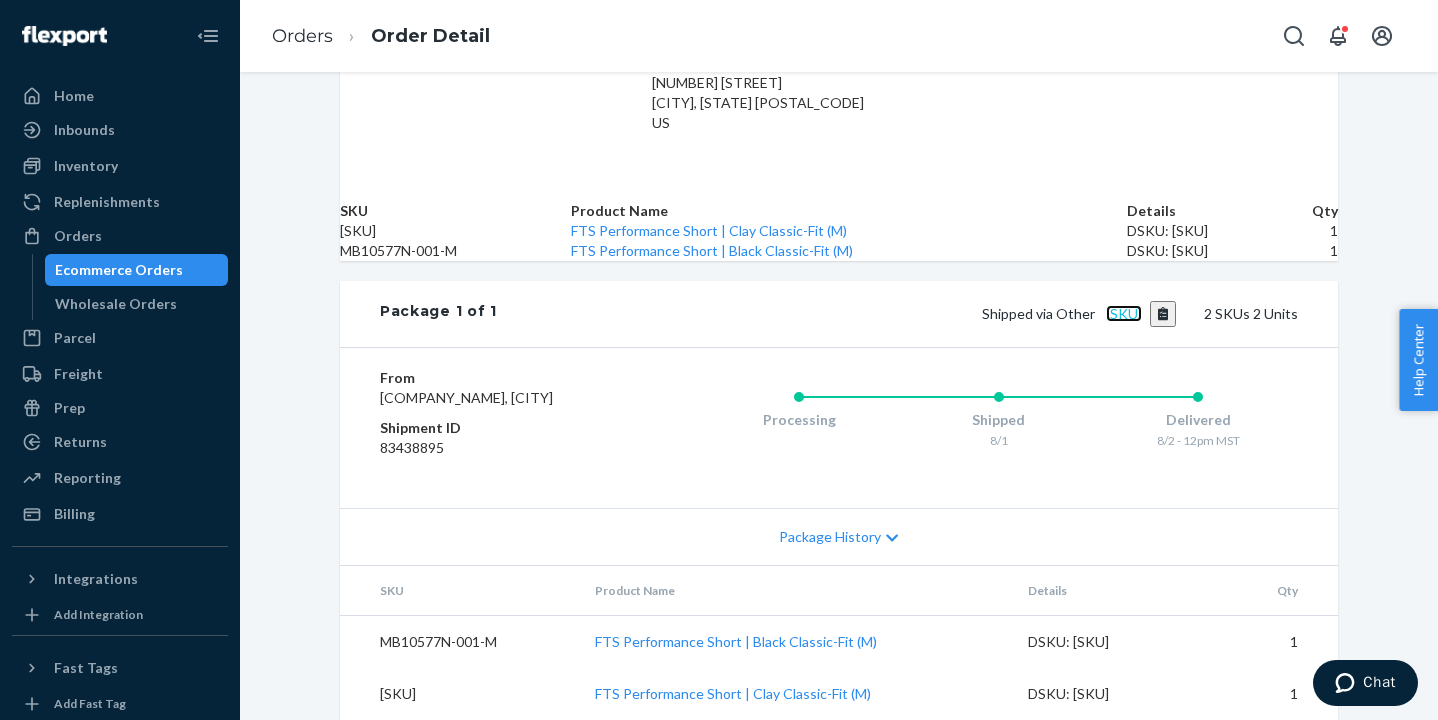 click on "[SKU]" at bounding box center (1124, 313) 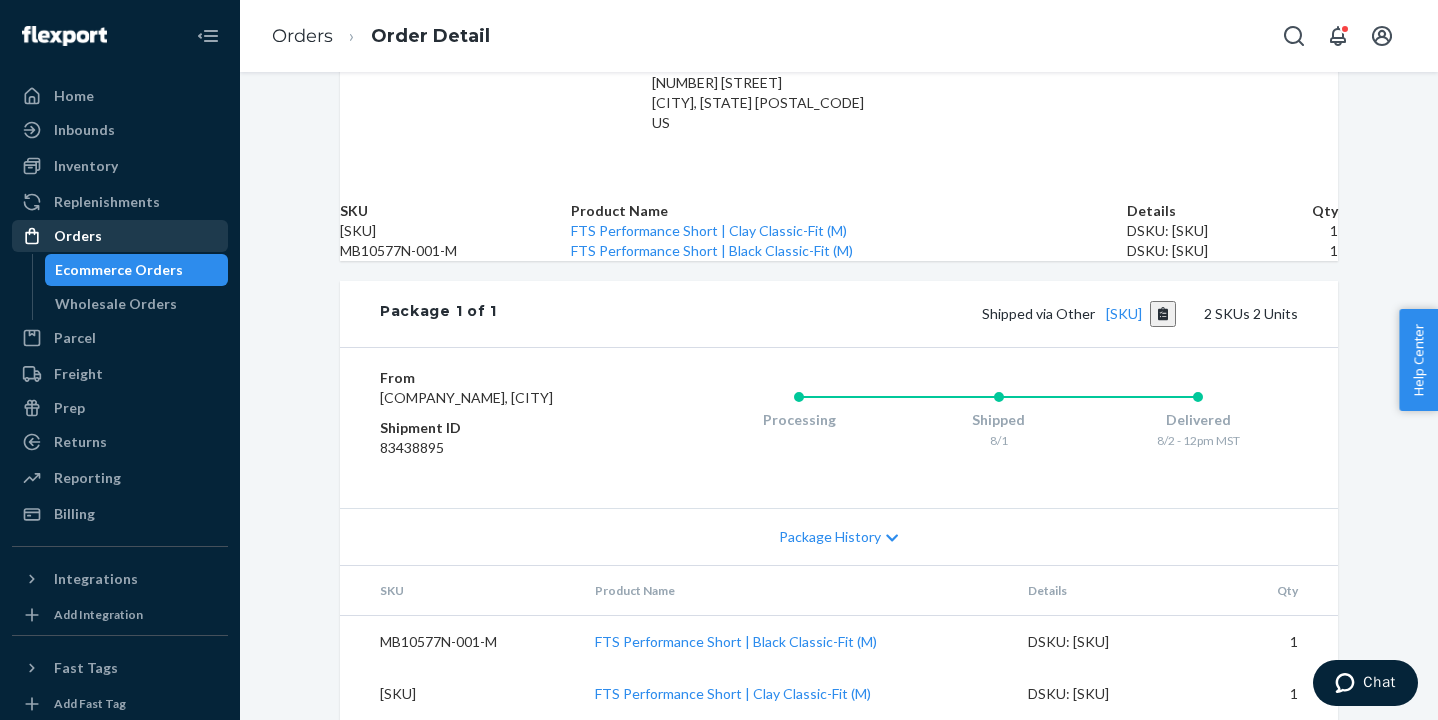 click on "Orders" at bounding box center (120, 236) 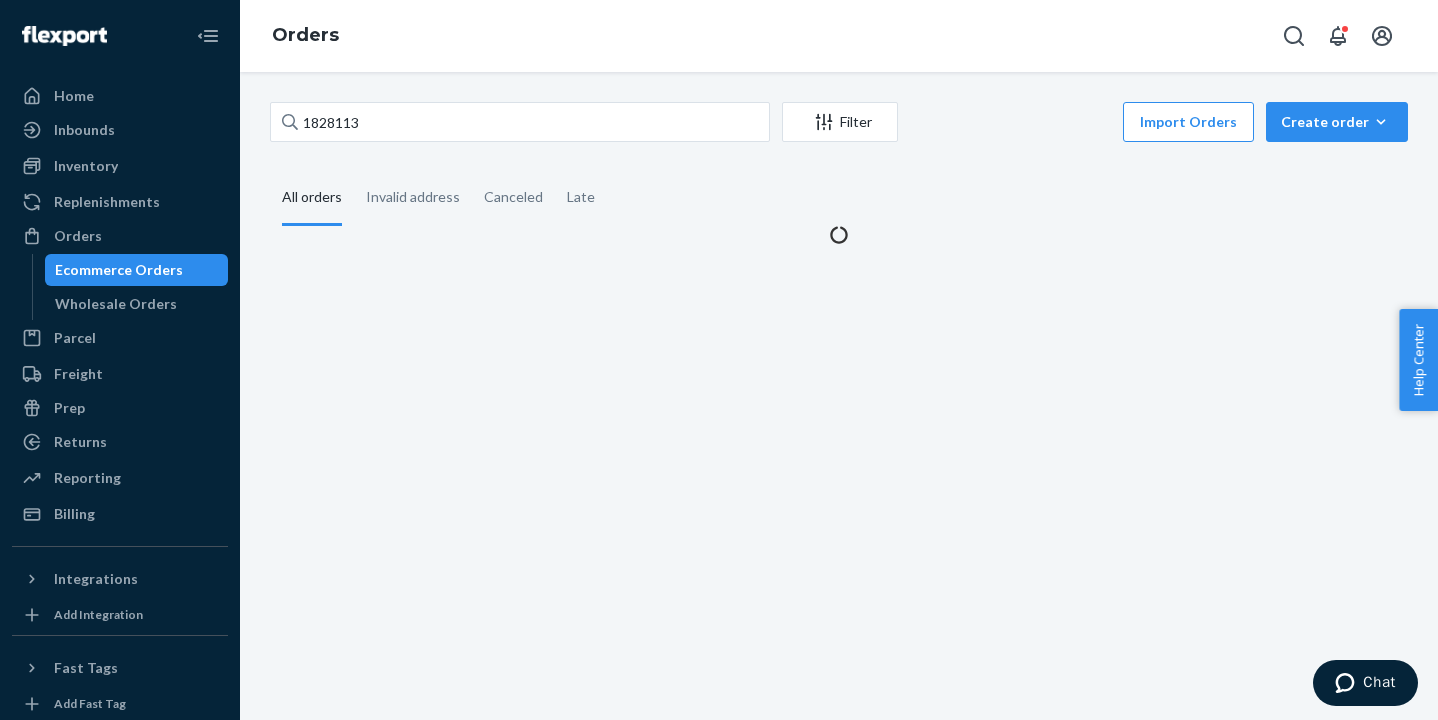 scroll, scrollTop: 0, scrollLeft: 0, axis: both 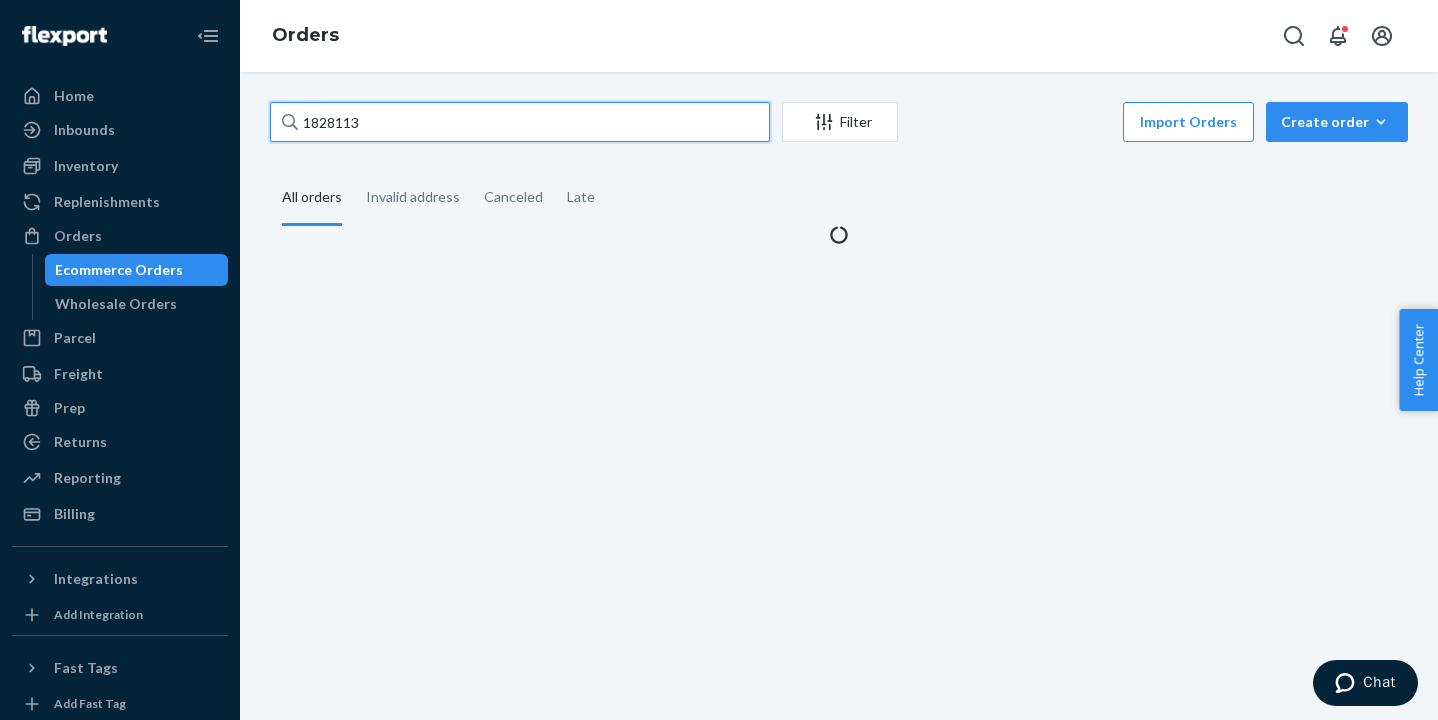click on "1828113" at bounding box center [520, 122] 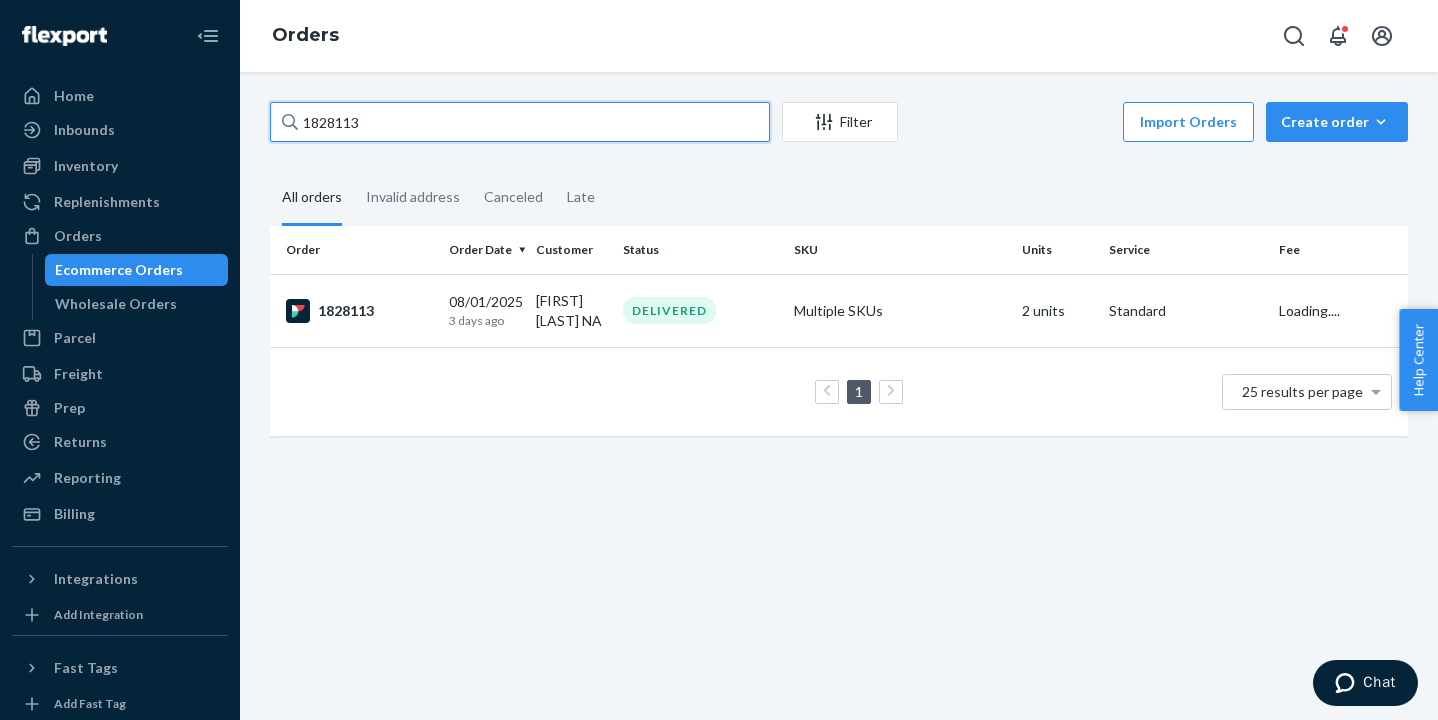 click on "1828113" at bounding box center (520, 122) 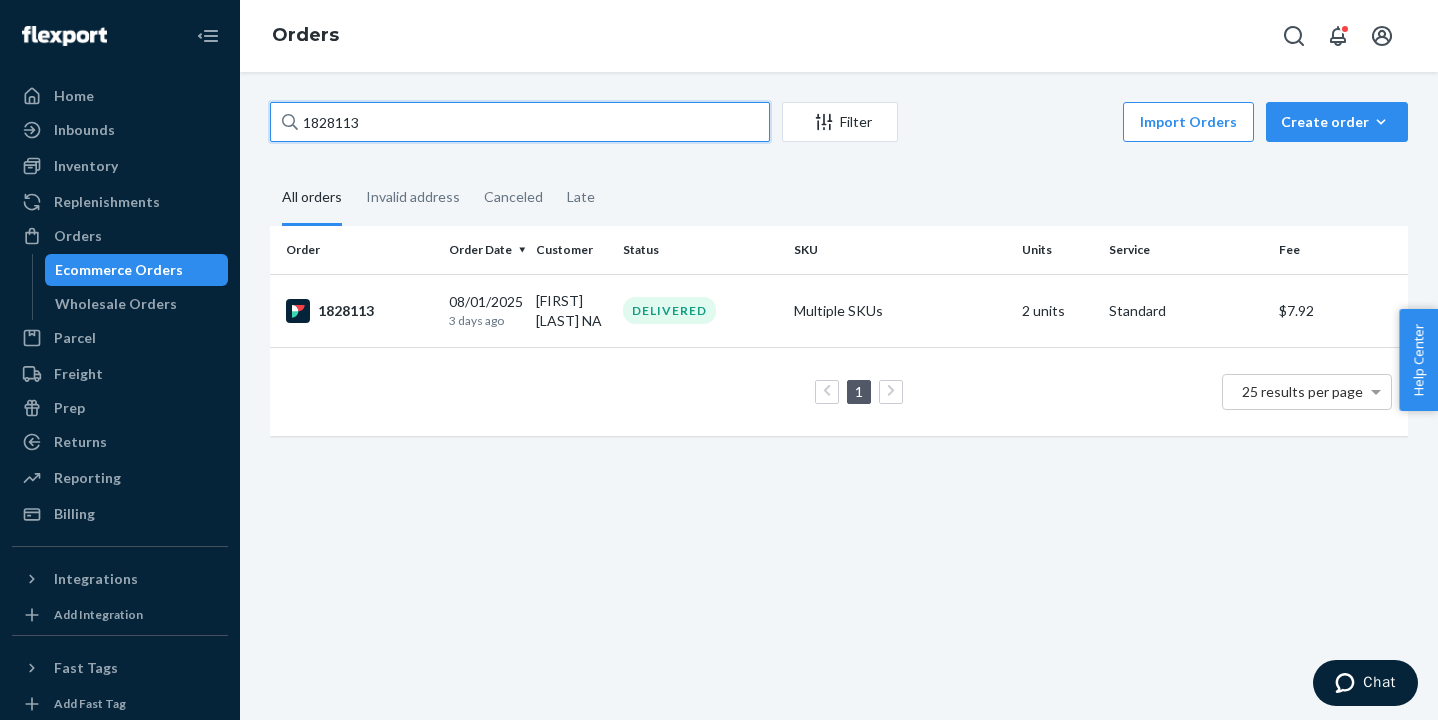 paste on "470" 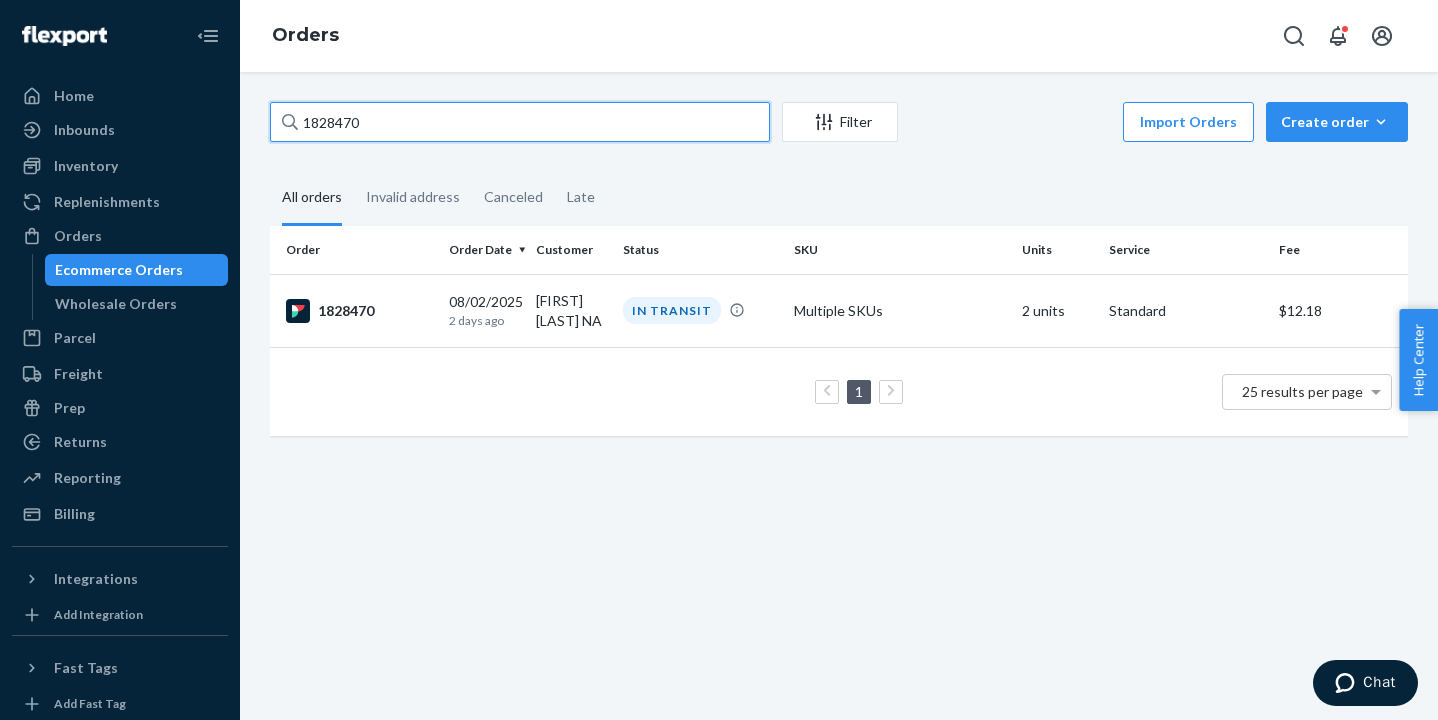 type on "1828470" 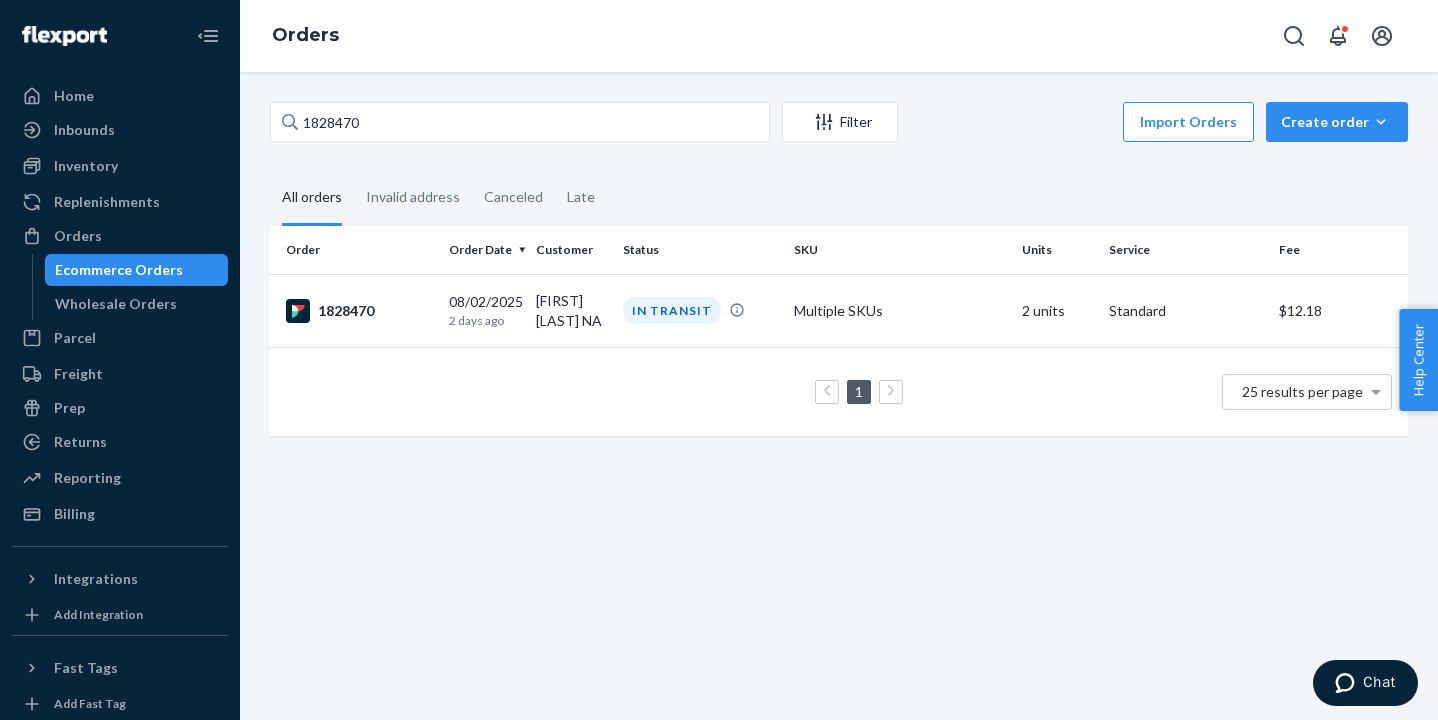 click on "1828470" at bounding box center (355, 310) 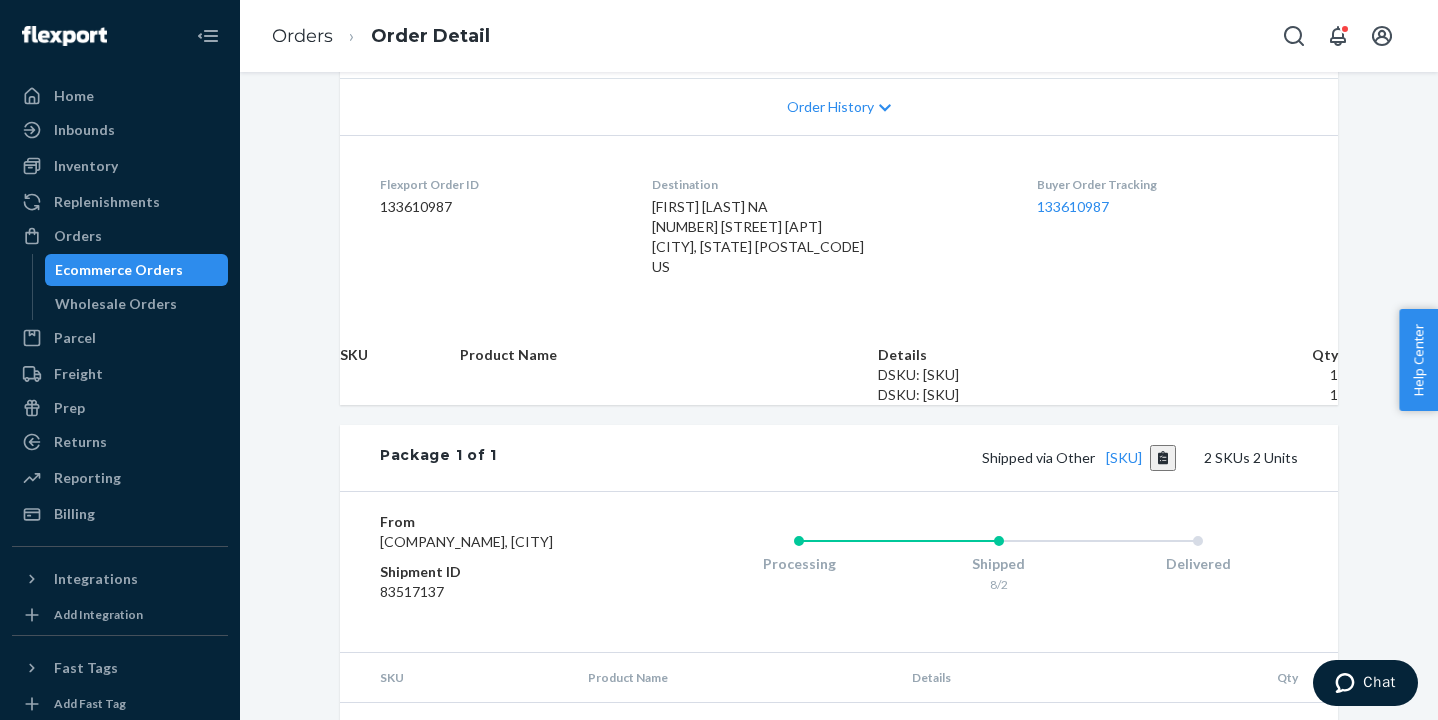 scroll, scrollTop: 430, scrollLeft: 0, axis: vertical 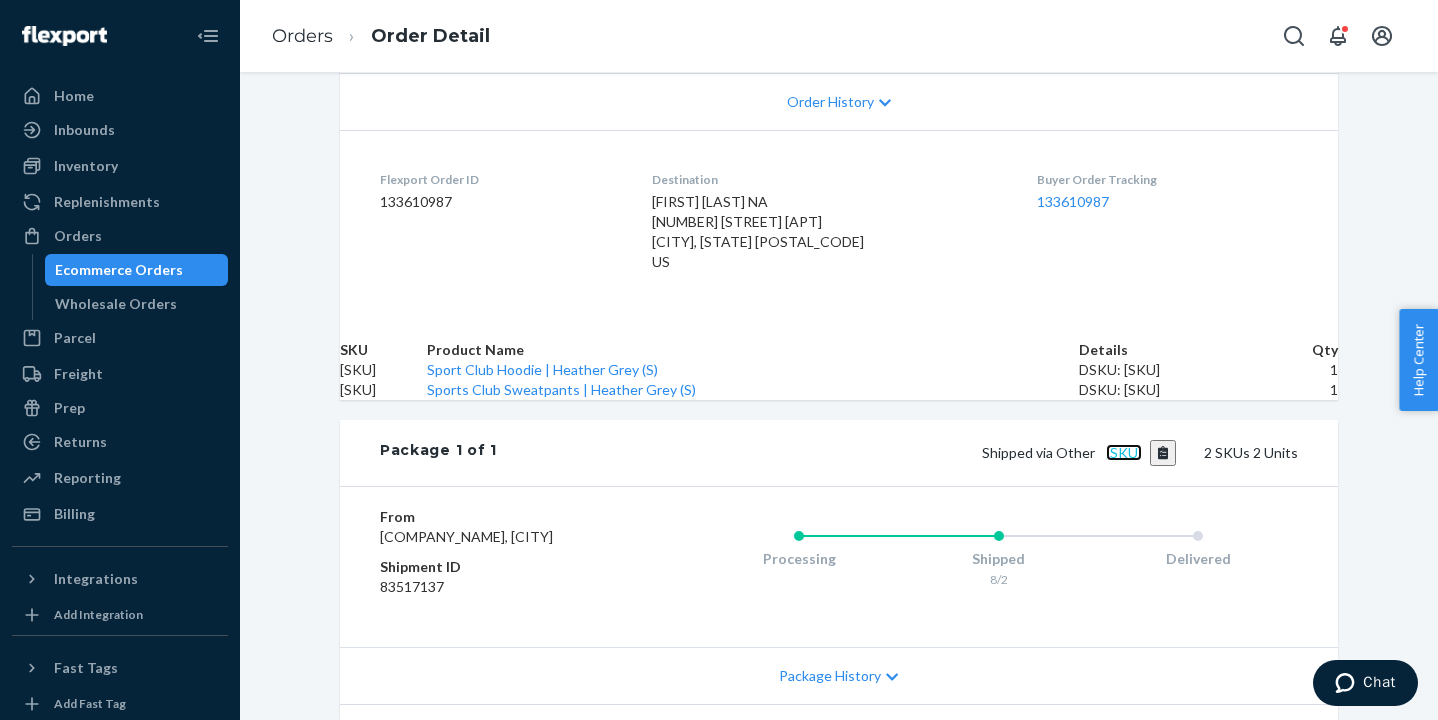 click on "[SKU]" at bounding box center [1124, 452] 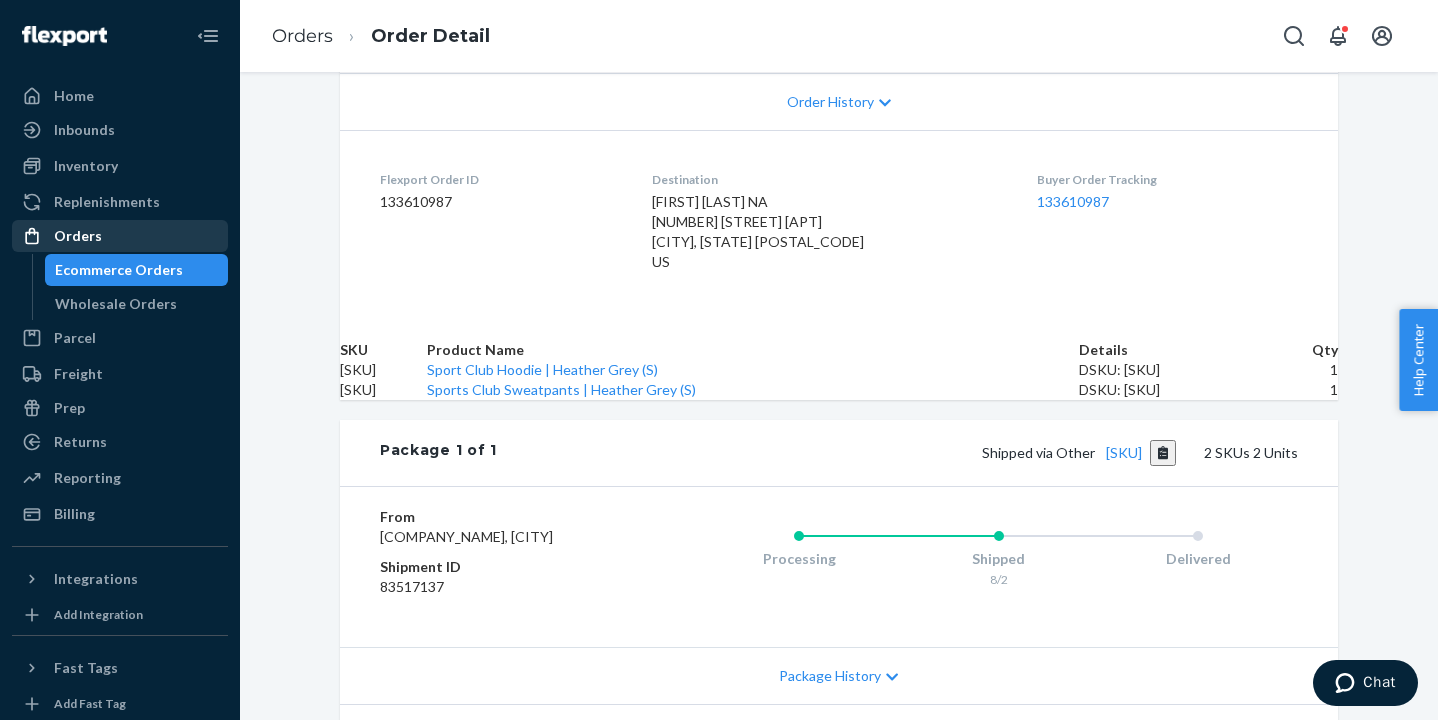 click on "Orders" at bounding box center [120, 236] 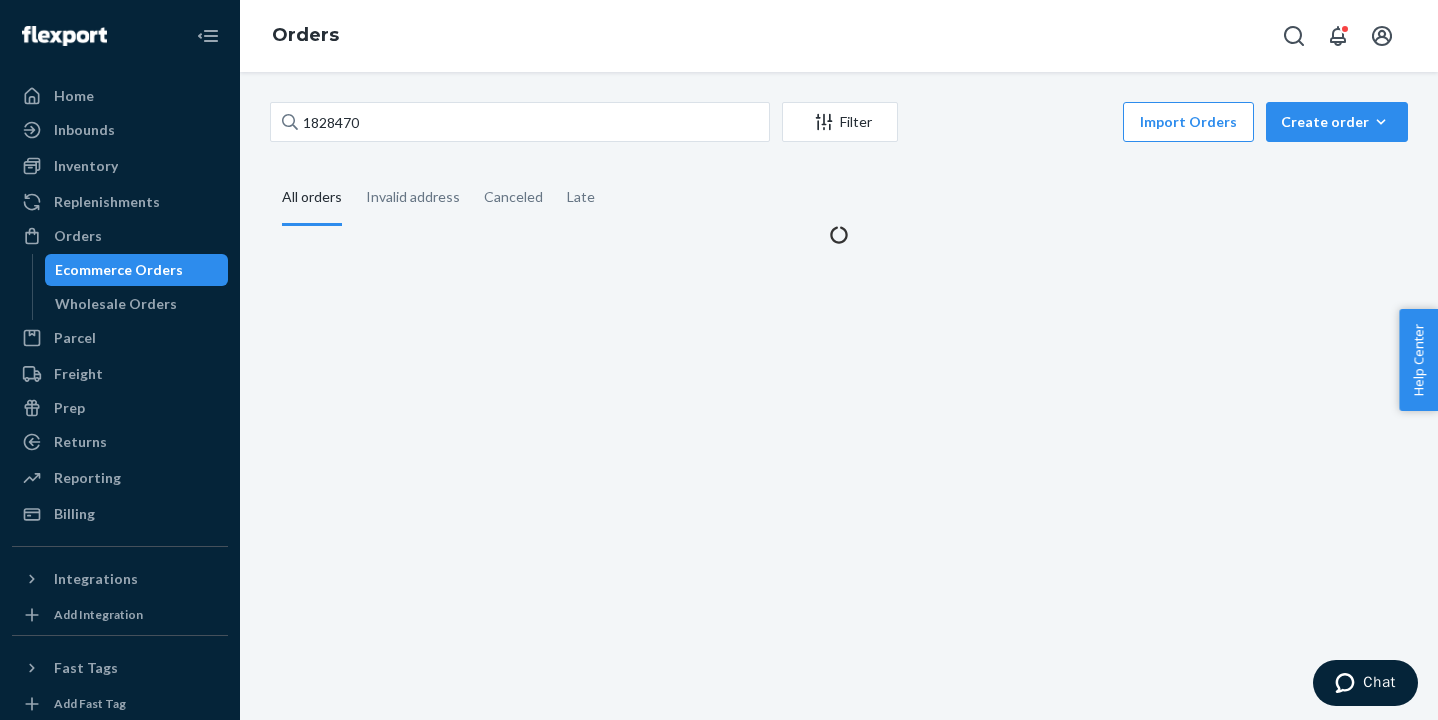 scroll, scrollTop: 0, scrollLeft: 0, axis: both 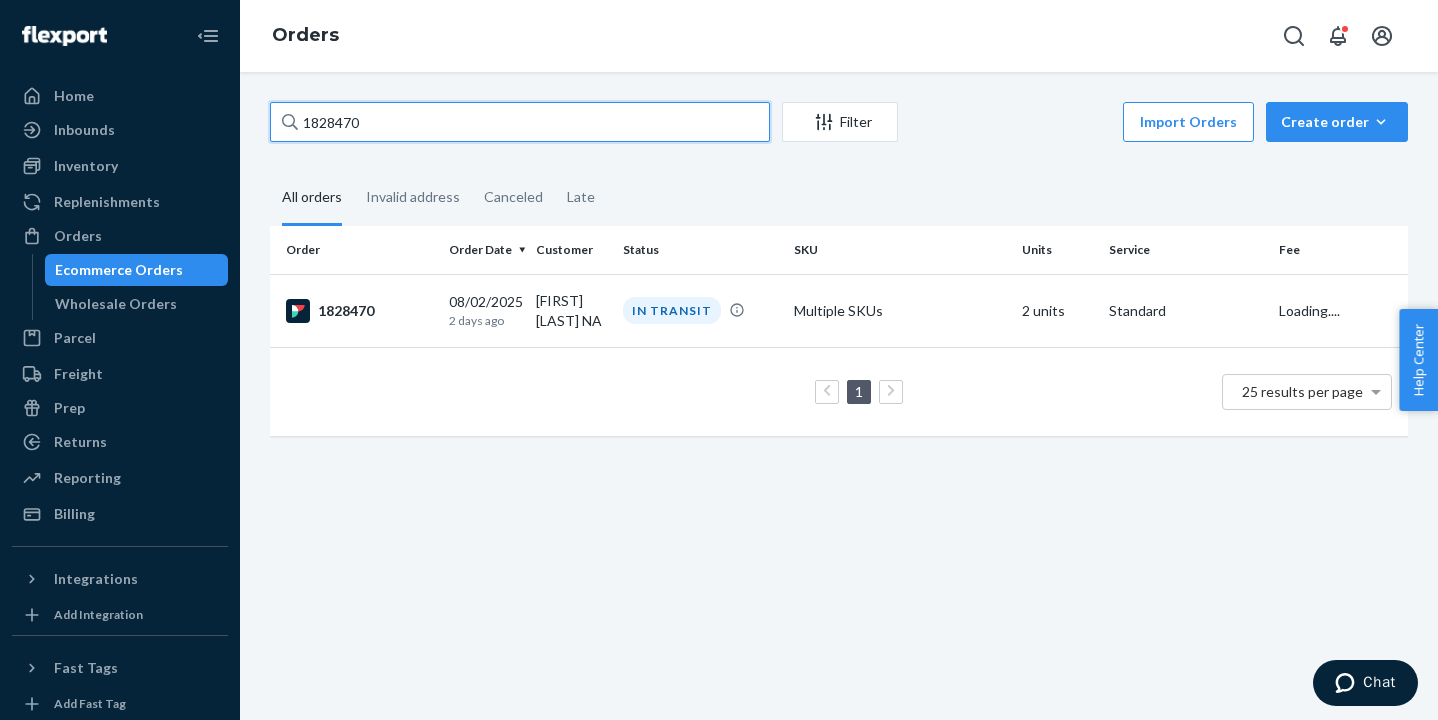 click on "1828470" at bounding box center (520, 122) 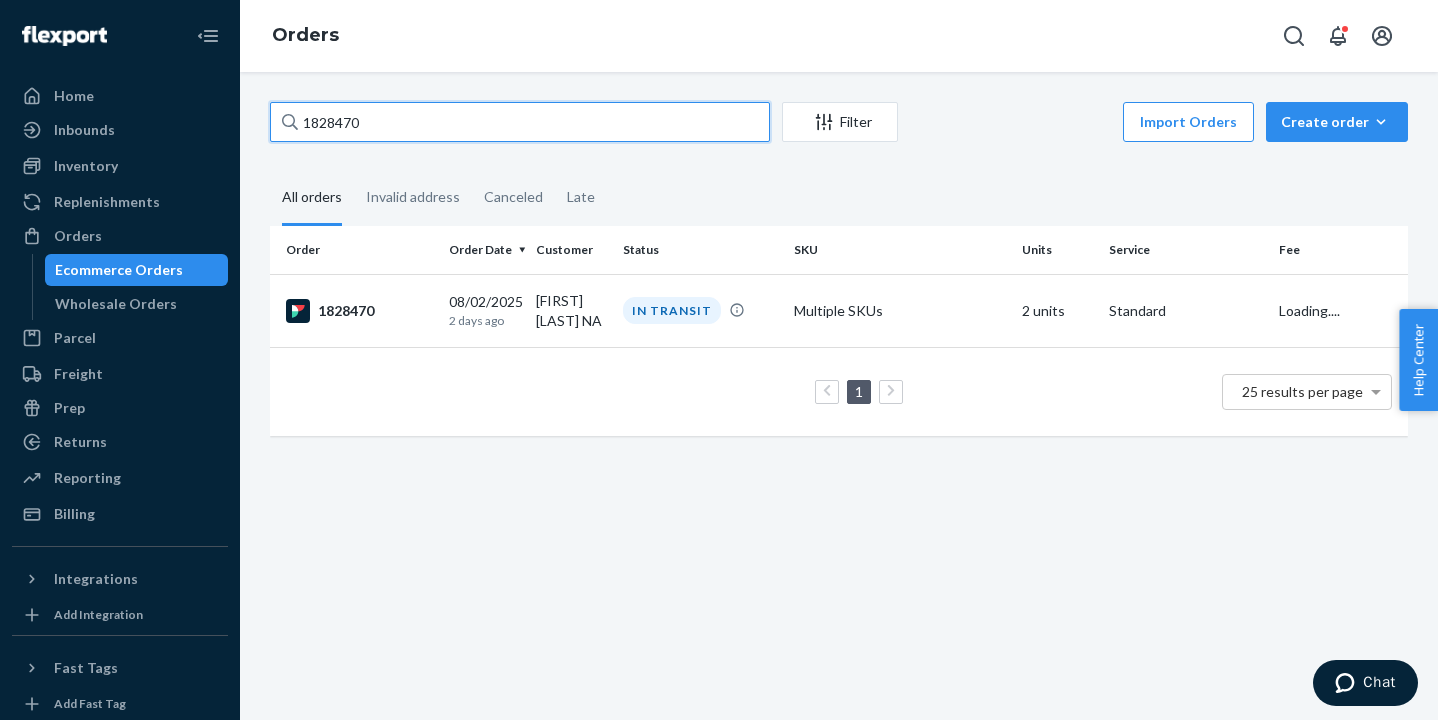 click on "1828470" at bounding box center [520, 122] 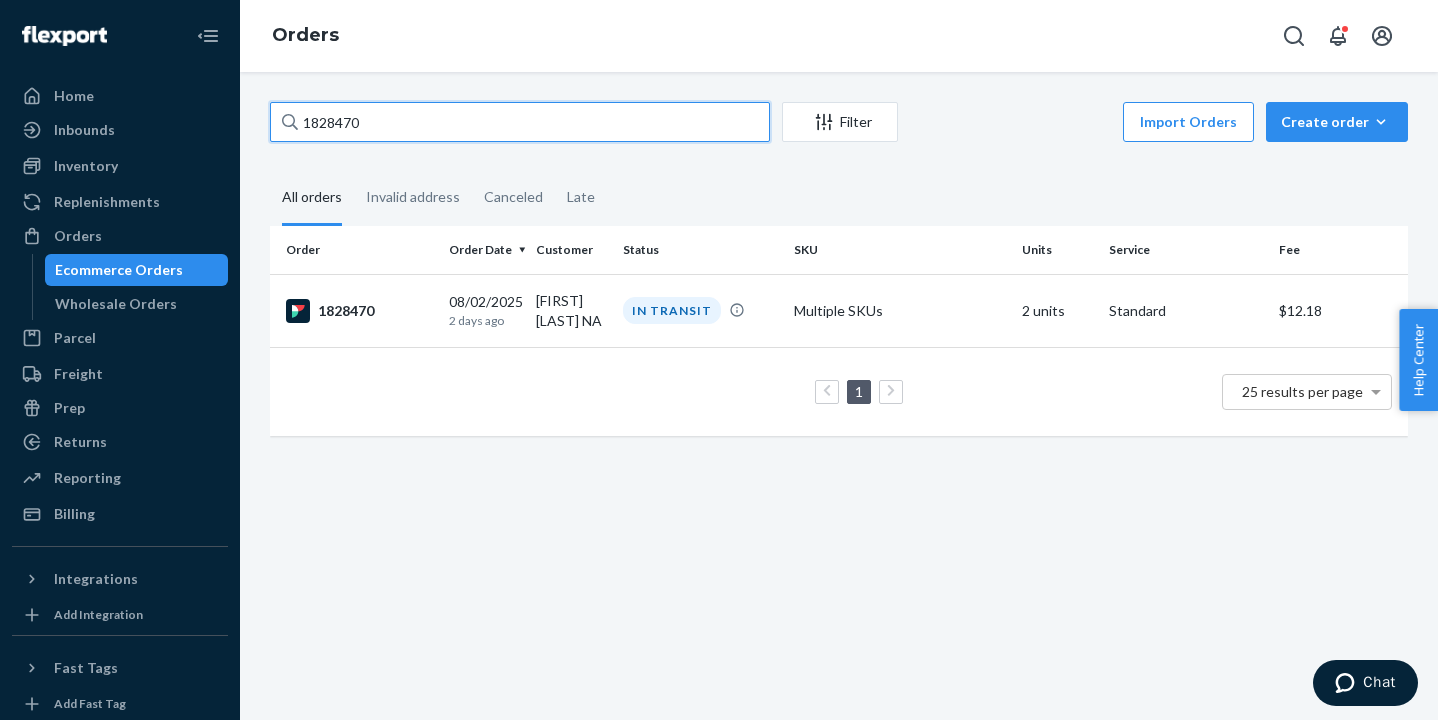 click on "1828470" at bounding box center [520, 122] 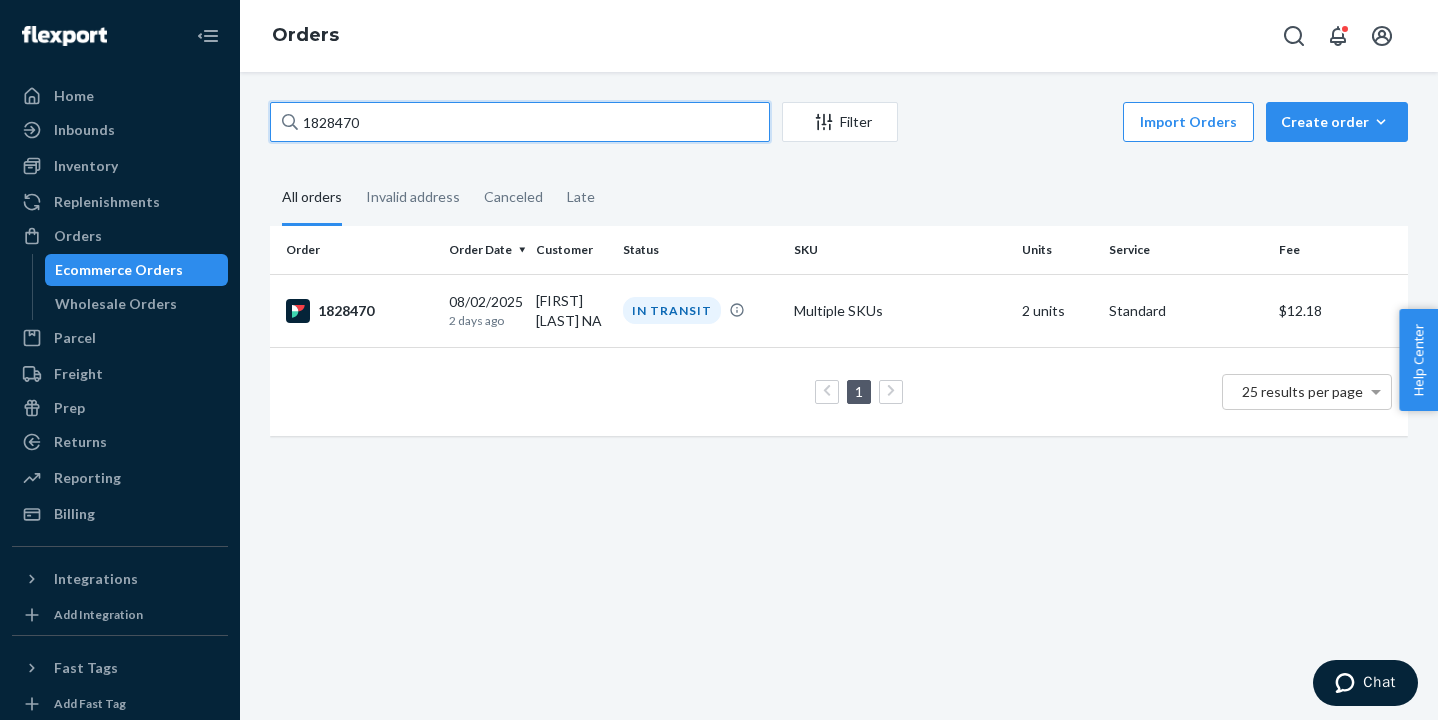 paste on "528" 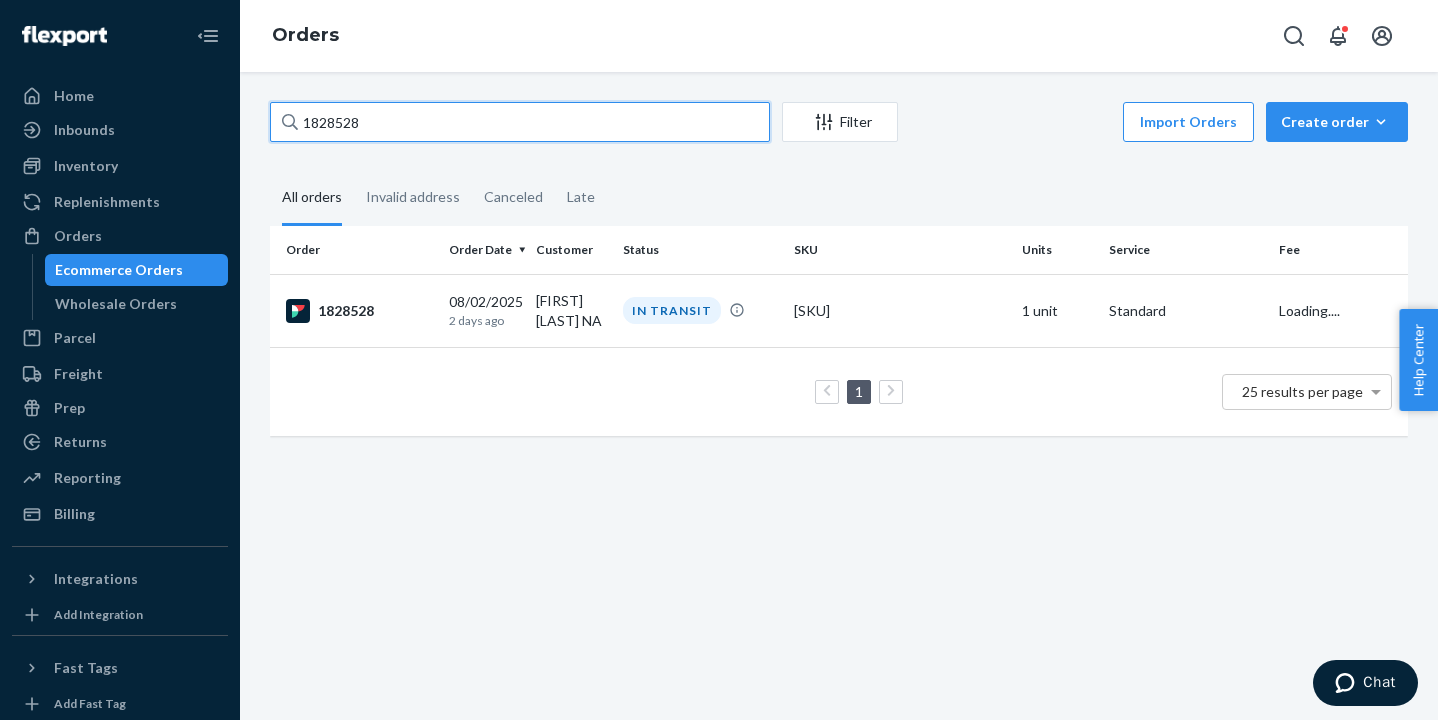 type on "1828528" 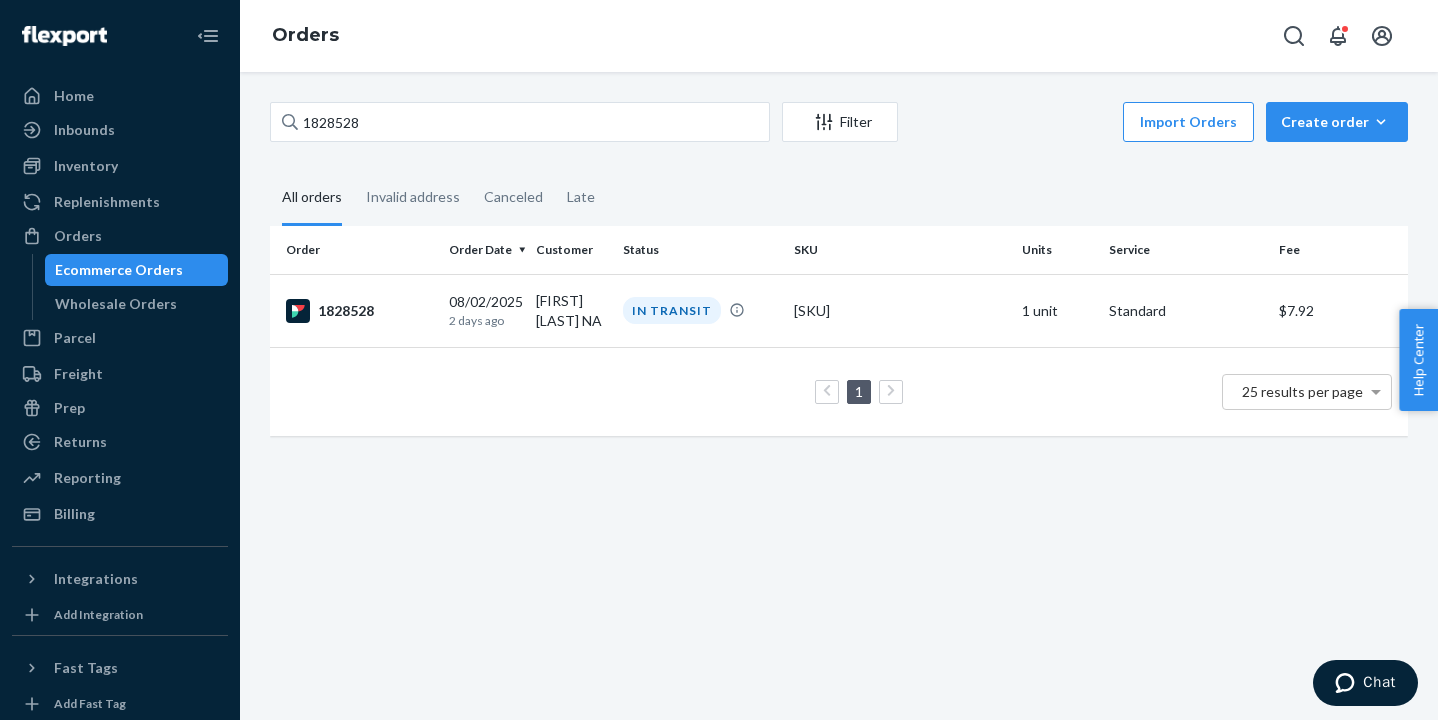 click on "1828528" at bounding box center [359, 311] 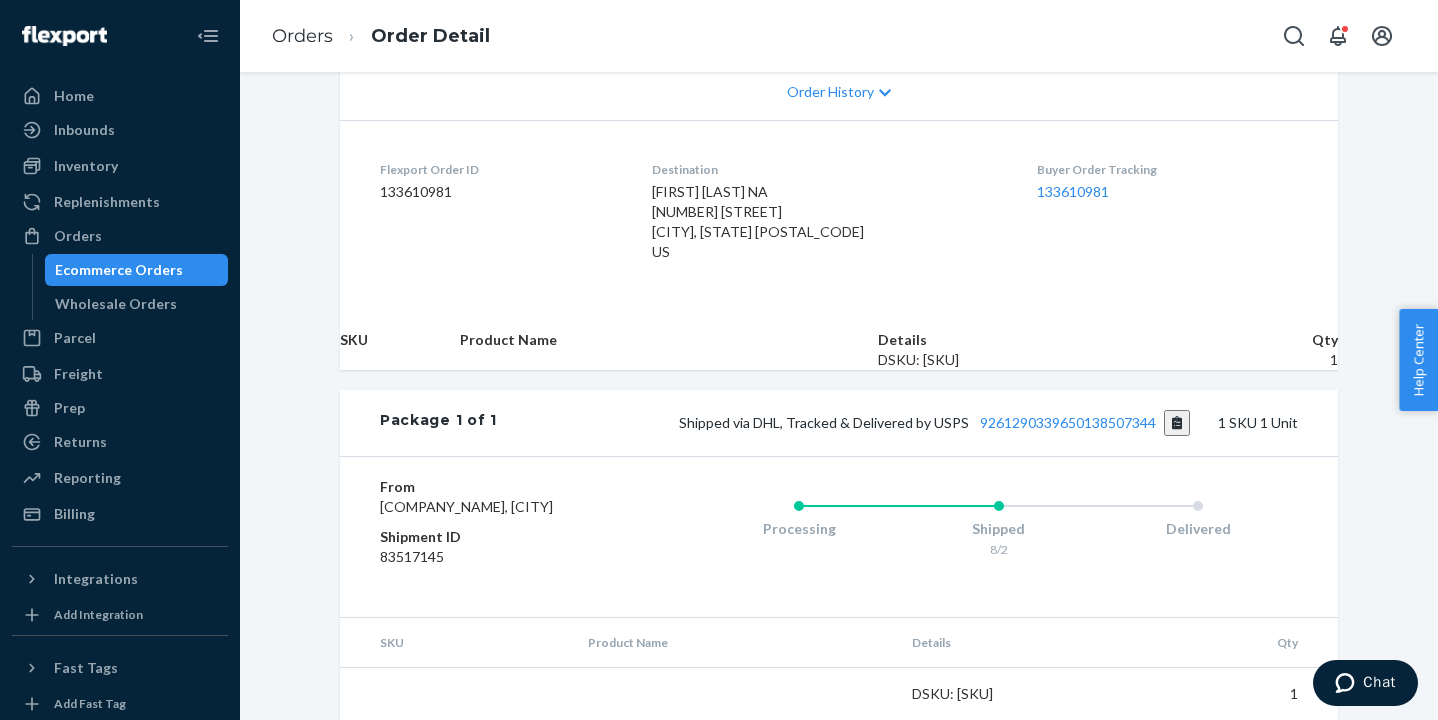 scroll, scrollTop: 606, scrollLeft: 0, axis: vertical 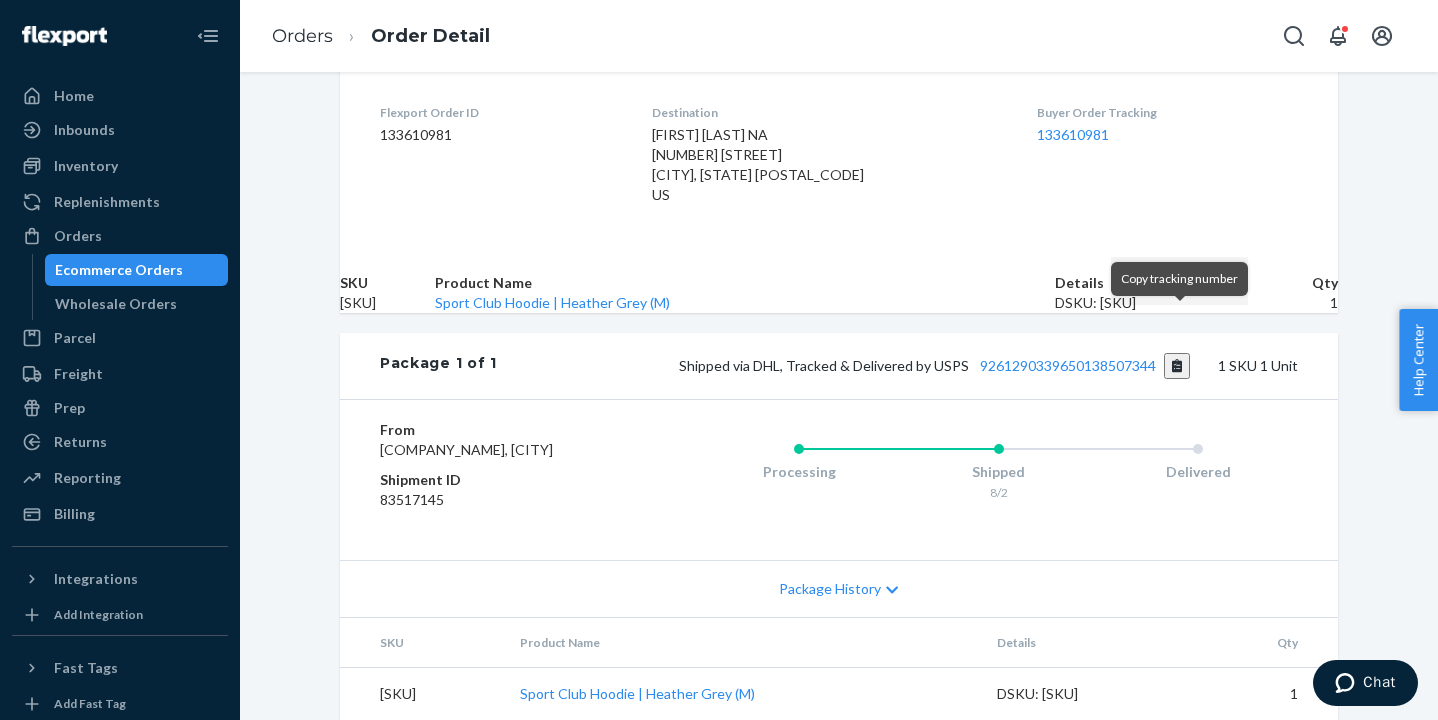 click at bounding box center [1177, 366] 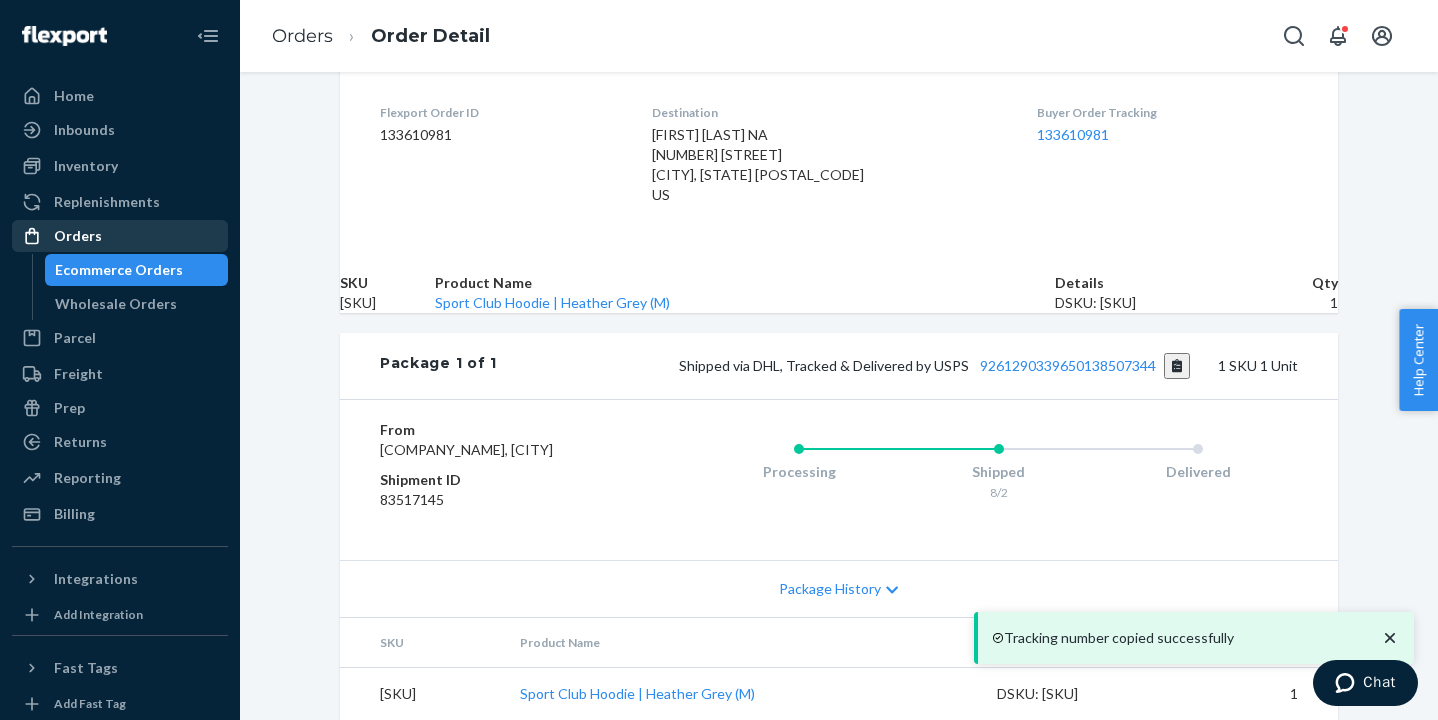 click on "Orders" at bounding box center [120, 236] 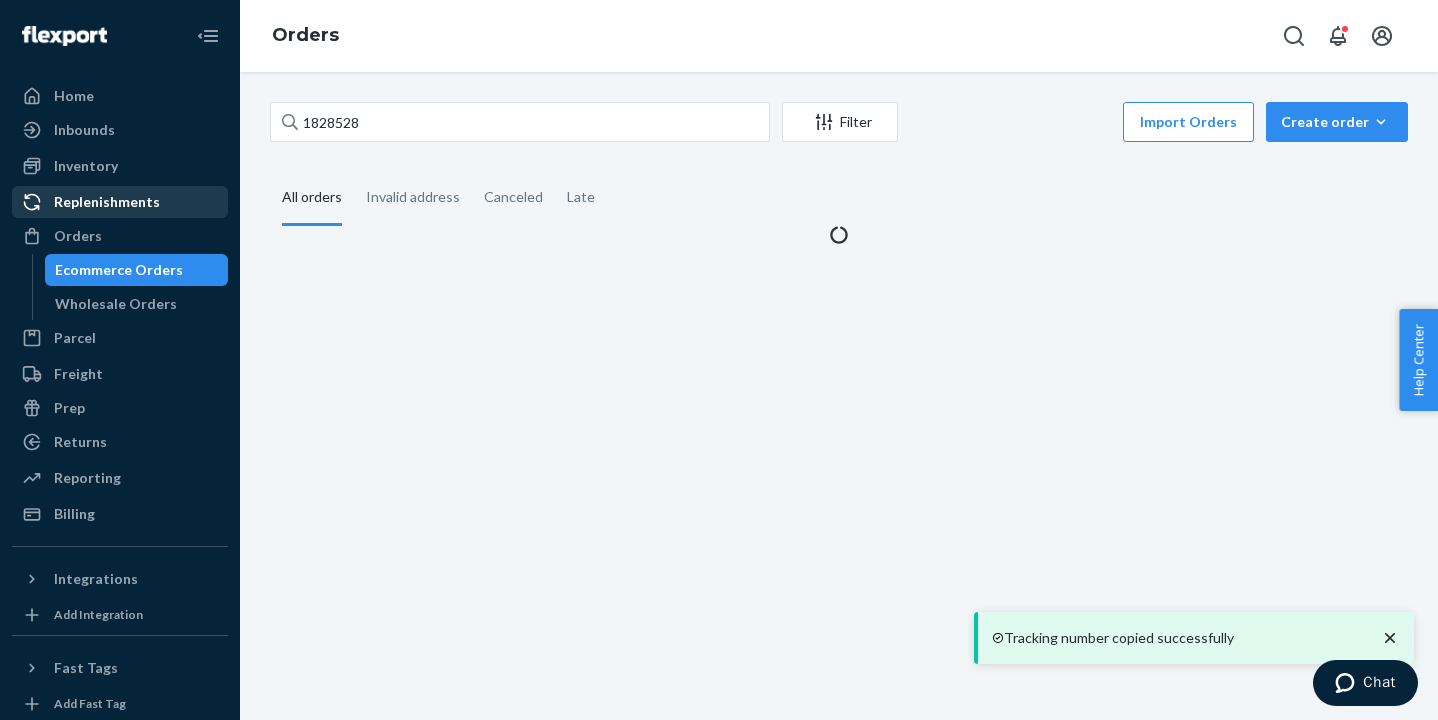 scroll, scrollTop: 0, scrollLeft: 0, axis: both 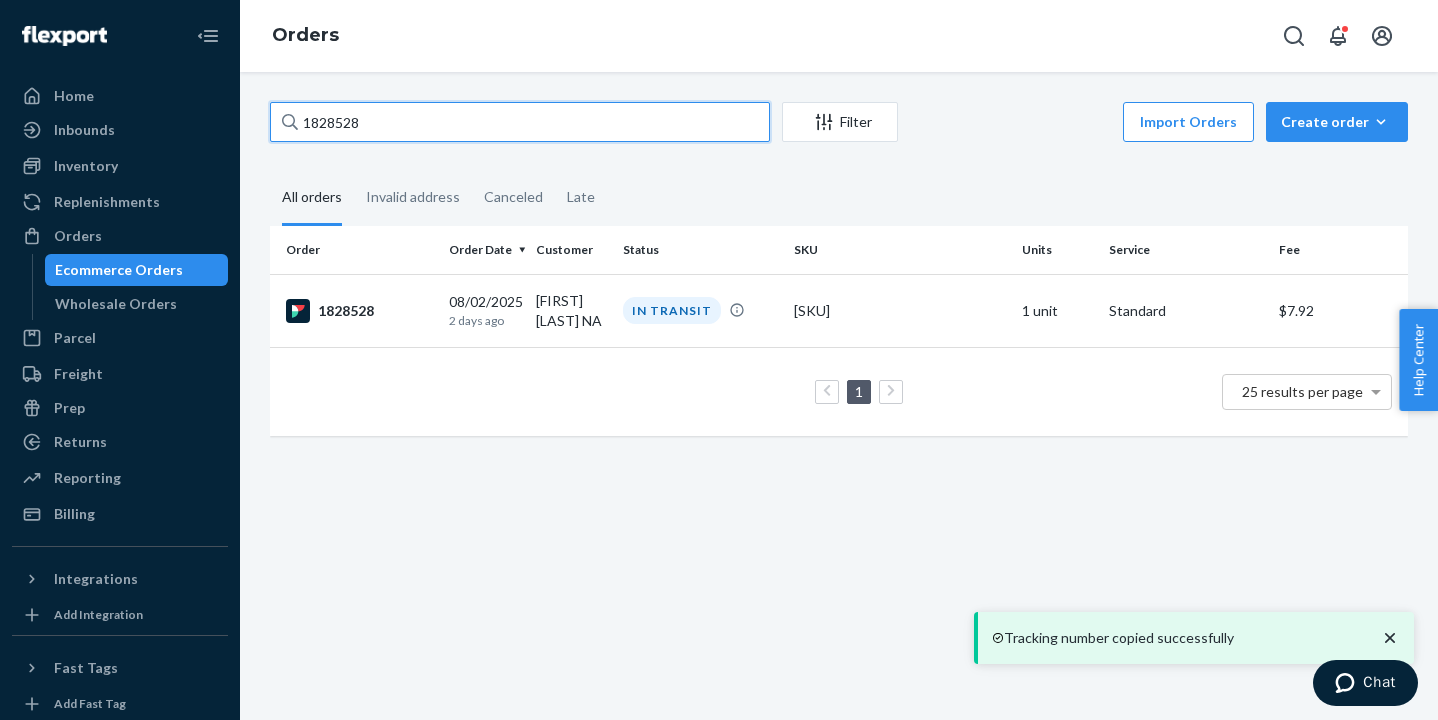 click on "1828528" at bounding box center [520, 122] 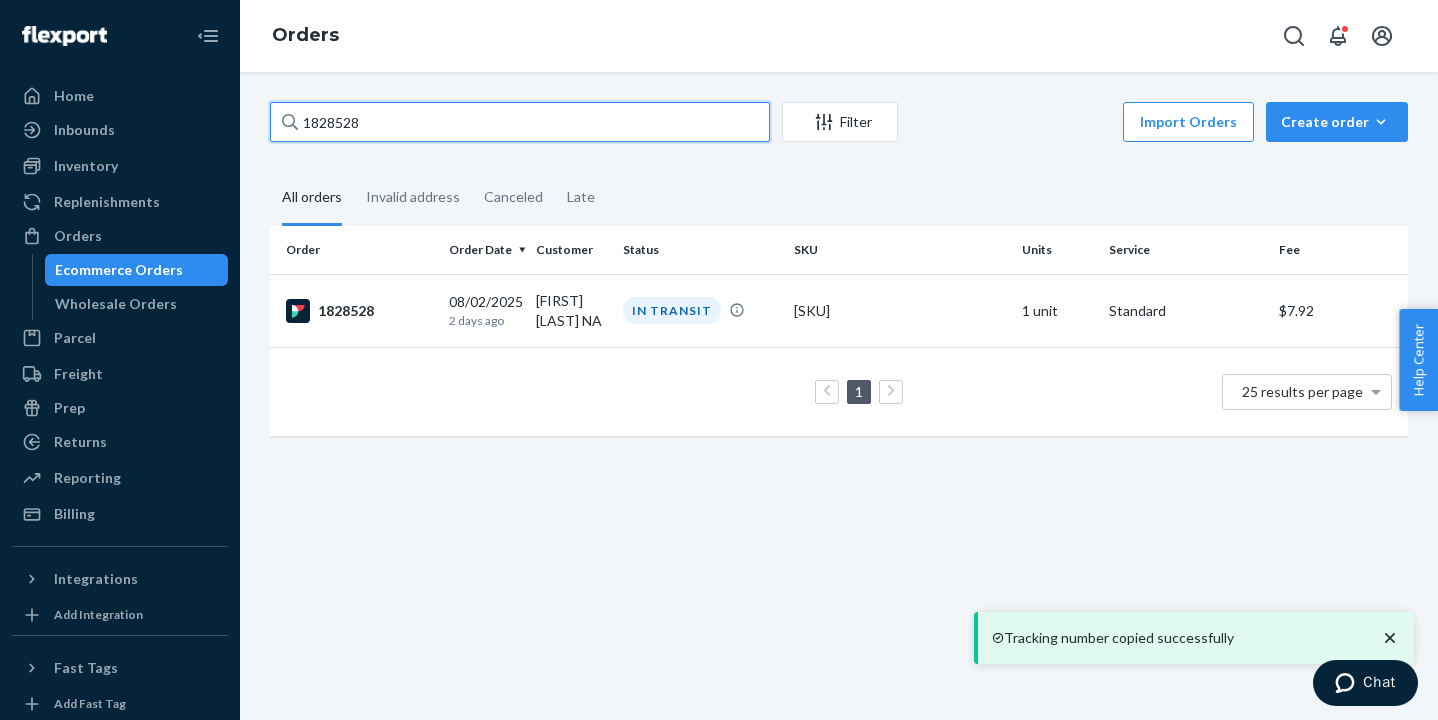 click on "1828528" at bounding box center (520, 122) 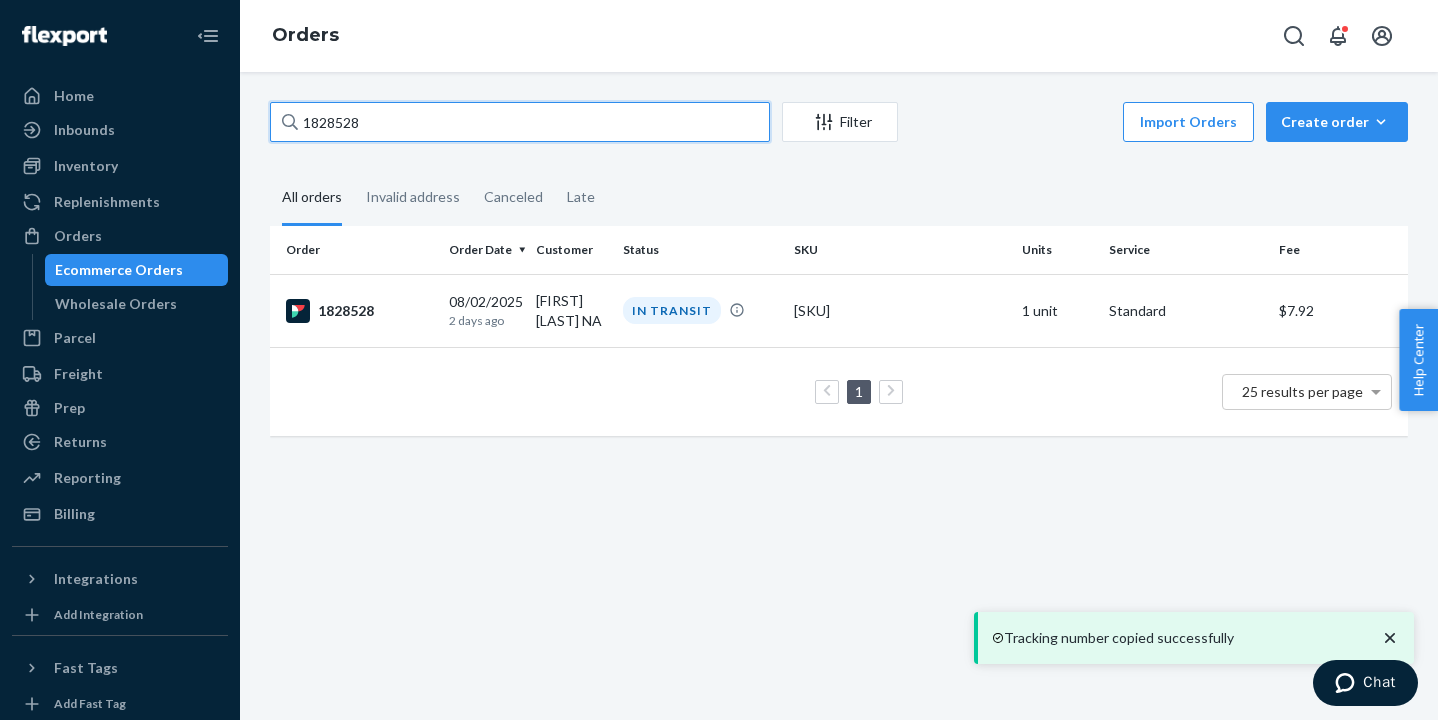 paste on "446" 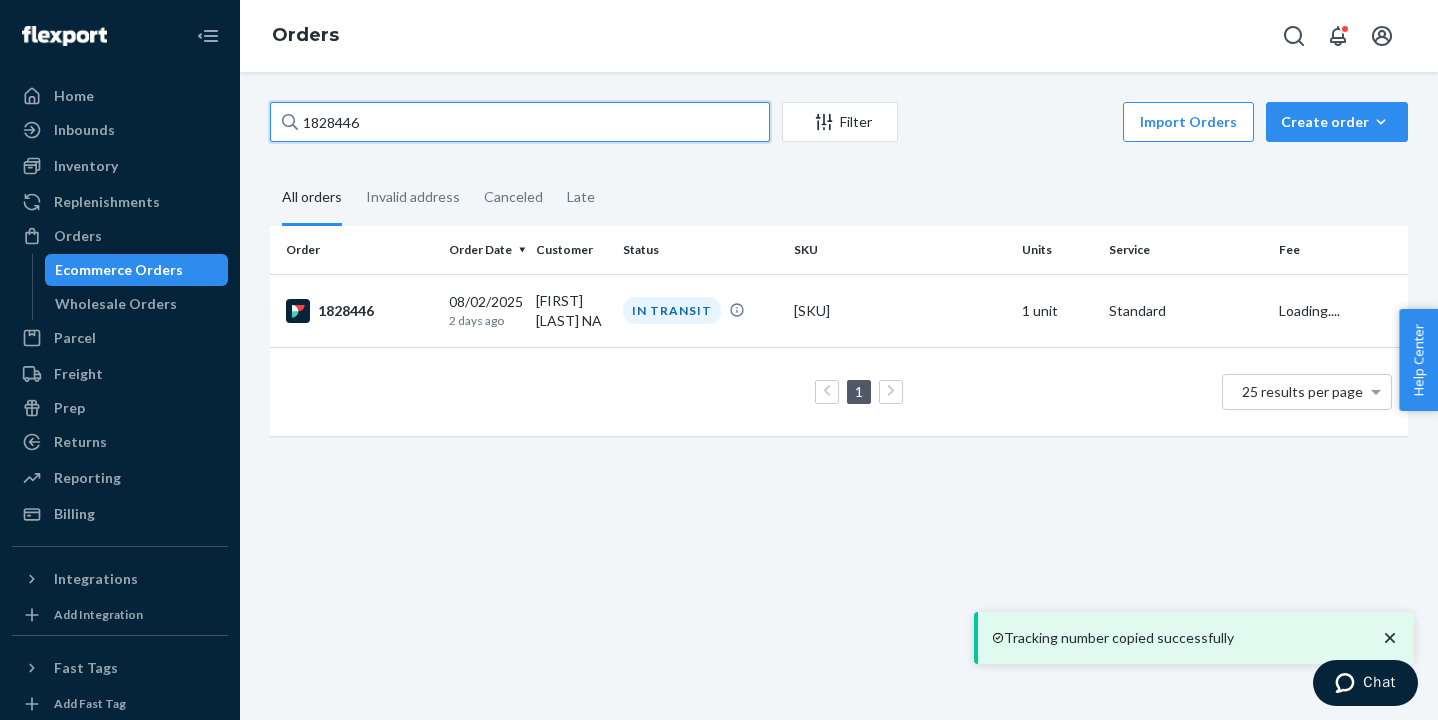 type on "1828446" 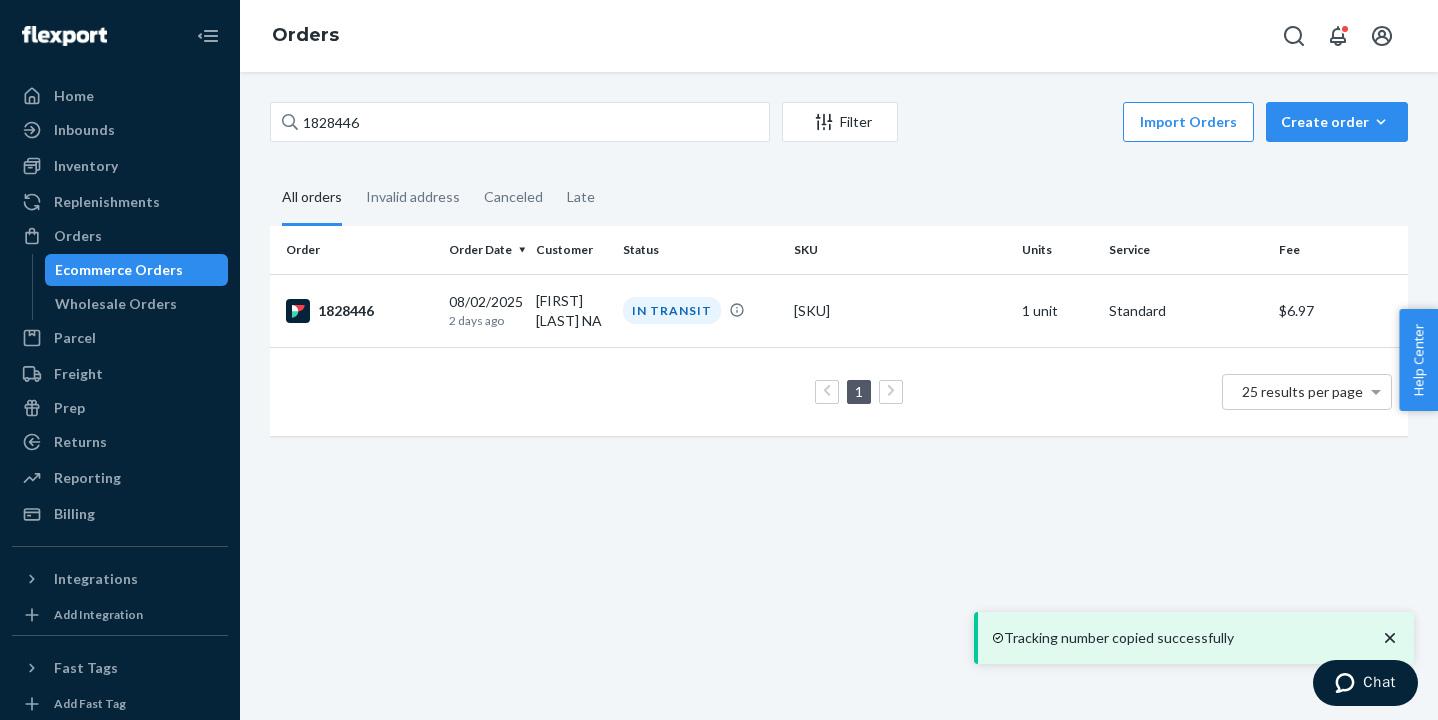 click on "1828446" at bounding box center [359, 311] 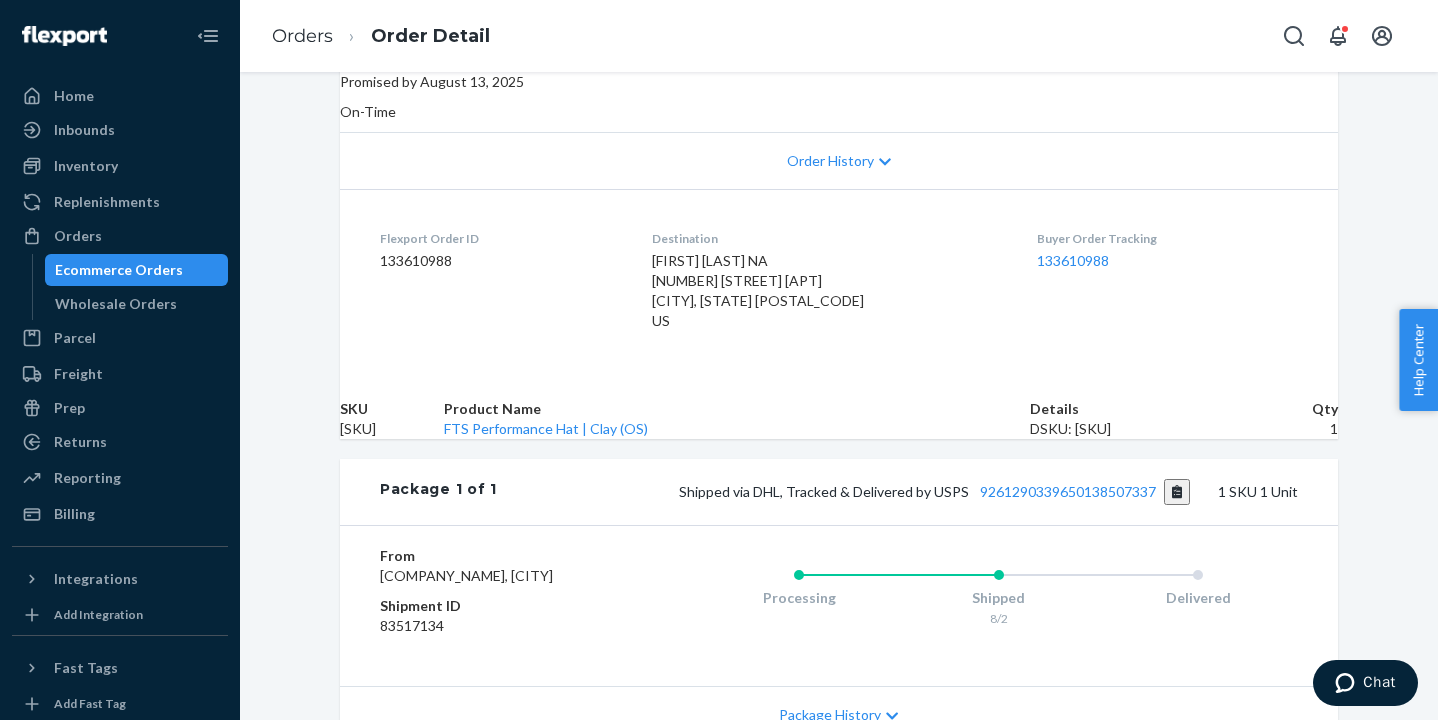 scroll, scrollTop: 413, scrollLeft: 0, axis: vertical 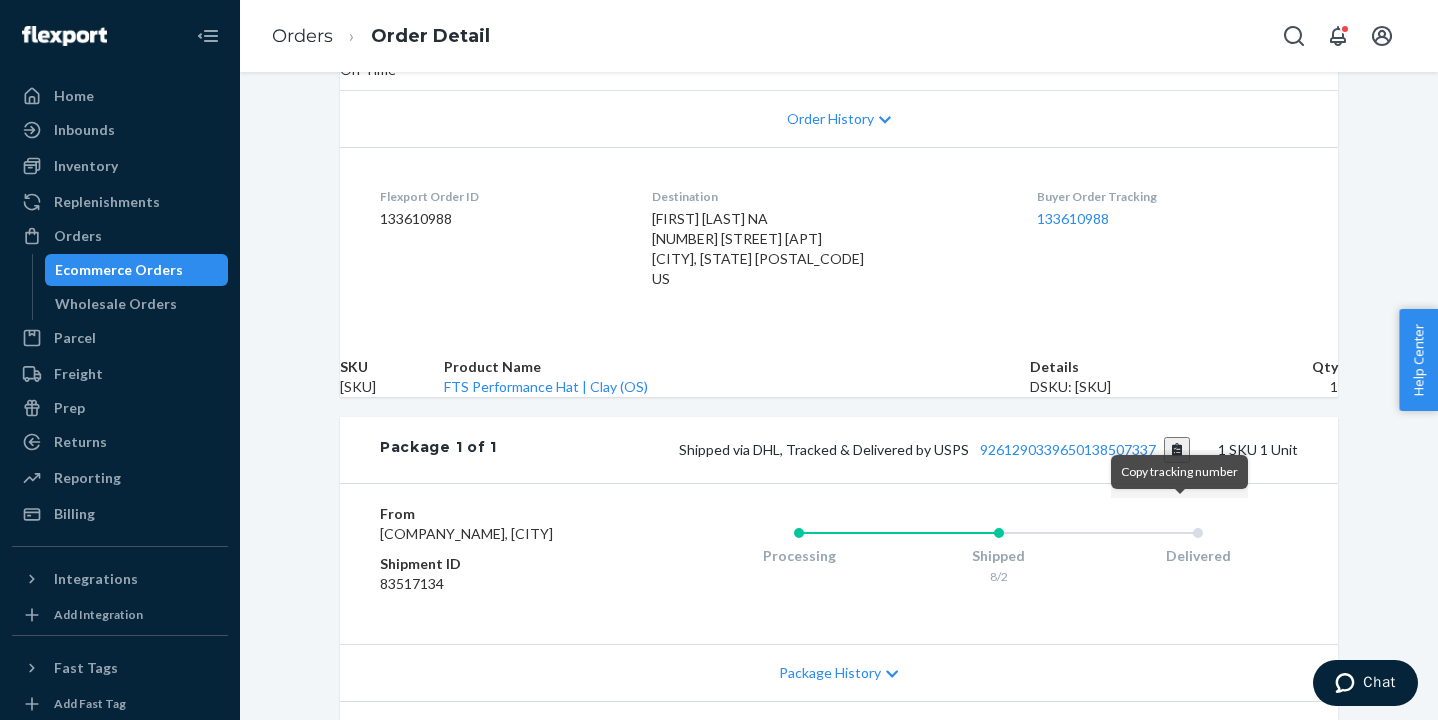 click at bounding box center (1177, 450) 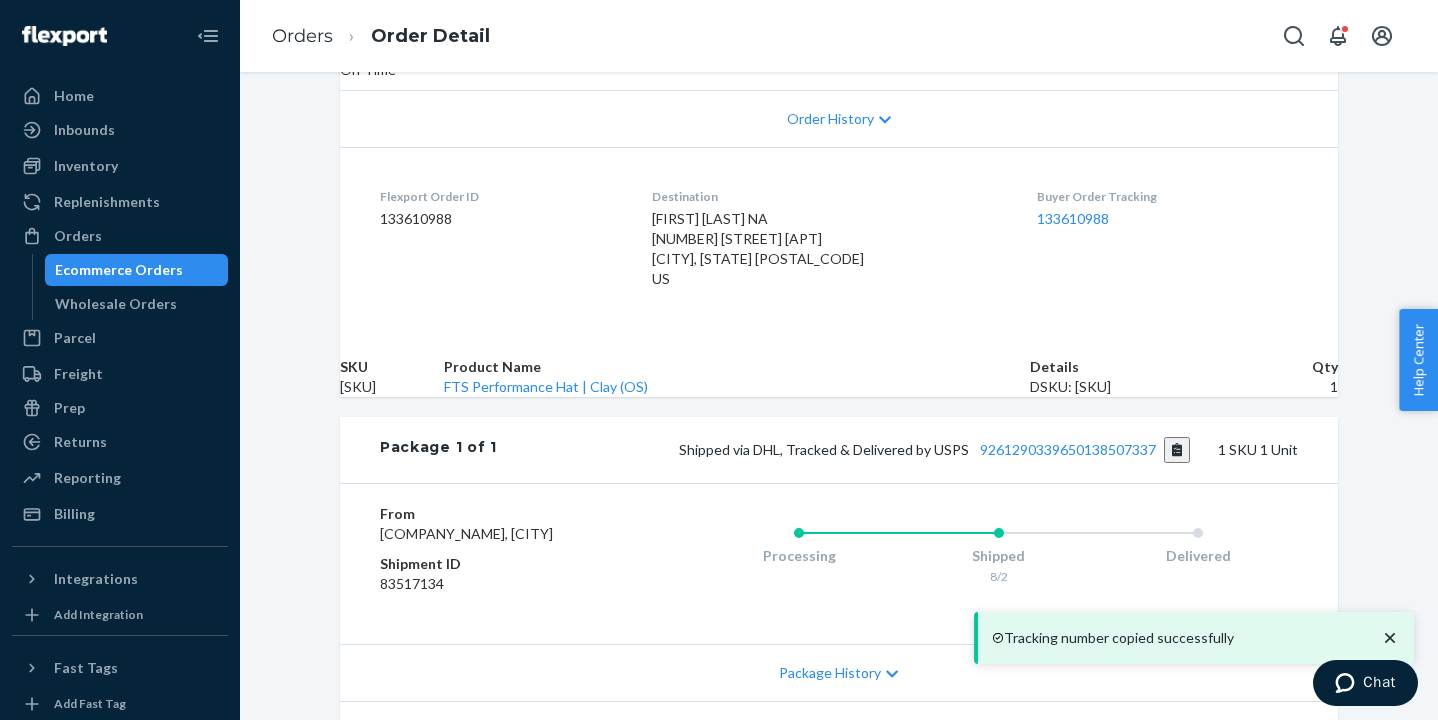 scroll, scrollTop: 0, scrollLeft: 0, axis: both 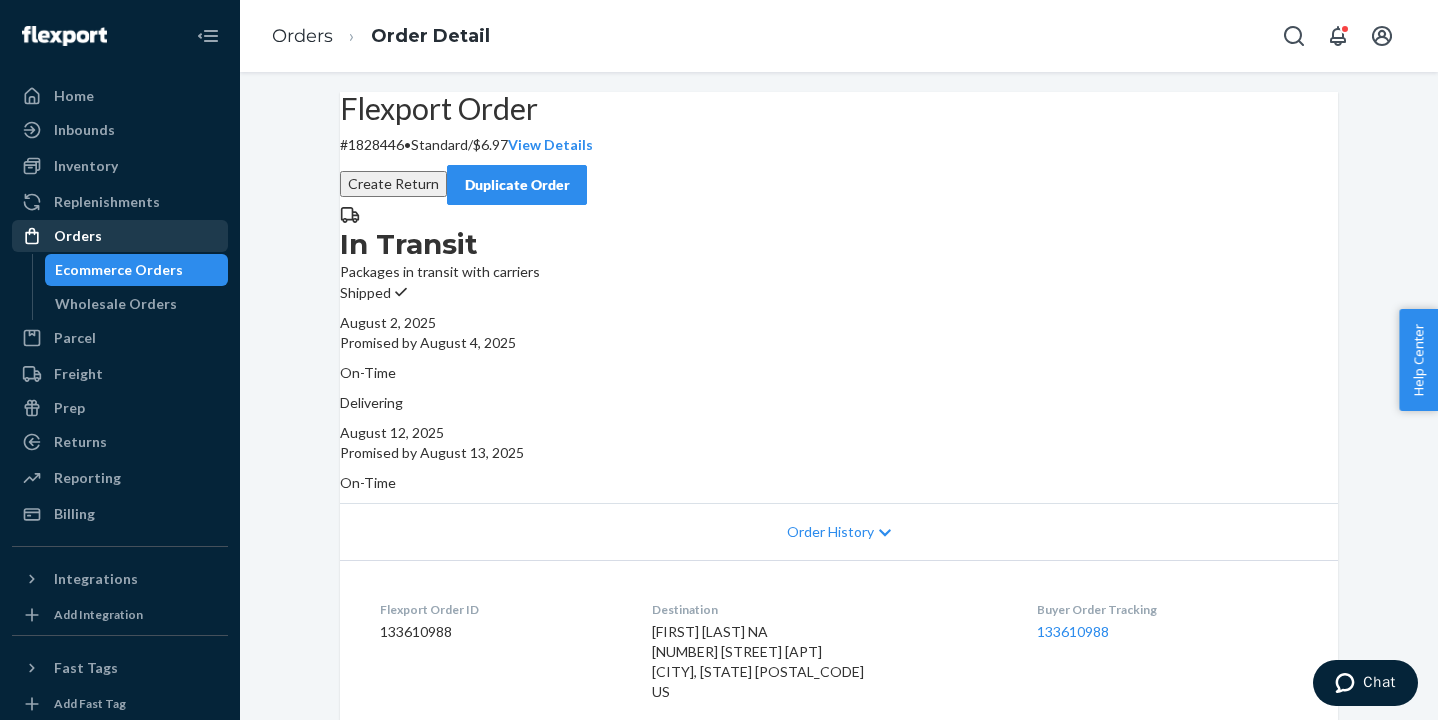 click on "Orders" at bounding box center (120, 236) 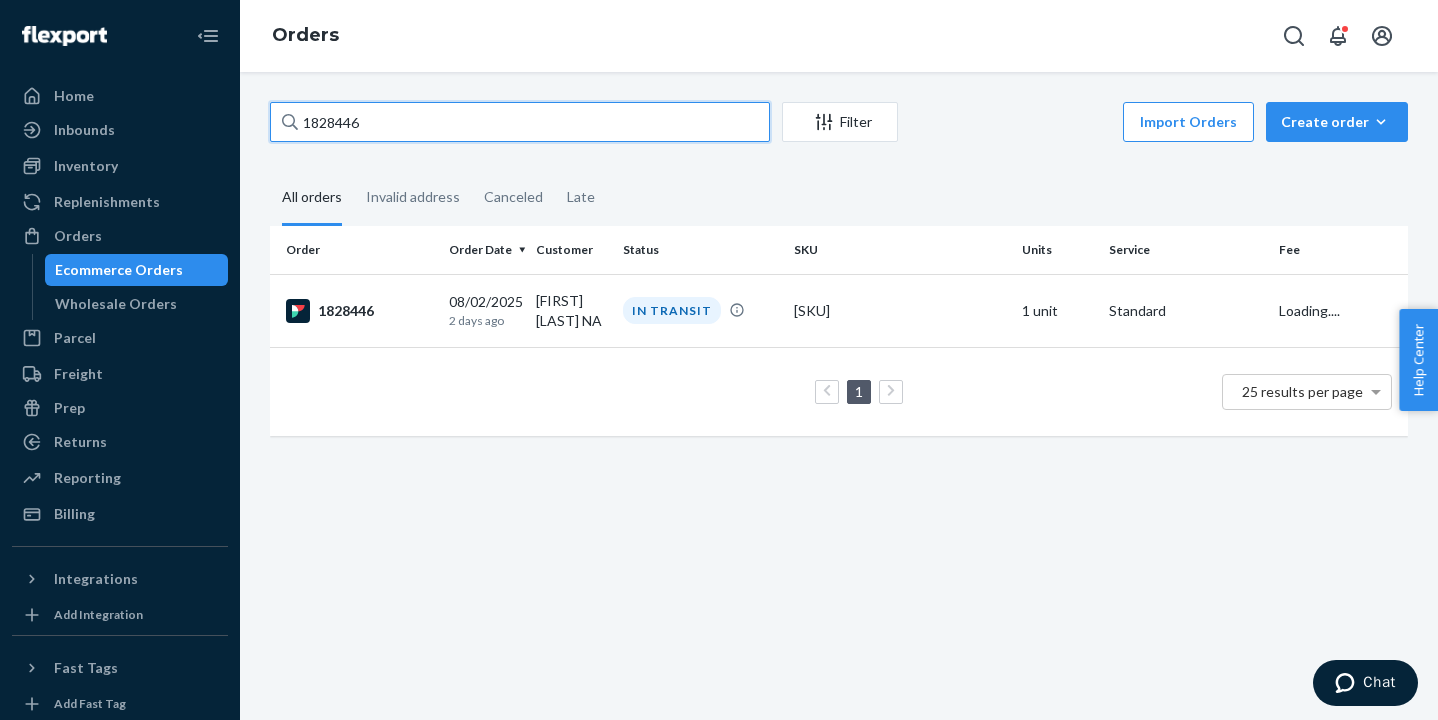 click on "1828446" at bounding box center [520, 122] 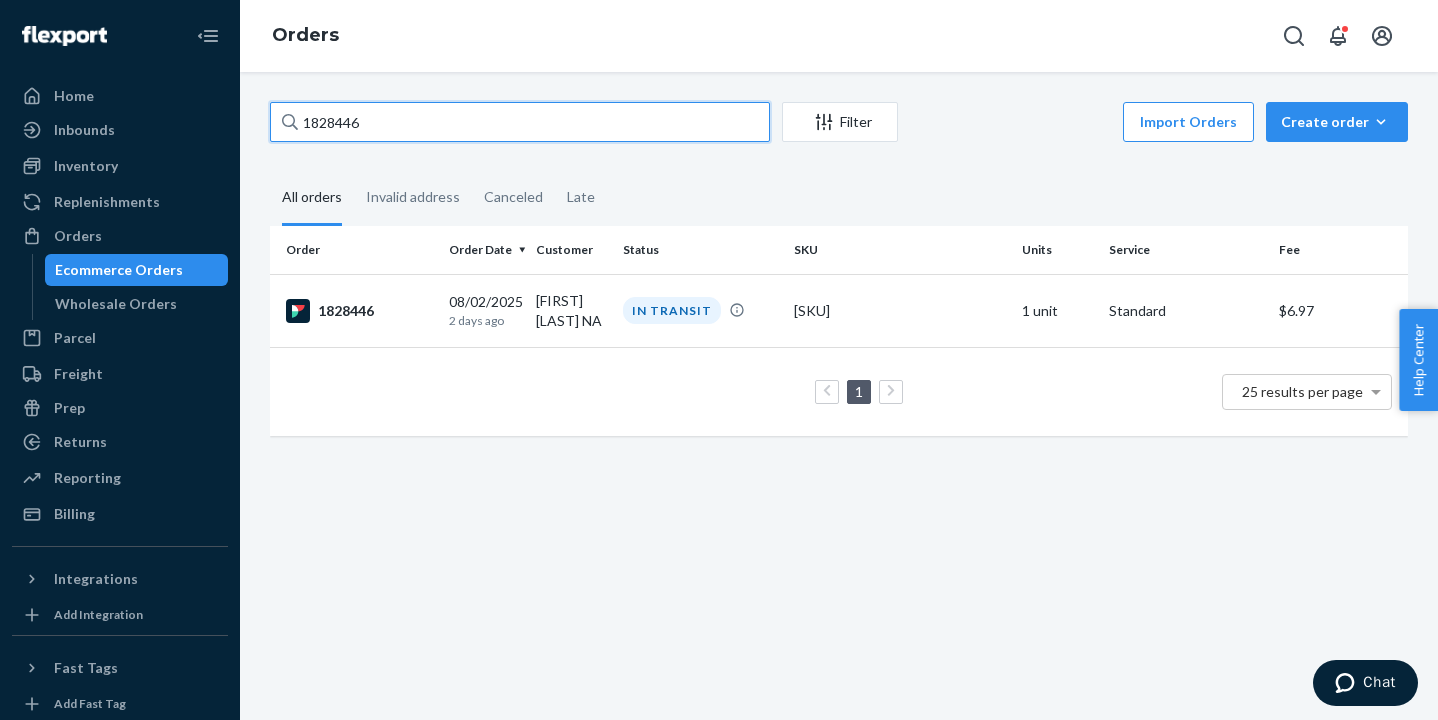 click on "1828446" at bounding box center [520, 122] 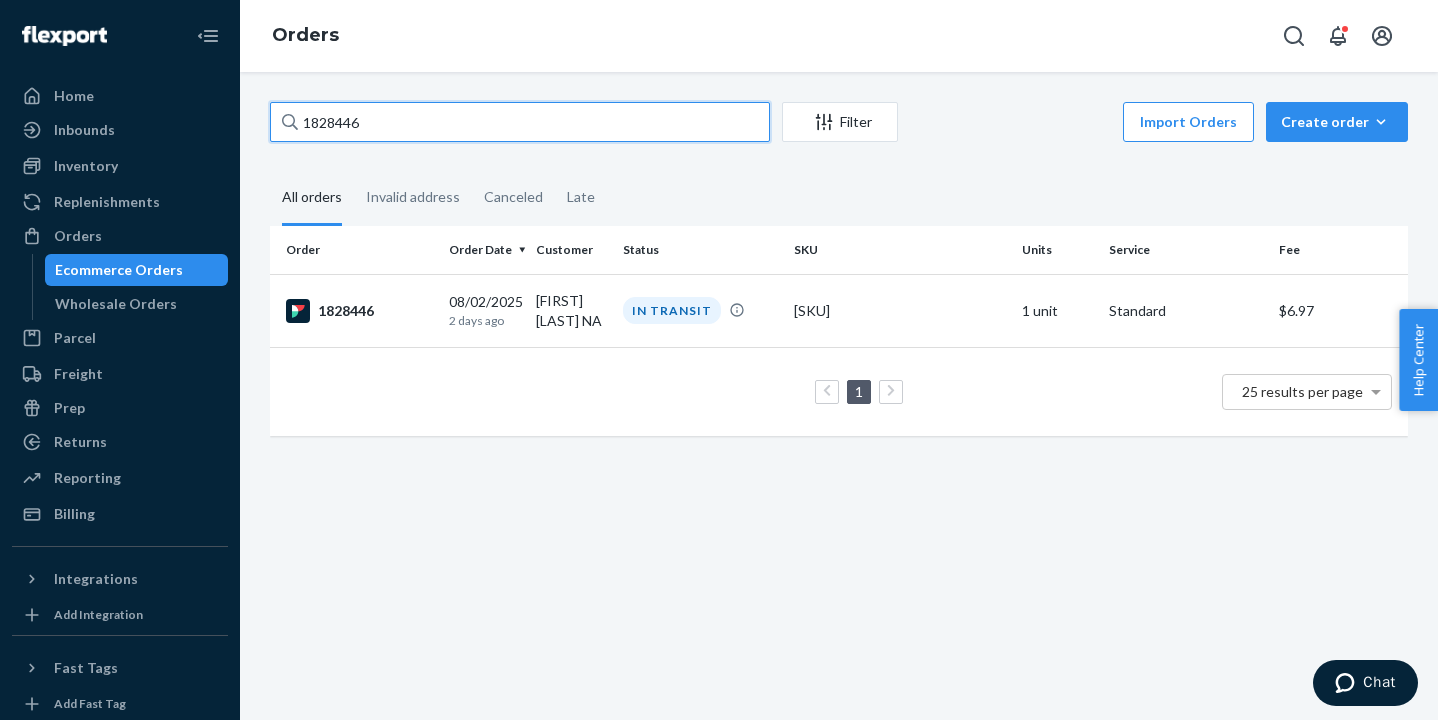 paste on "361" 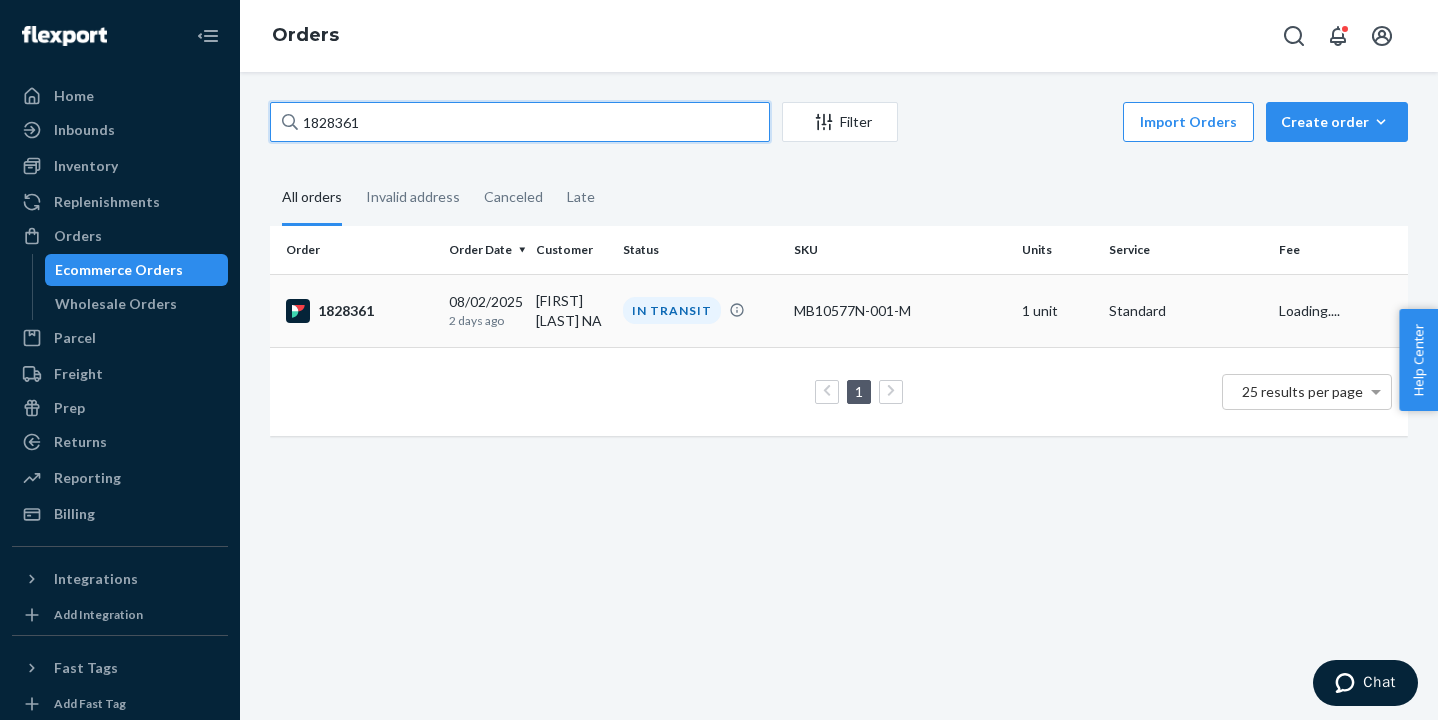 type on "1828361" 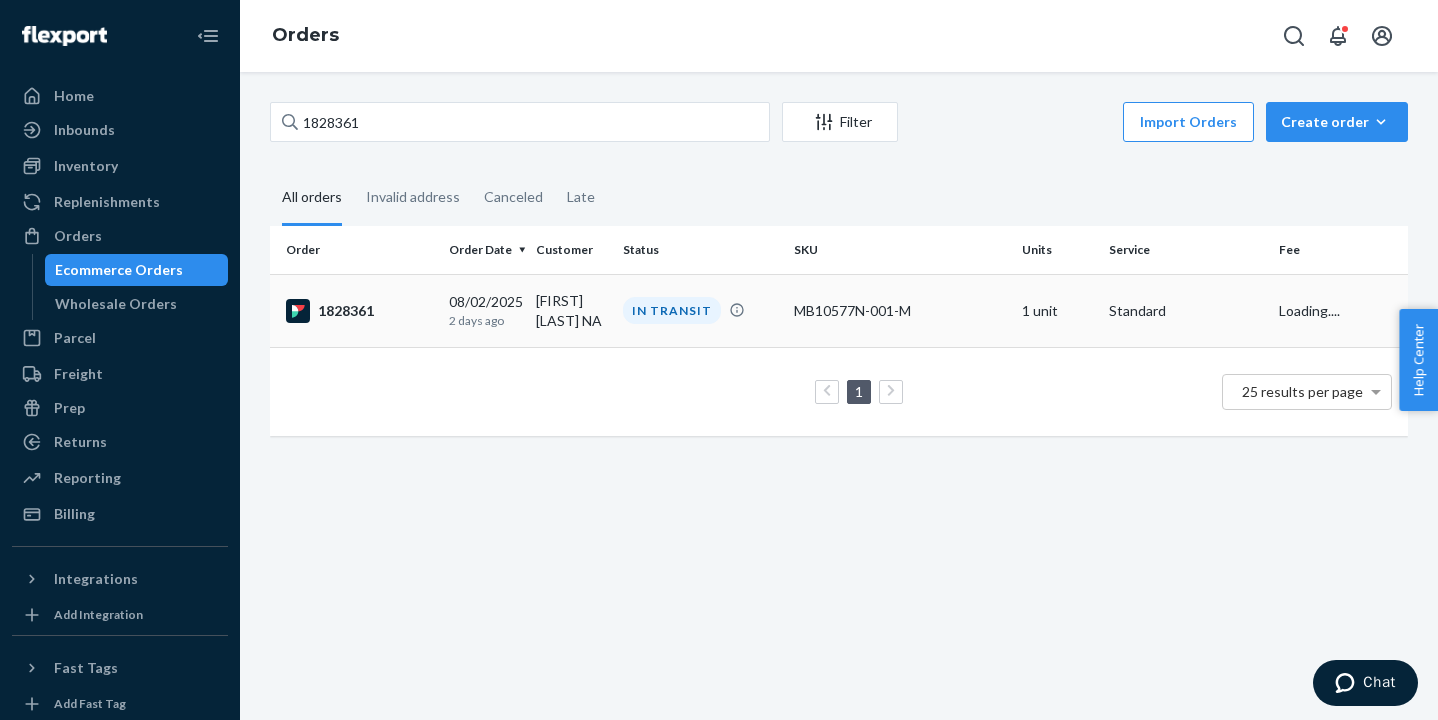 click on "1828361" at bounding box center [359, 311] 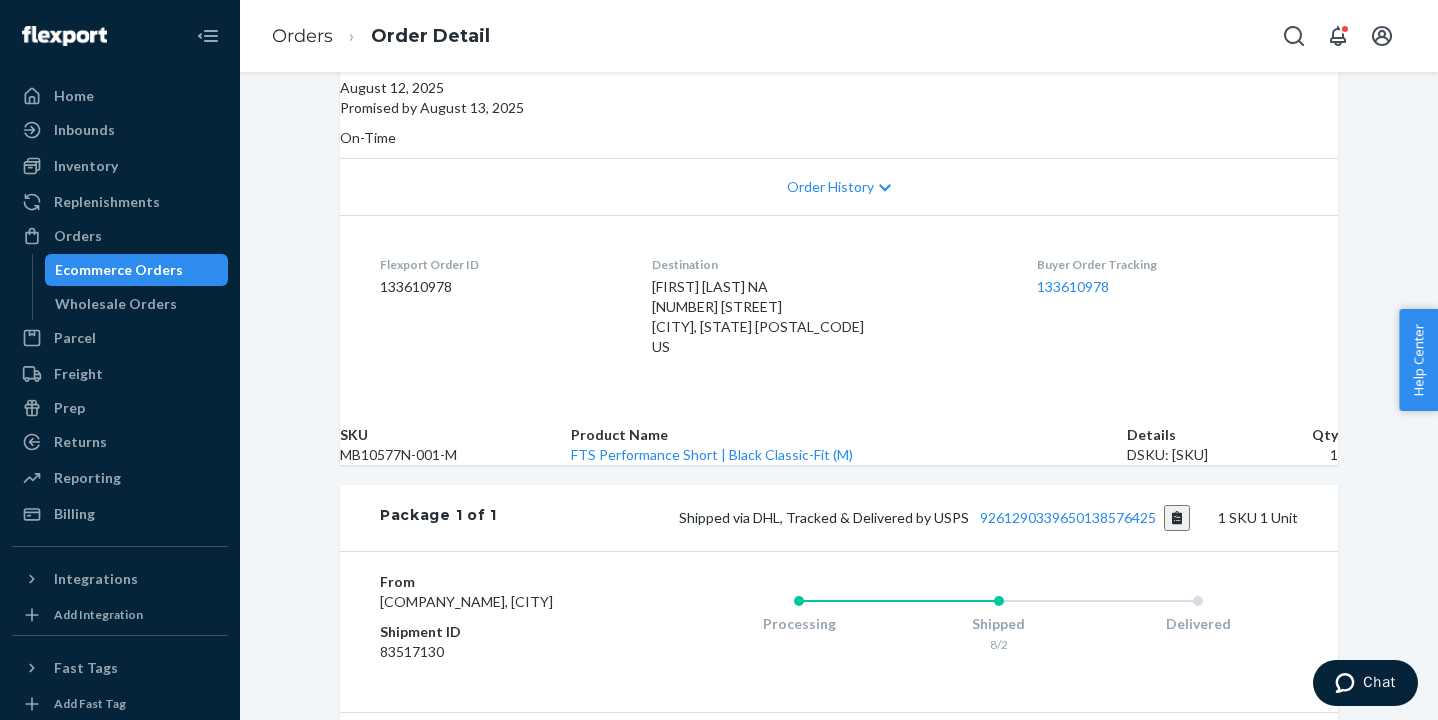 scroll, scrollTop: 350, scrollLeft: 0, axis: vertical 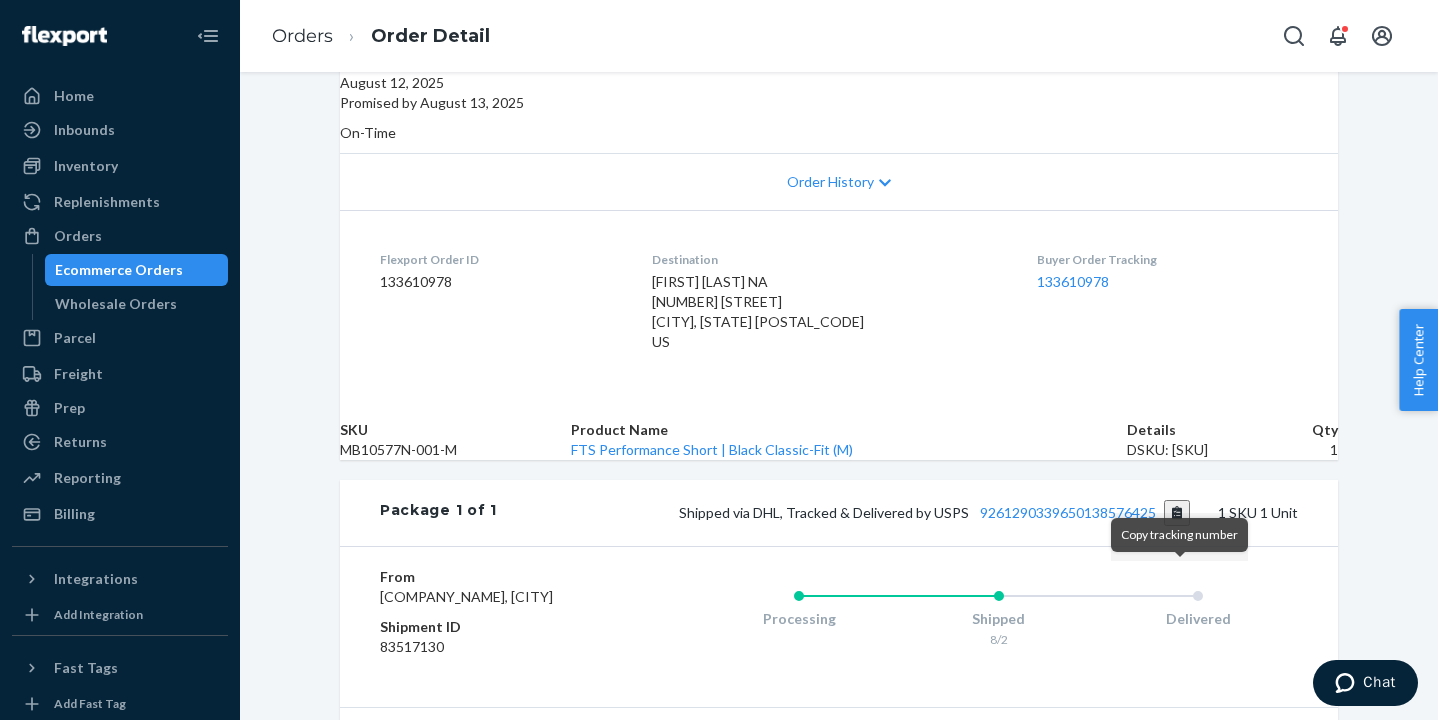 click at bounding box center (1177, 513) 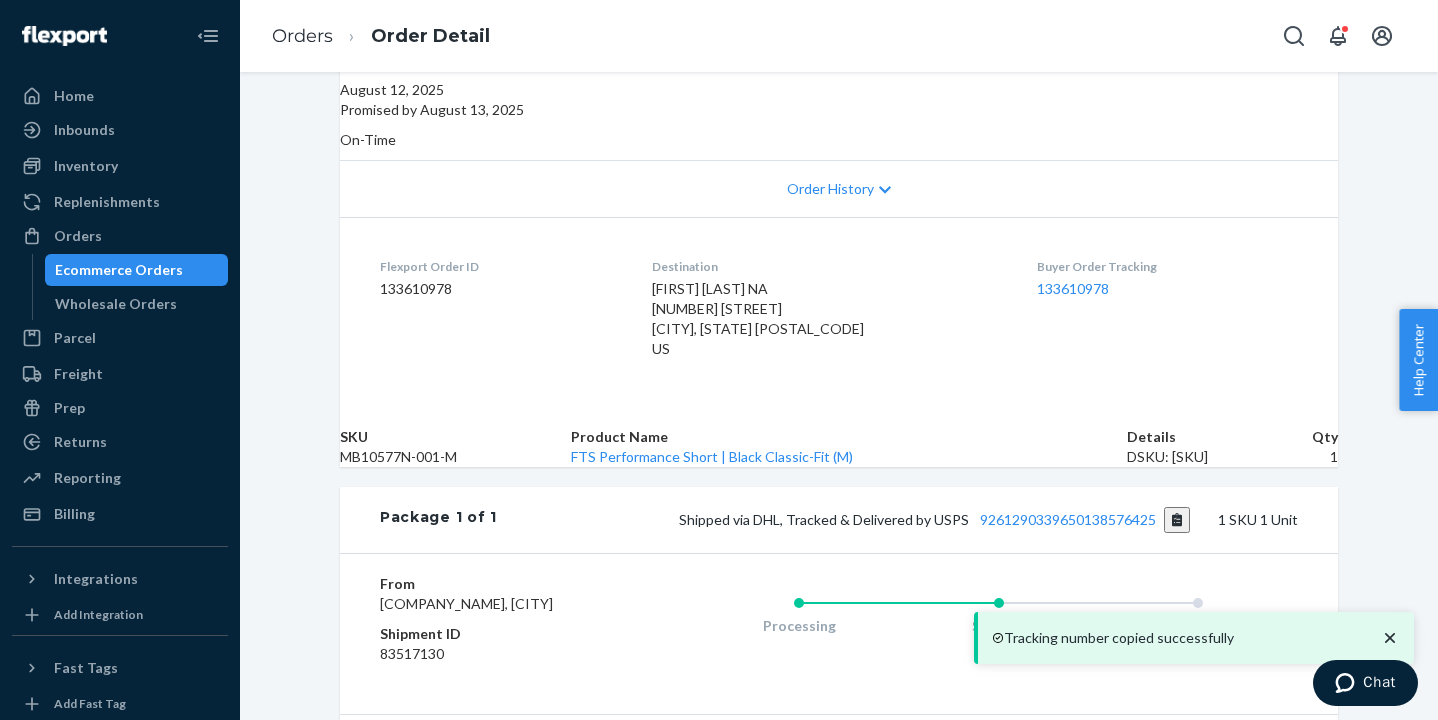 scroll, scrollTop: 0, scrollLeft: 0, axis: both 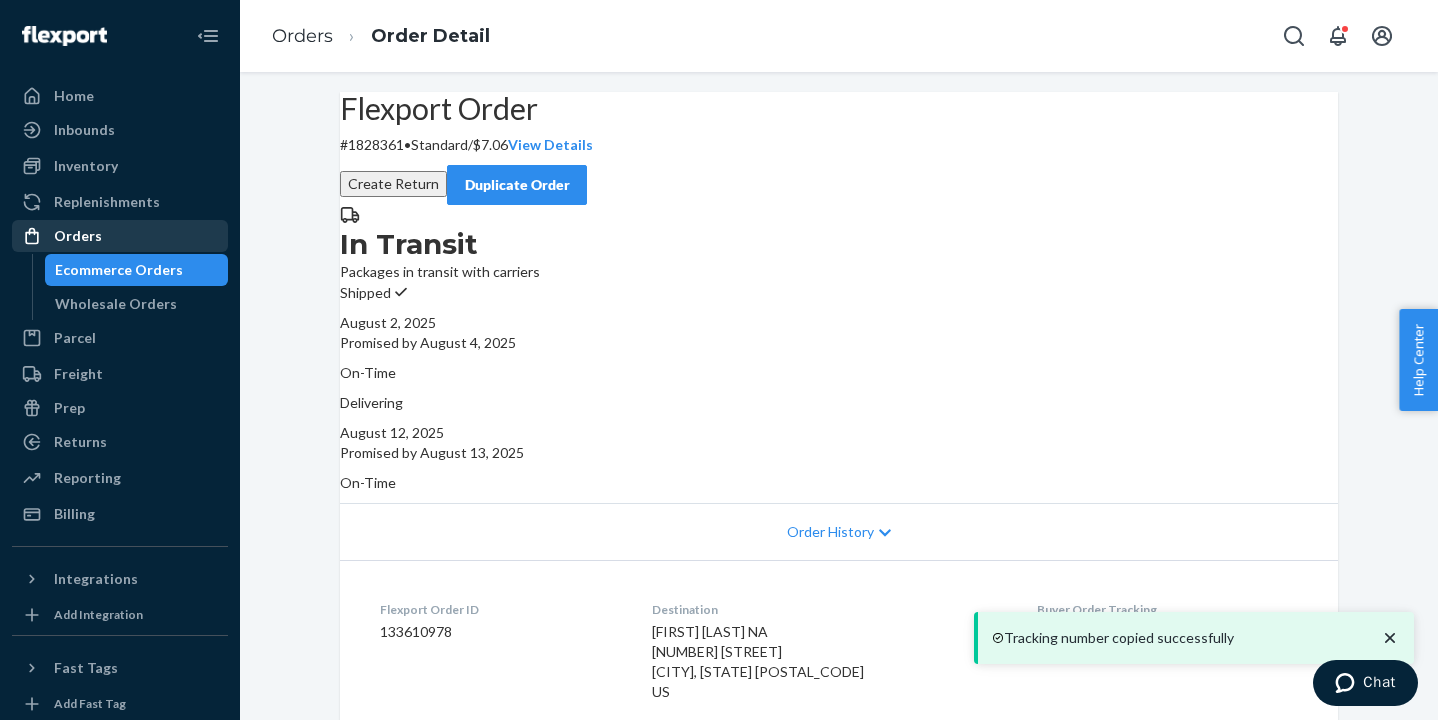 click on "Orders" at bounding box center (120, 236) 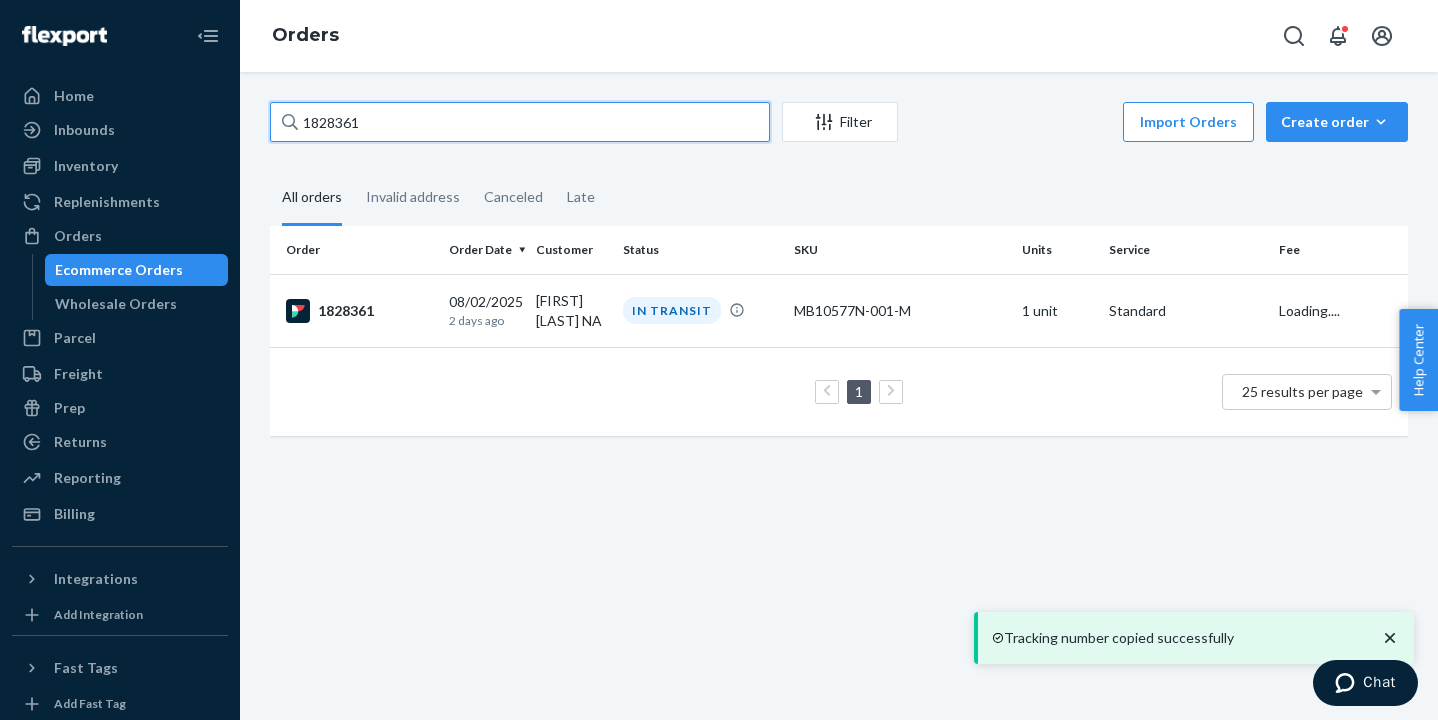 click on "1828361" at bounding box center (520, 122) 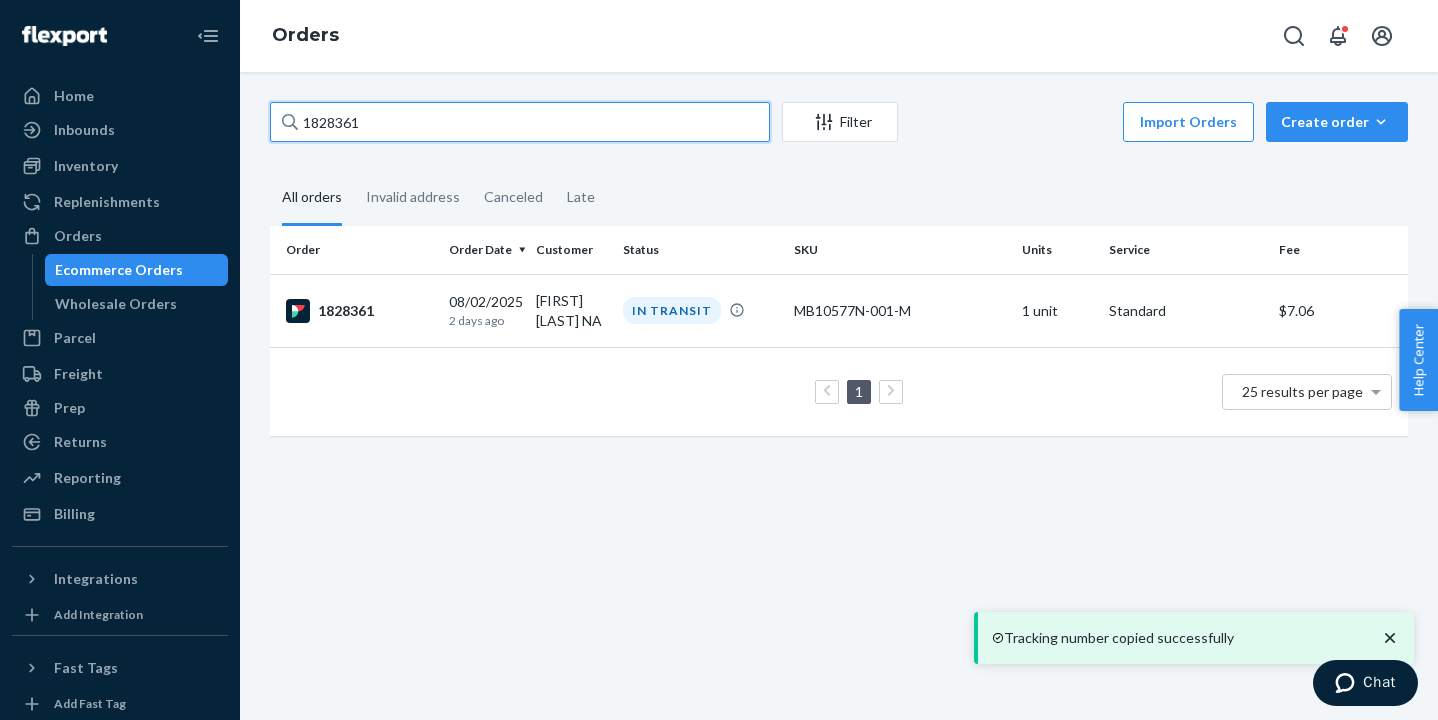 click on "1828361" at bounding box center (520, 122) 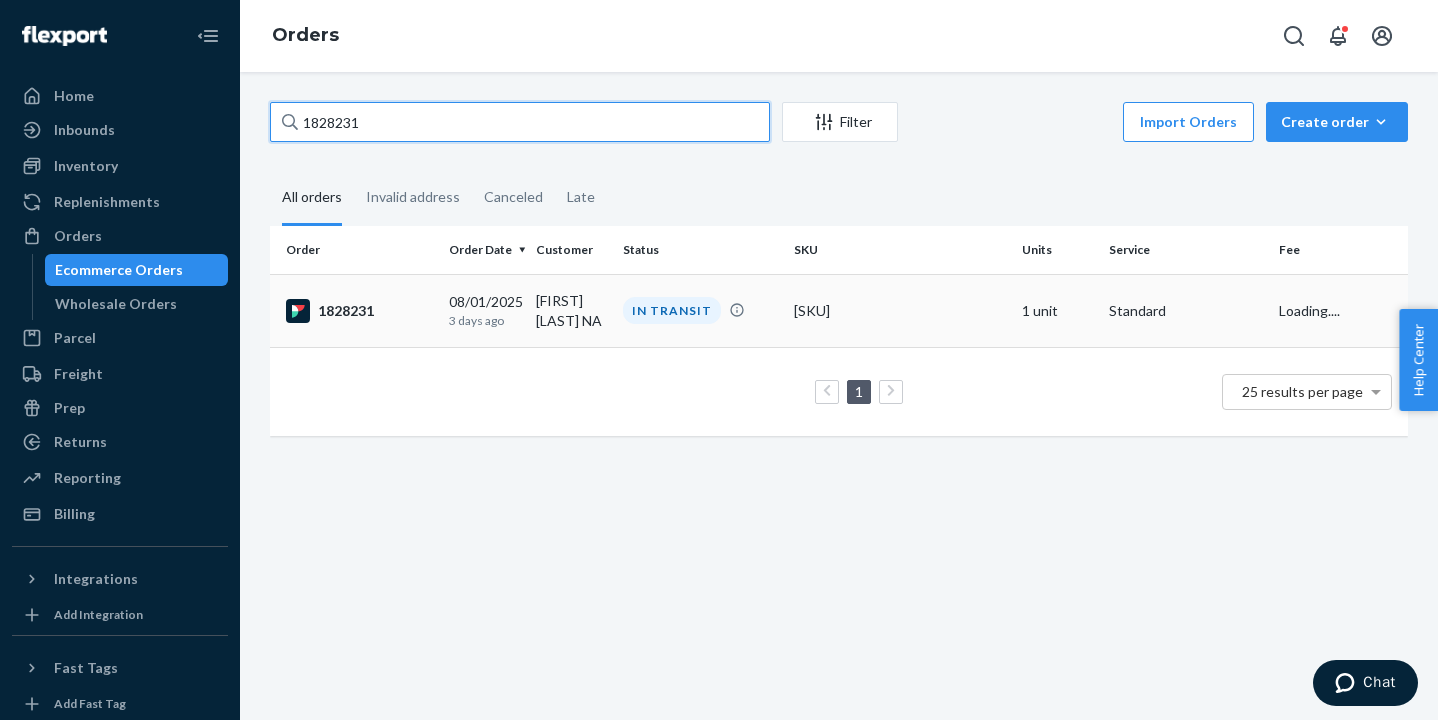 type on "1828231" 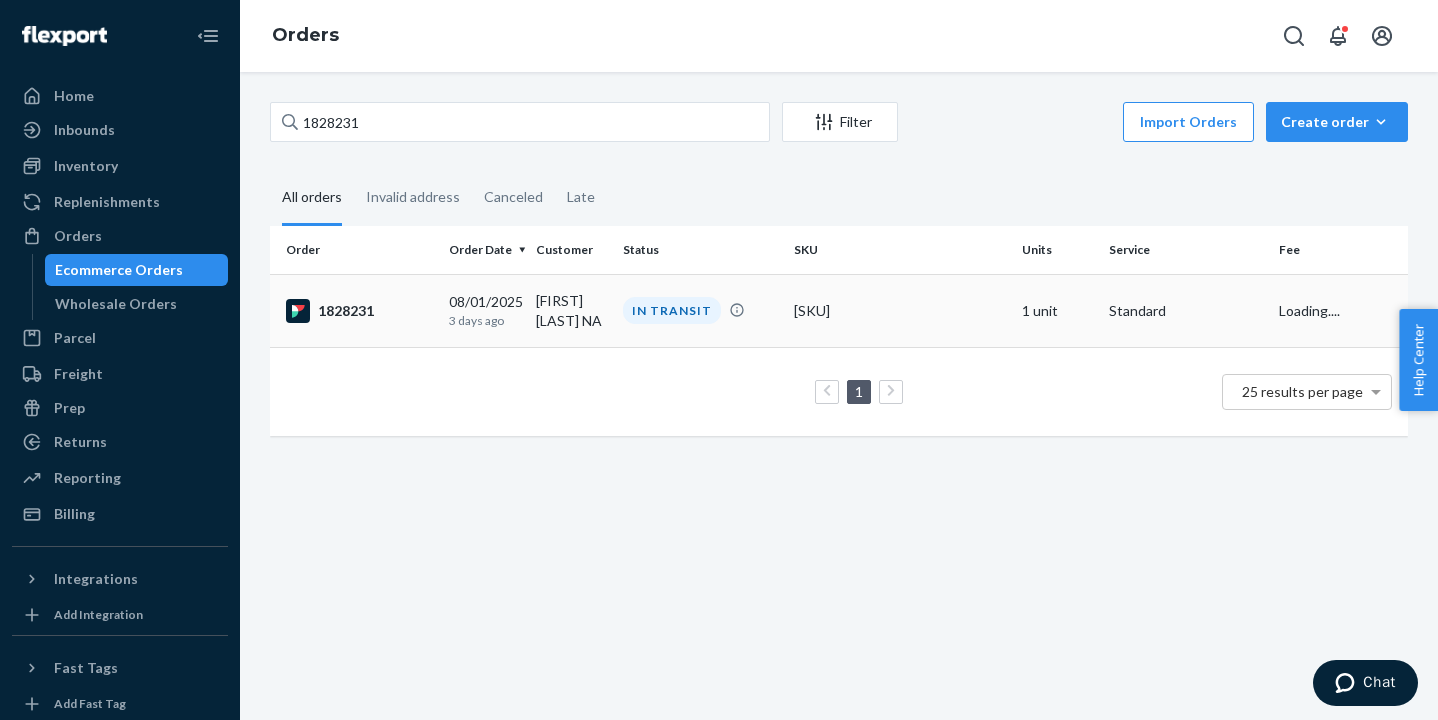 click on "1828231" at bounding box center (359, 311) 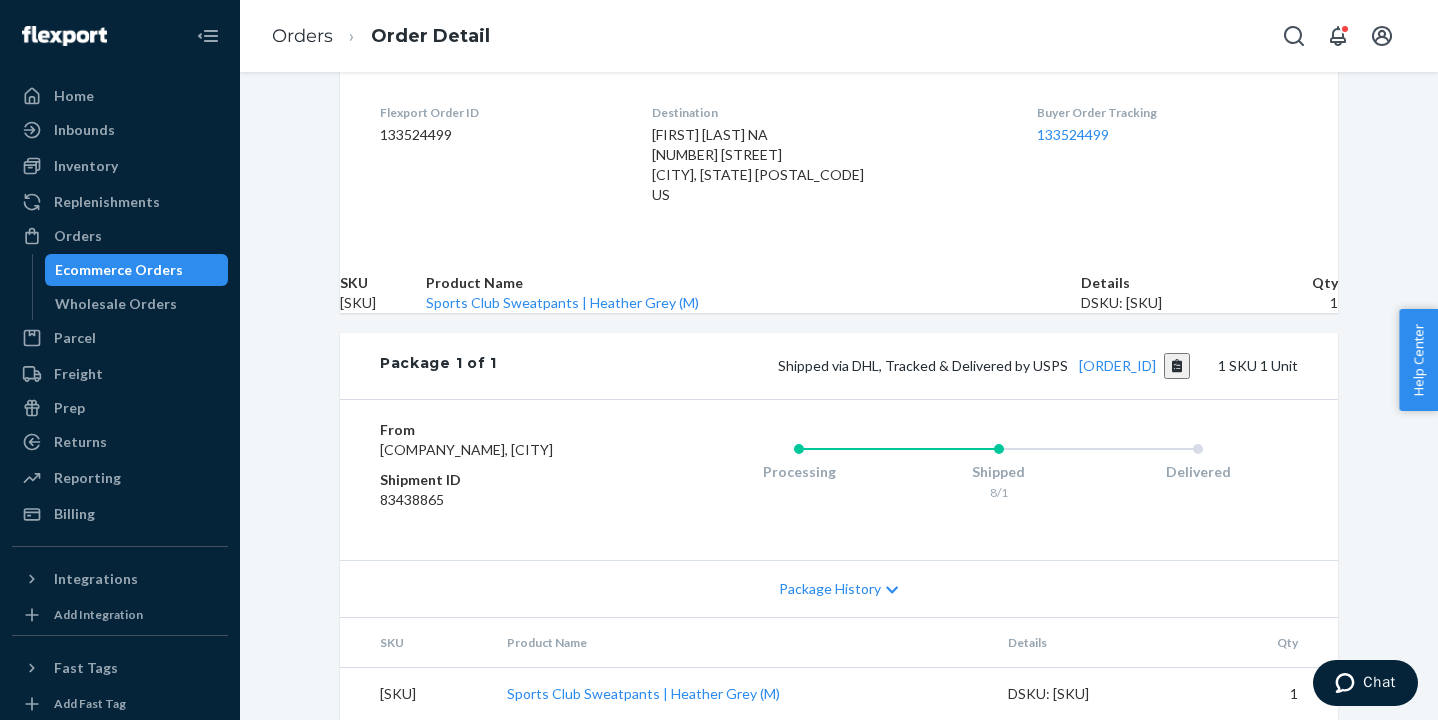 scroll, scrollTop: 606, scrollLeft: 0, axis: vertical 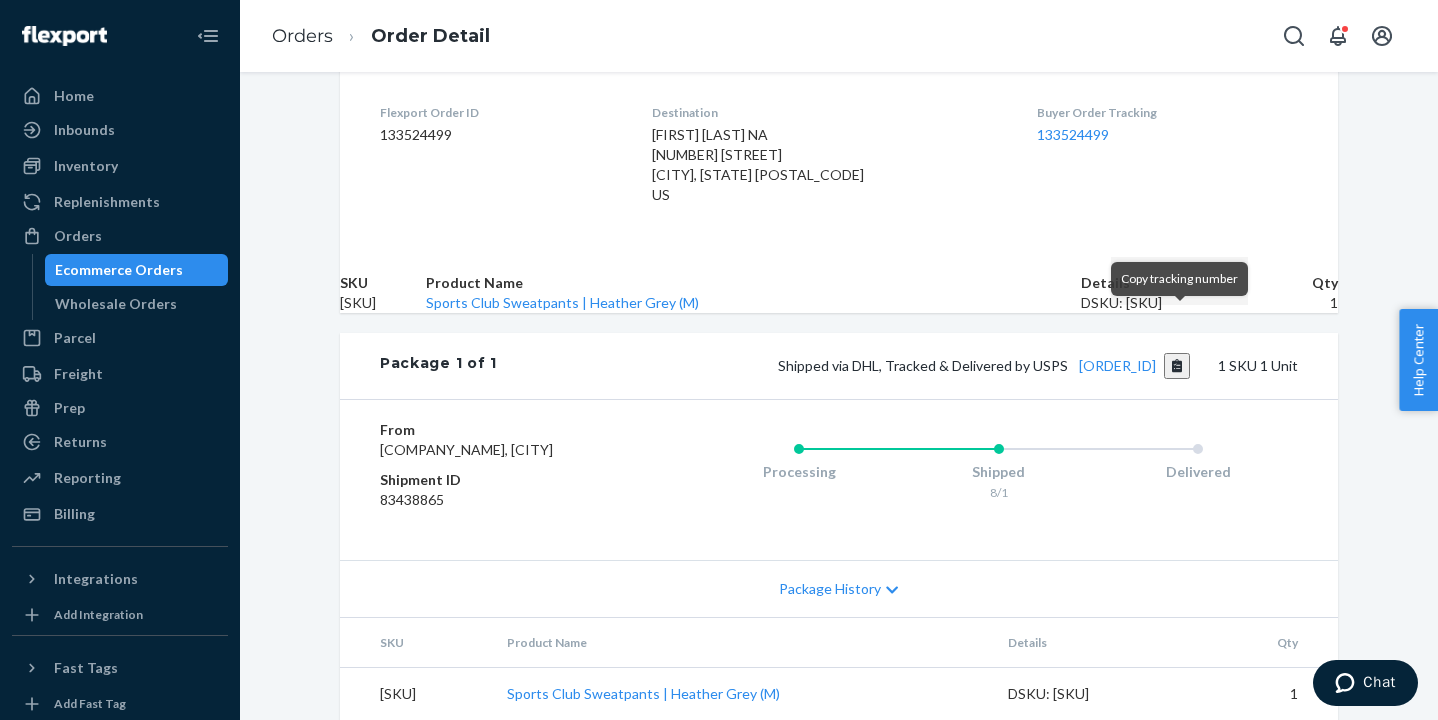 click at bounding box center [1177, 366] 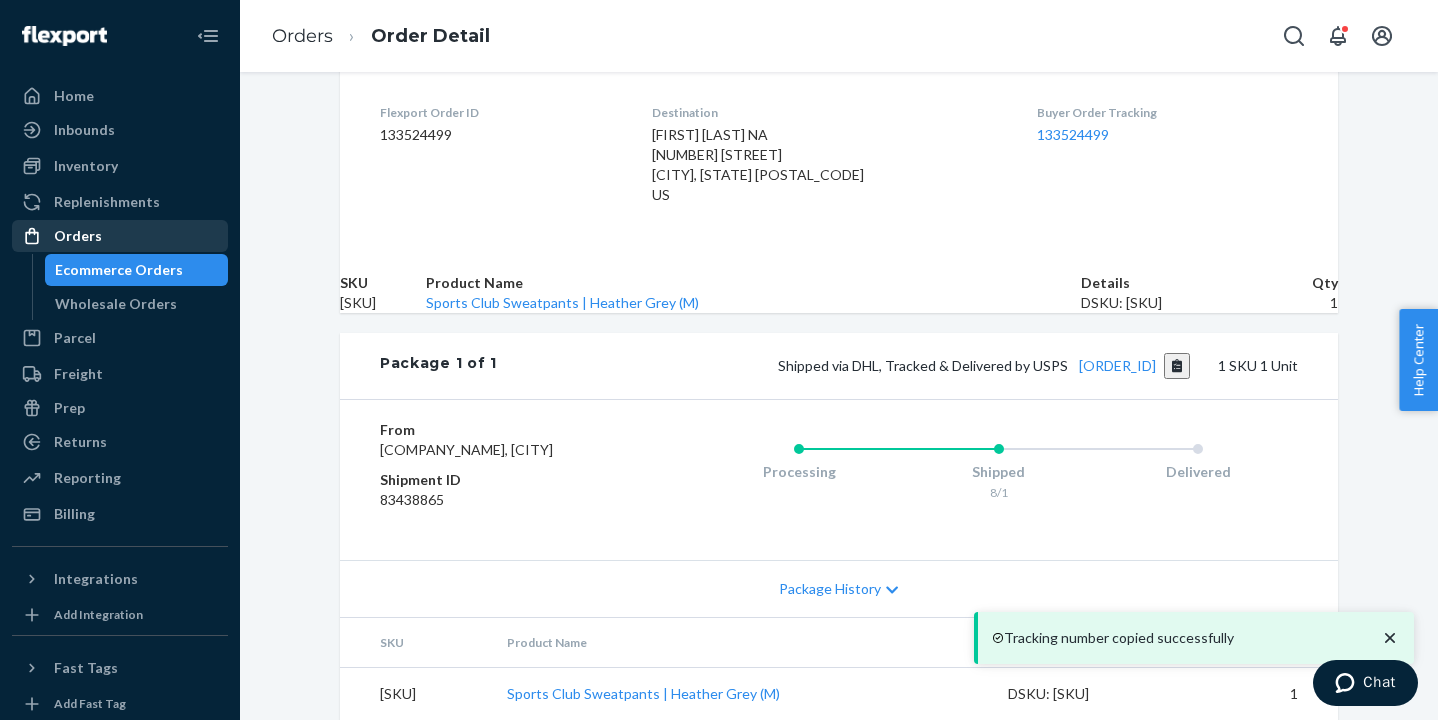 click on "Orders" at bounding box center [120, 236] 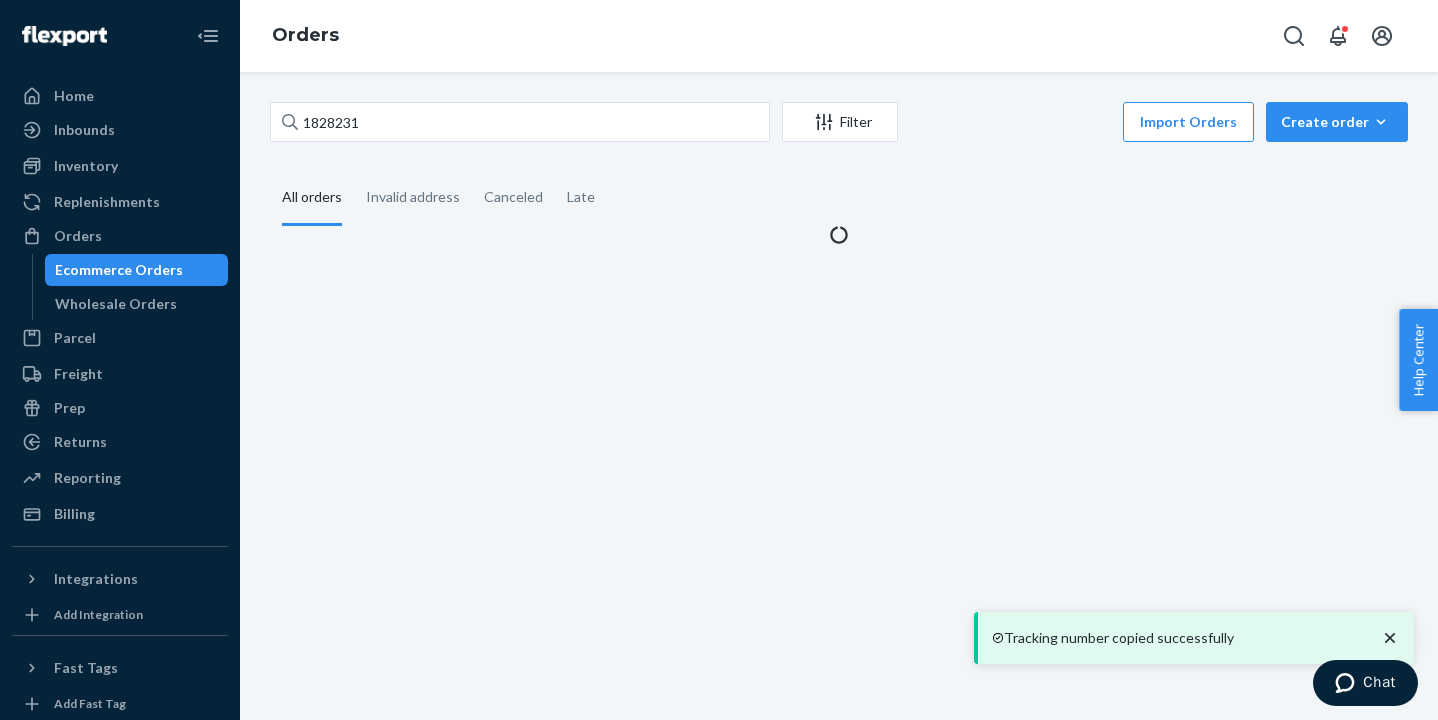 scroll, scrollTop: 0, scrollLeft: 0, axis: both 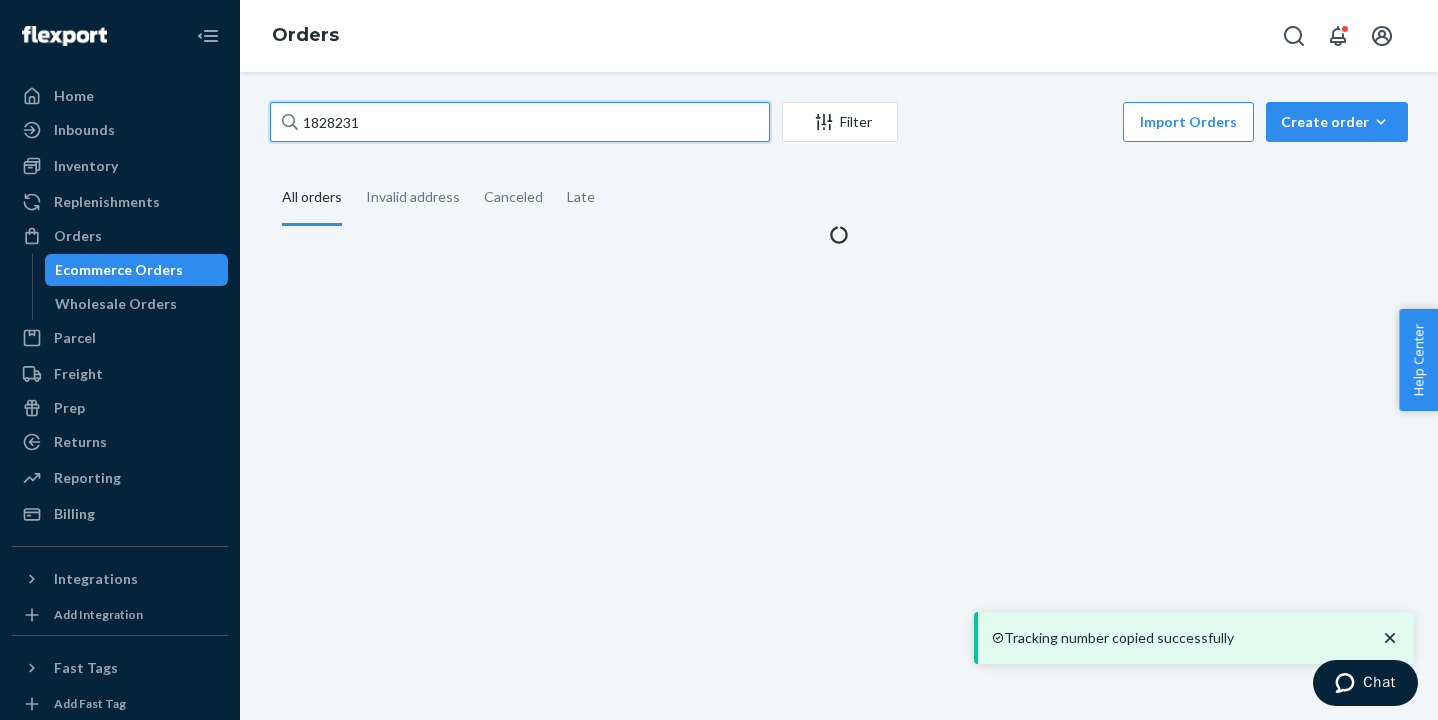 click on "1828231" at bounding box center (520, 122) 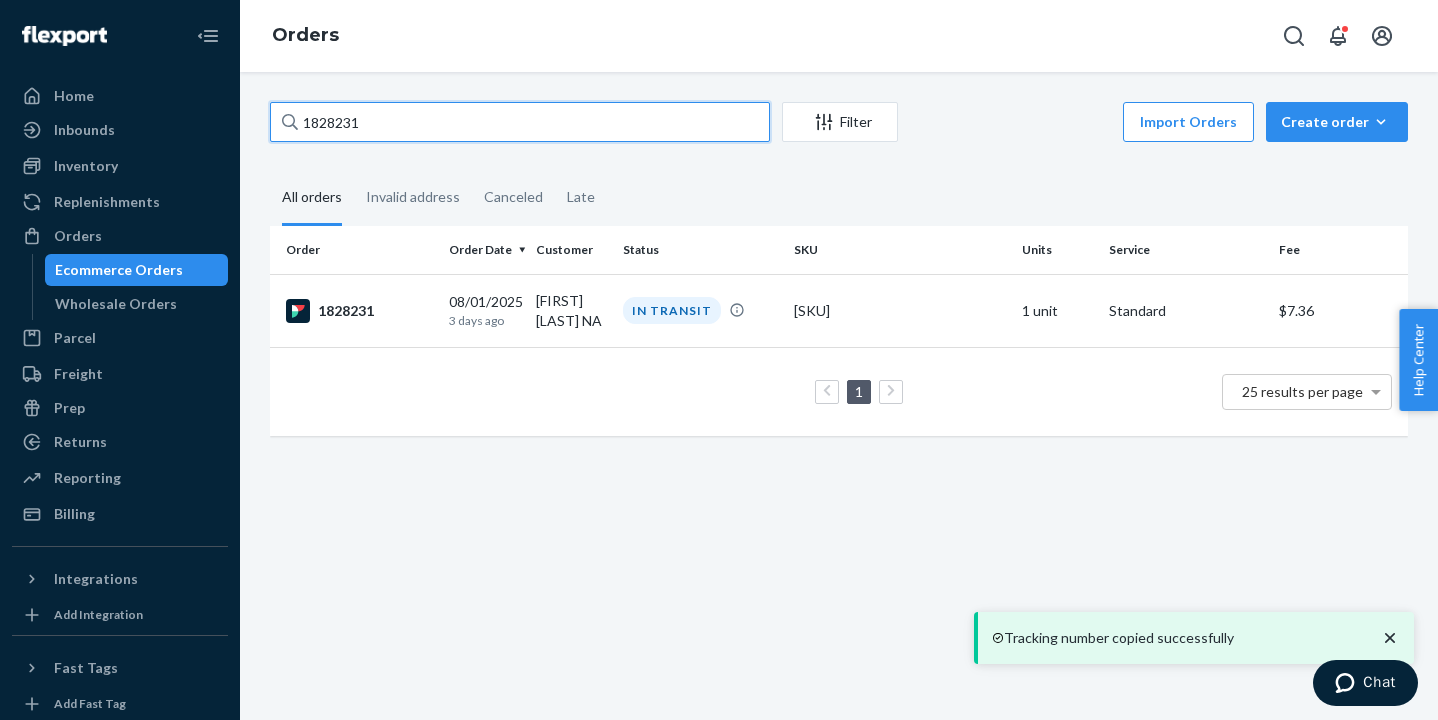 click on "1828231" at bounding box center [520, 122] 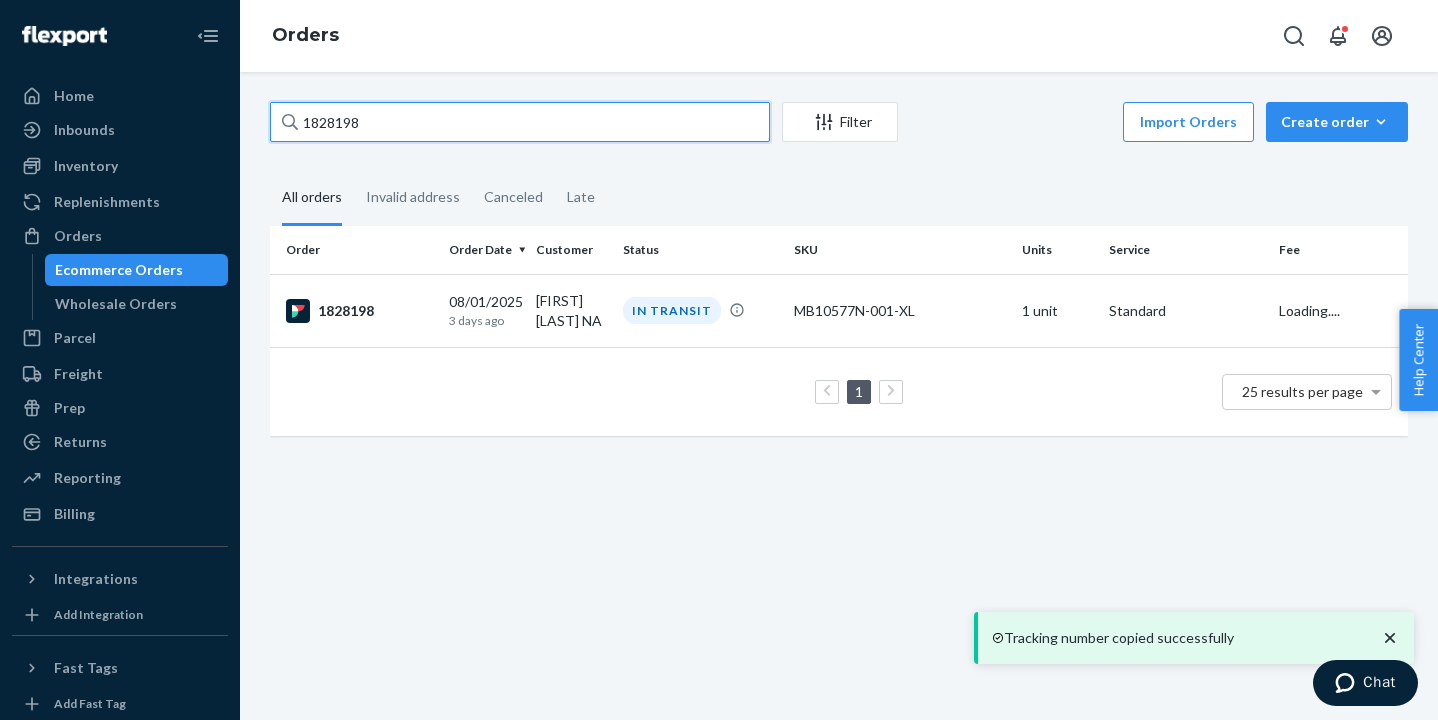 type on "1828198" 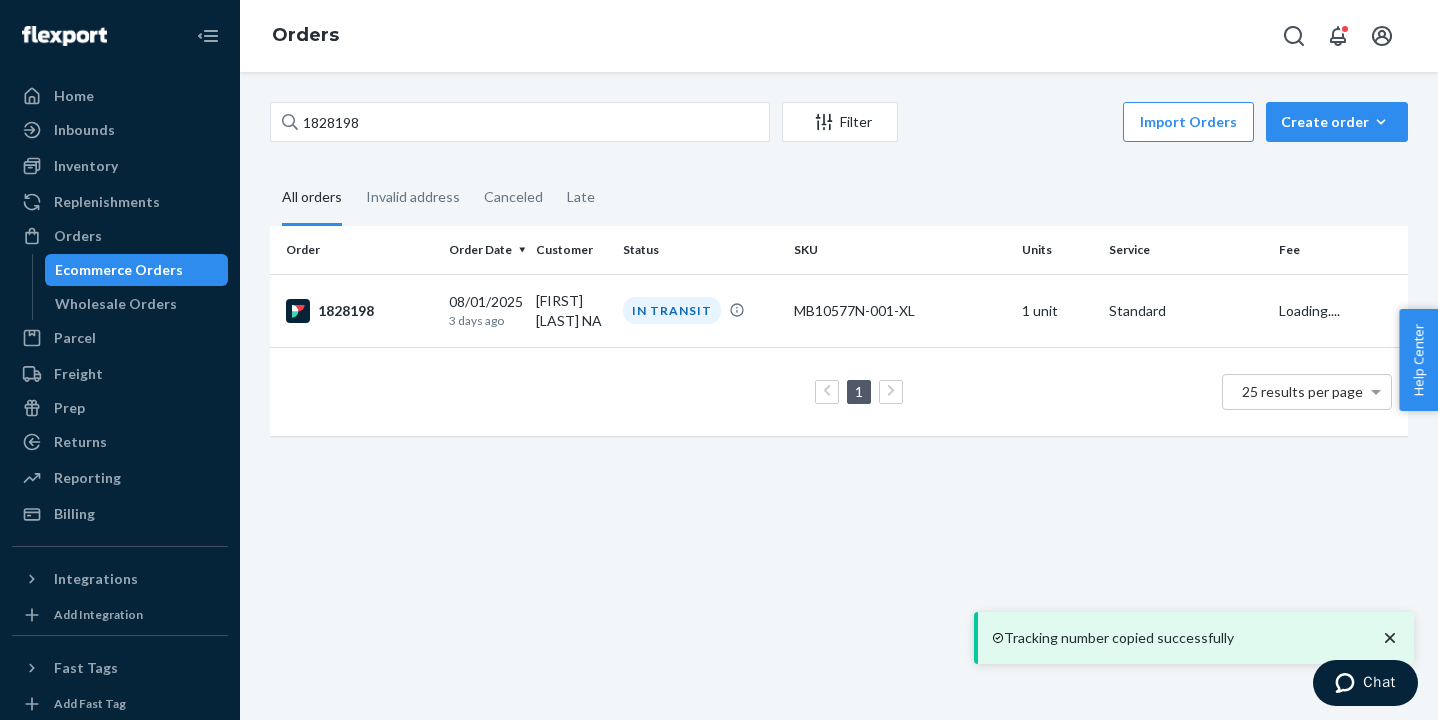 click on "1828198" at bounding box center (355, 310) 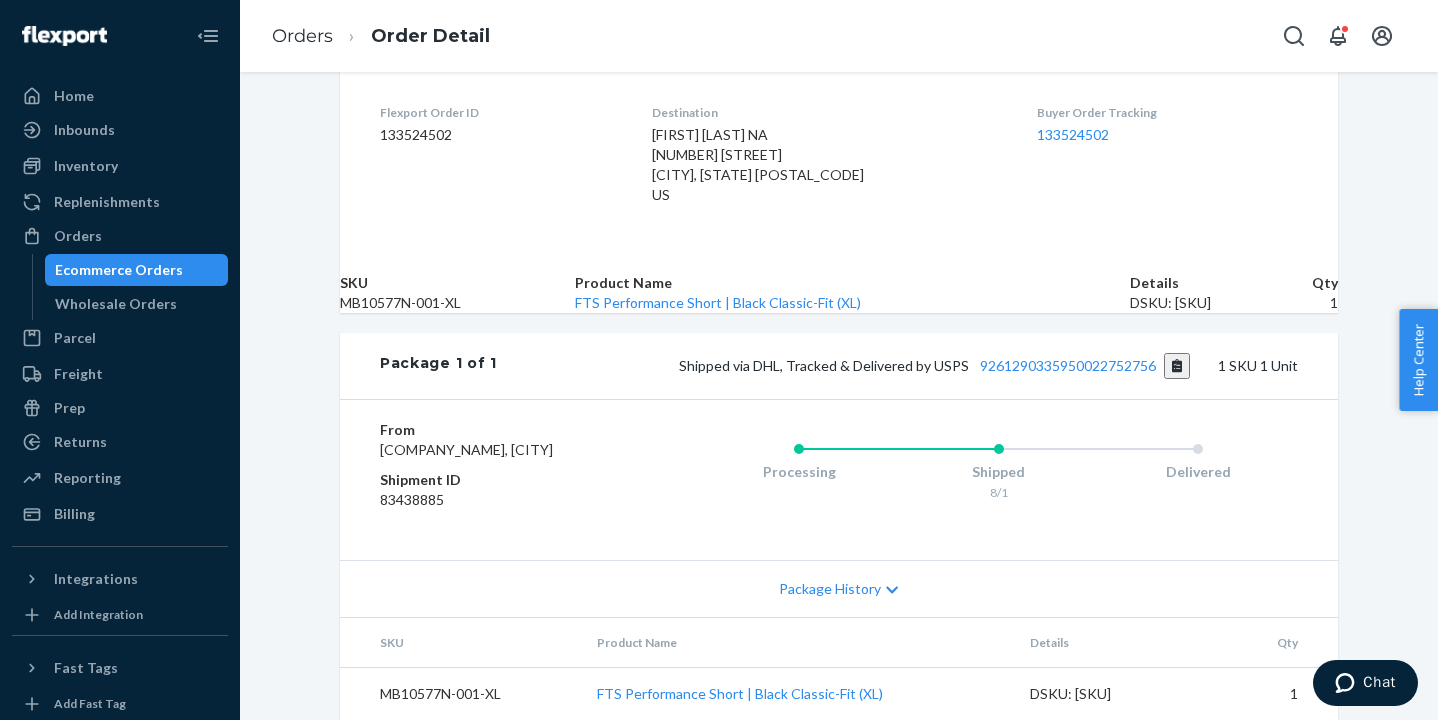 scroll, scrollTop: 606, scrollLeft: 0, axis: vertical 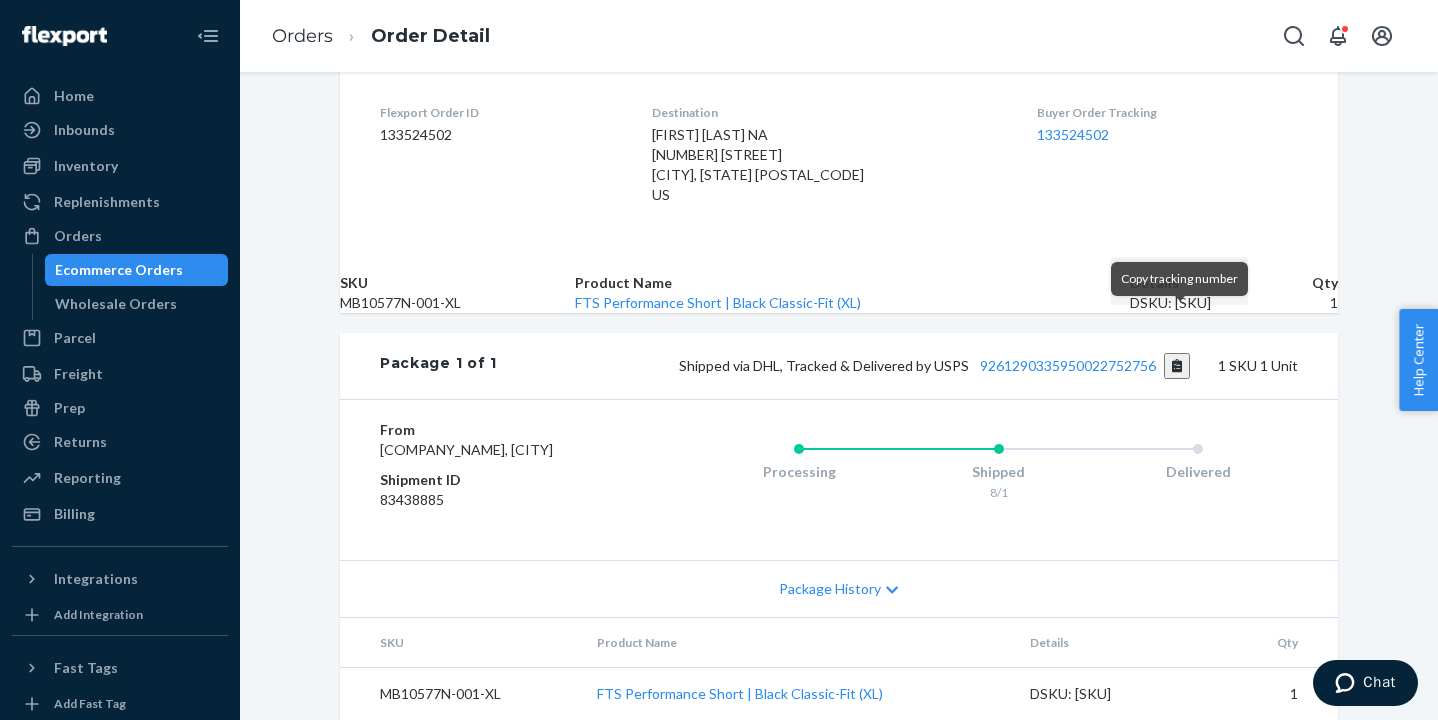 click at bounding box center [1177, 366] 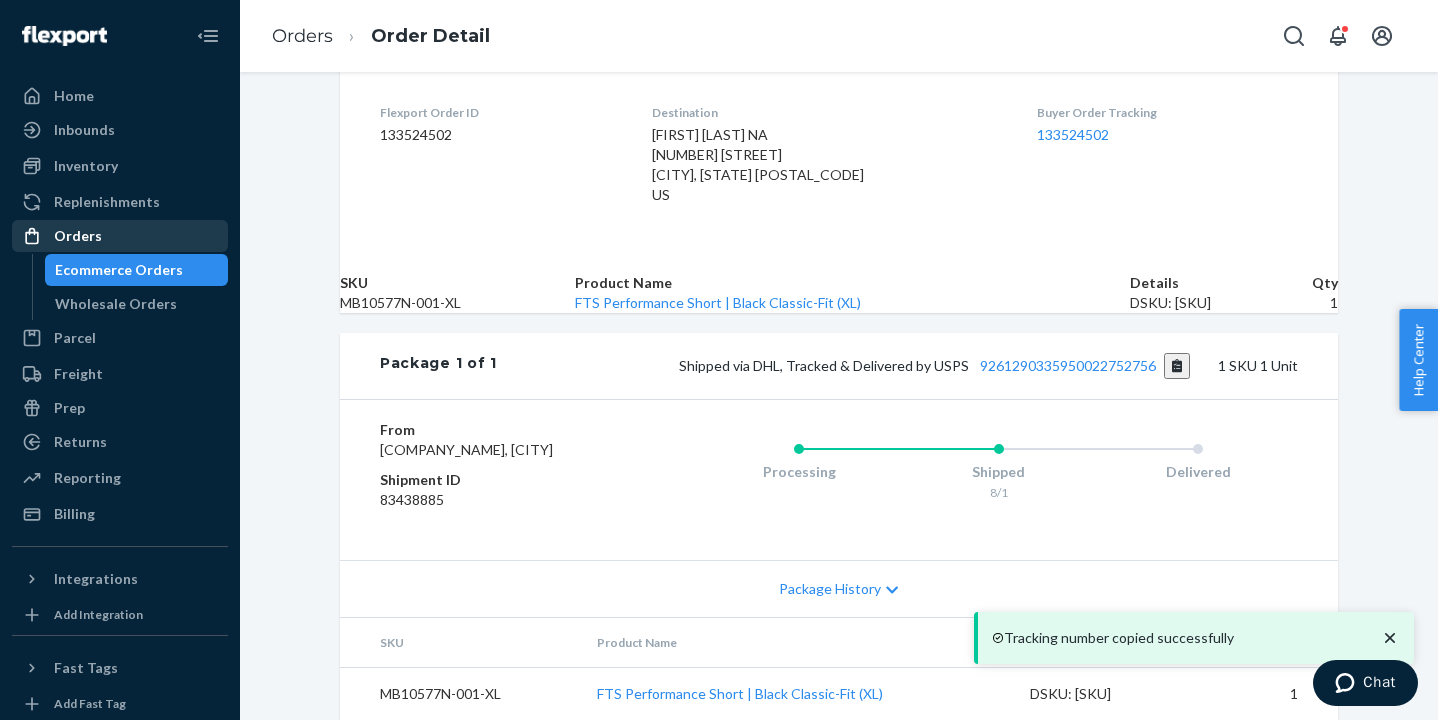 click on "Orders" at bounding box center (120, 236) 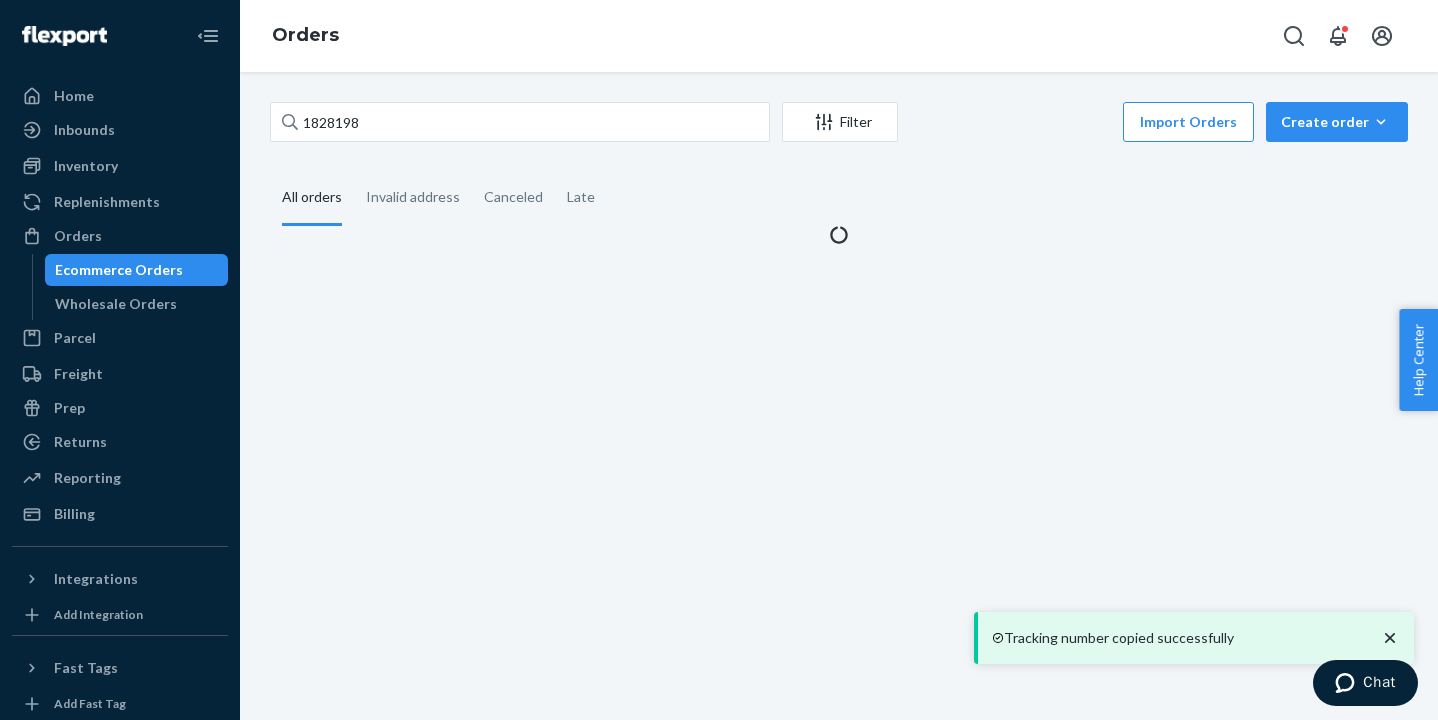 scroll, scrollTop: 0, scrollLeft: 0, axis: both 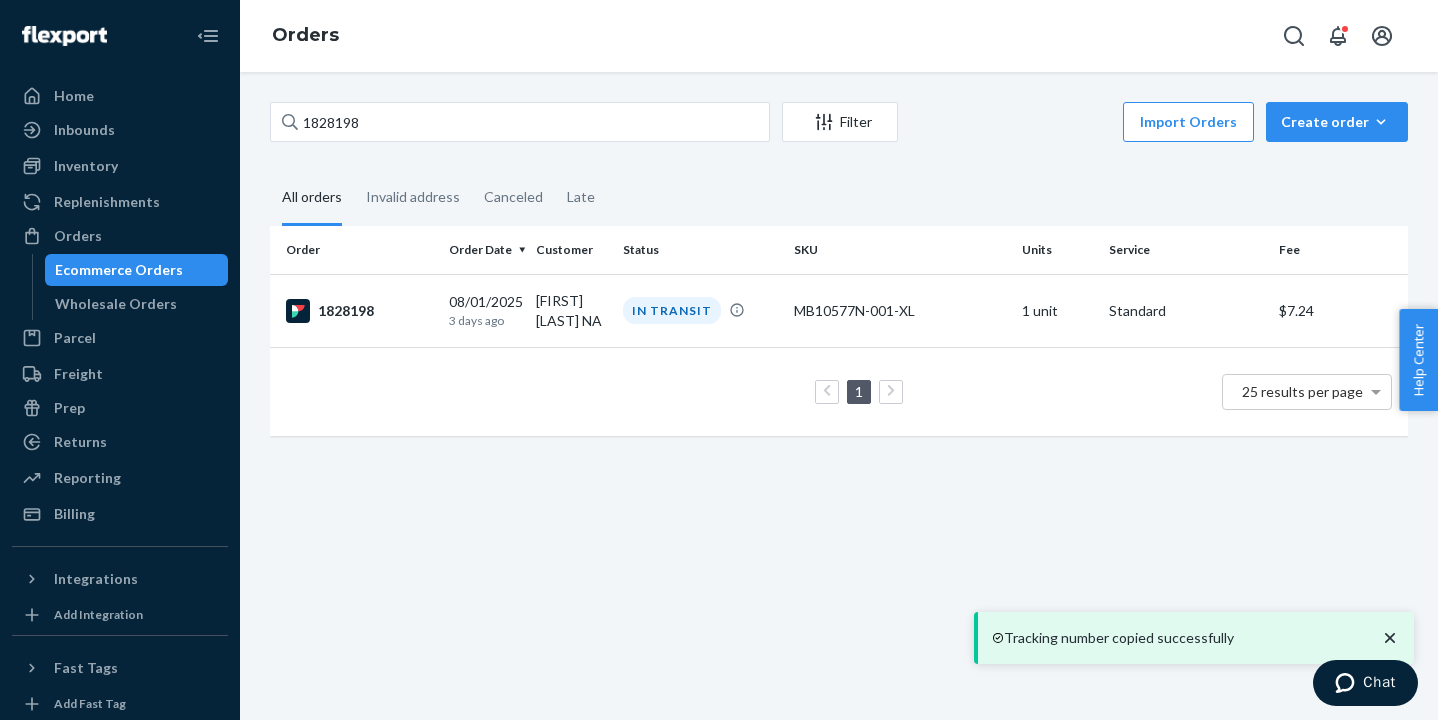 click on "[ORDER_ID] [DATE] [TIME_AGO] ago [FIRST] [LAST] NA [STATUS] MB10577N-001-XL [UNITS] unit [SERVICE_NAME] [PRICE] [COUNT] 25 results per page" at bounding box center [839, 396] 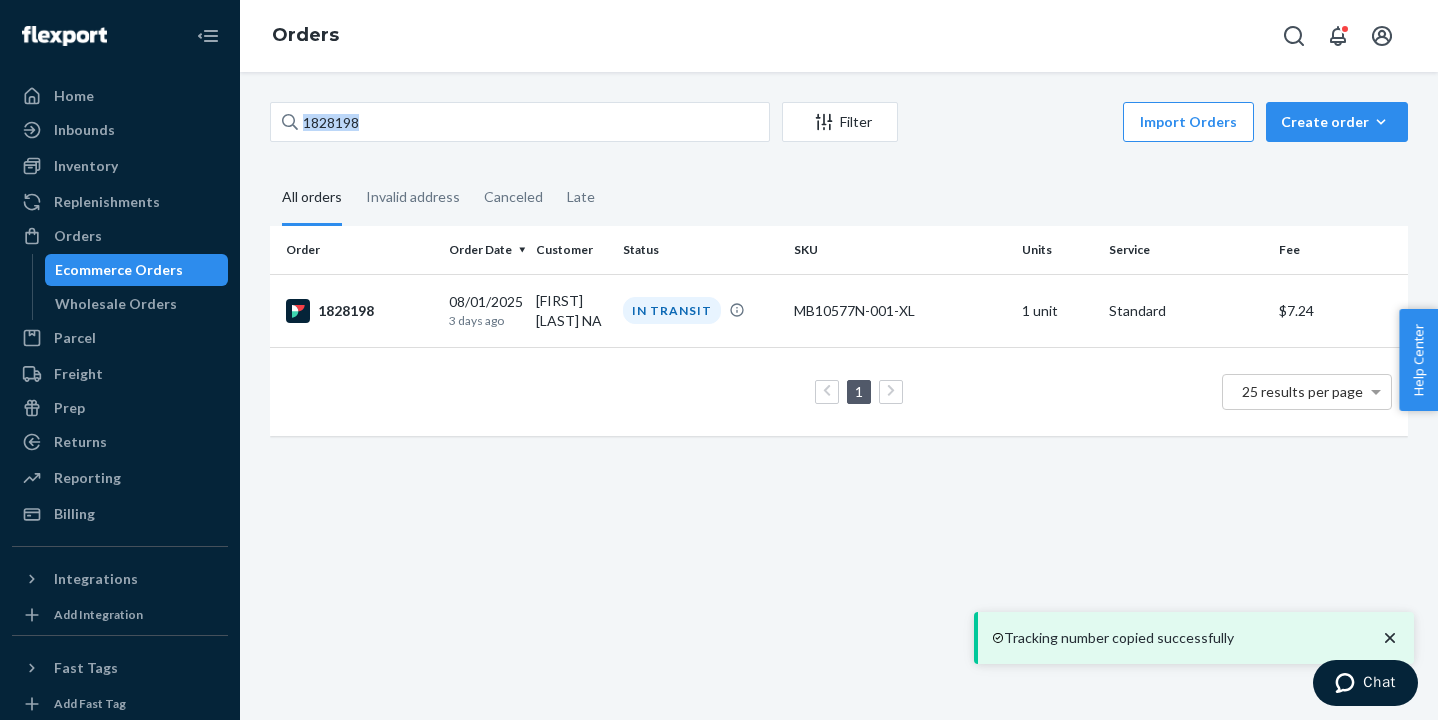click on "[ORDER_ID] [DATE] [TIME_AGO] ago [FIRST] [LAST] NA [STATUS] MB10577N-001-XL [UNITS] unit [SERVICE_NAME] [PRICE] [COUNT] 25 results per page" at bounding box center [839, 396] 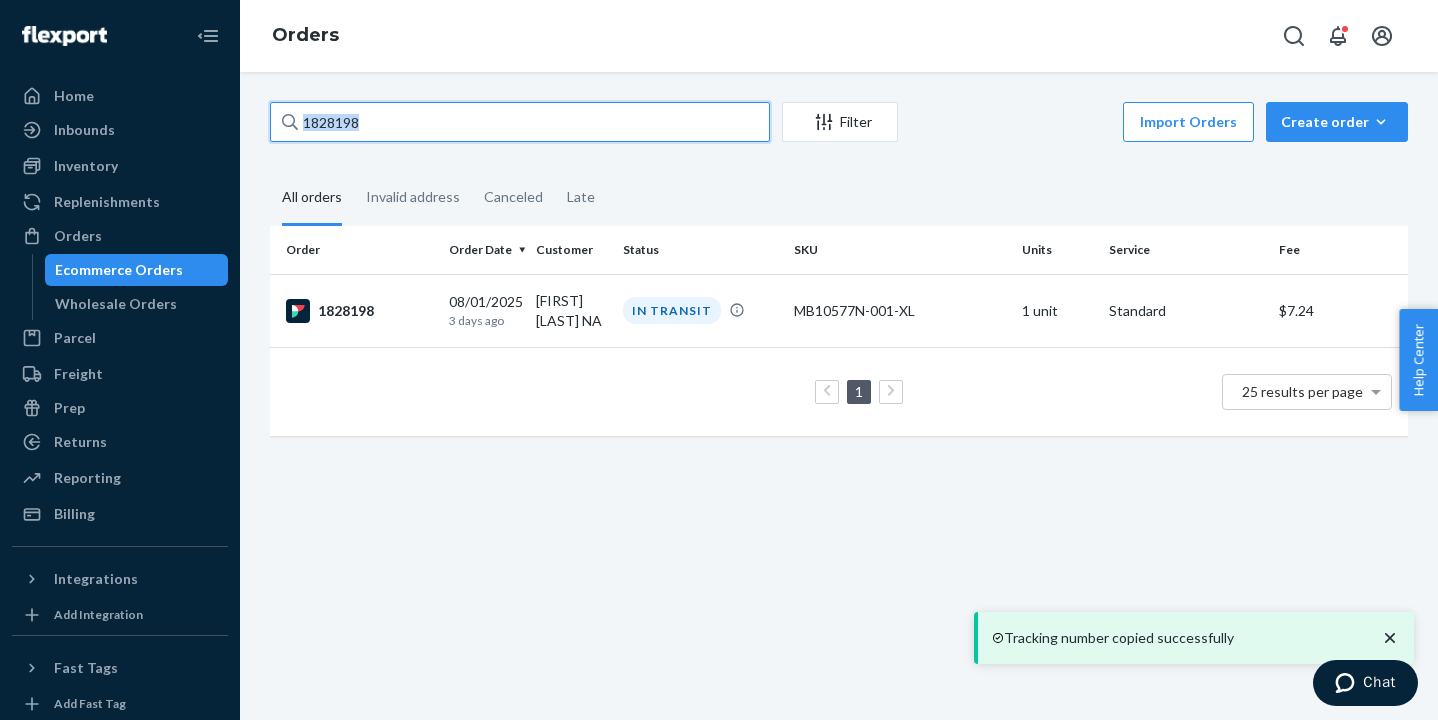 click on "1828198" at bounding box center [520, 122] 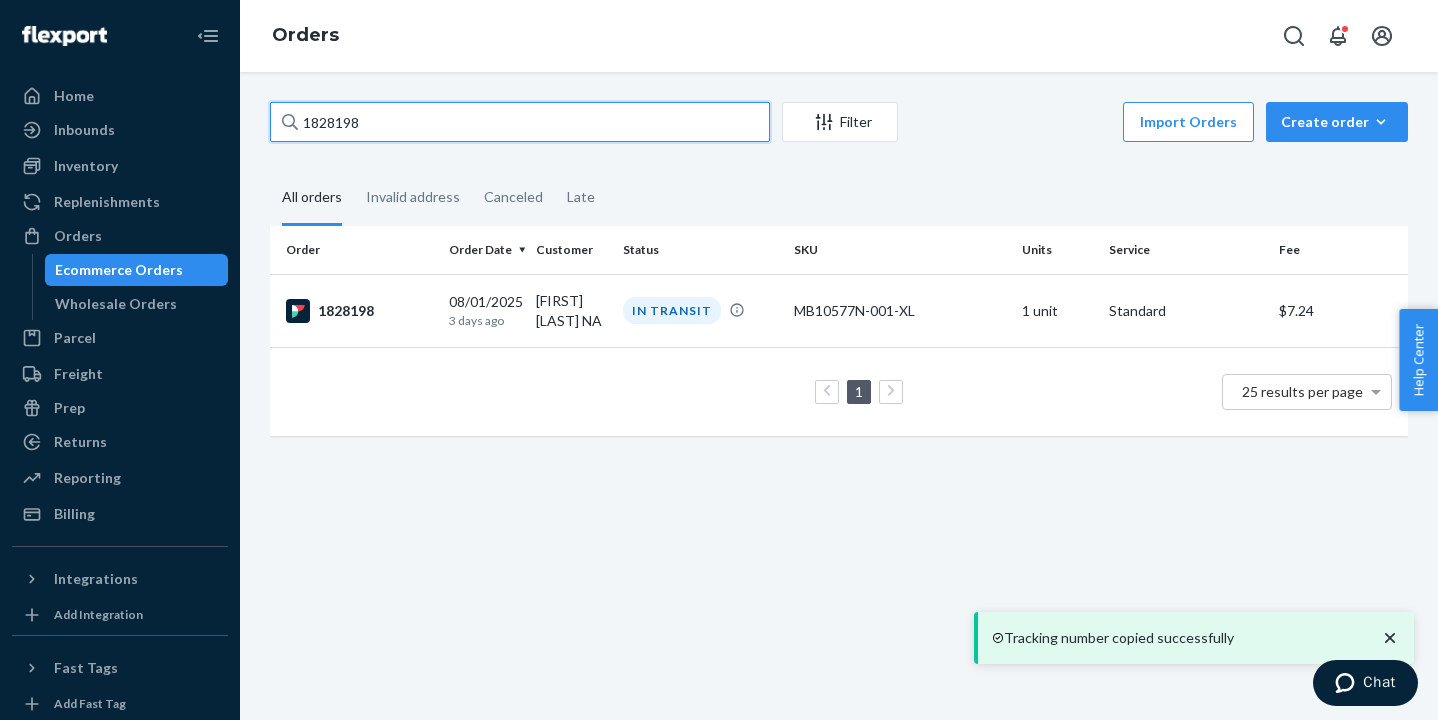 click on "1828198" at bounding box center (520, 122) 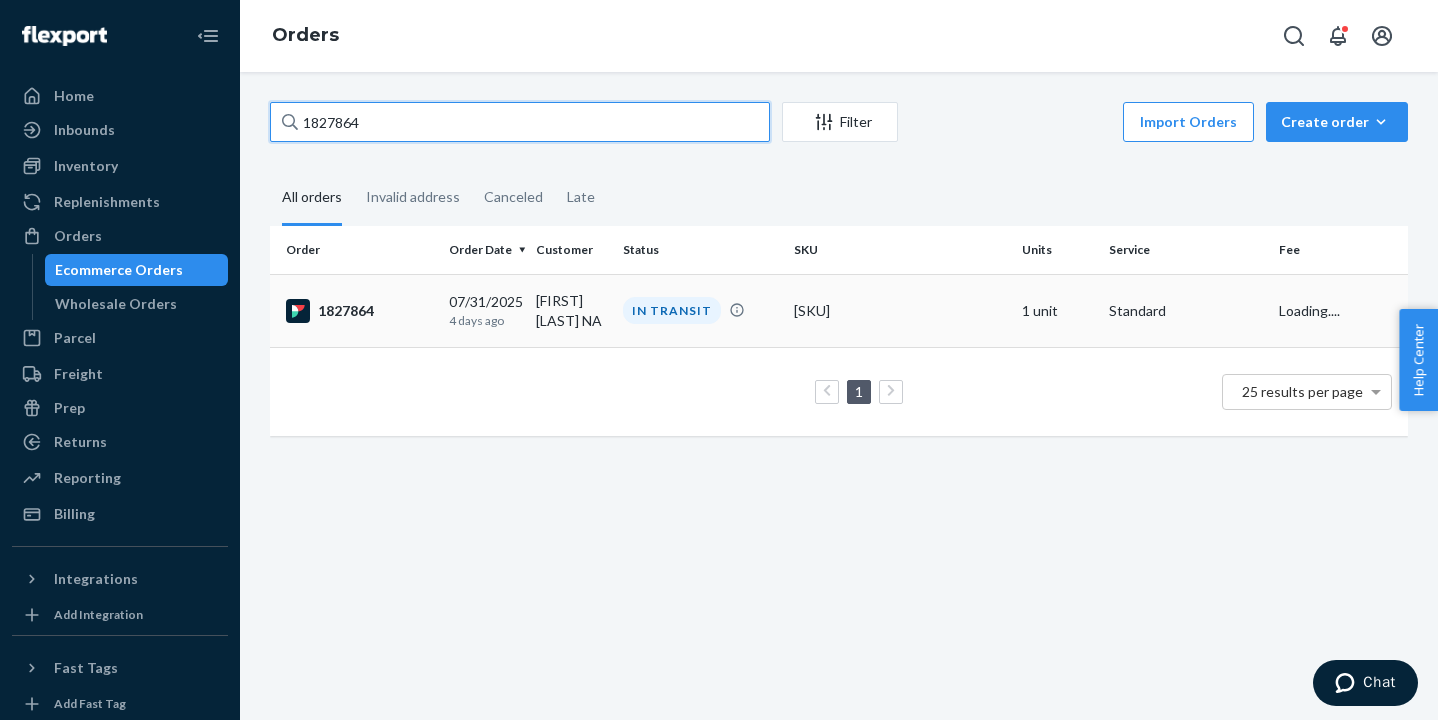 type on "1827864" 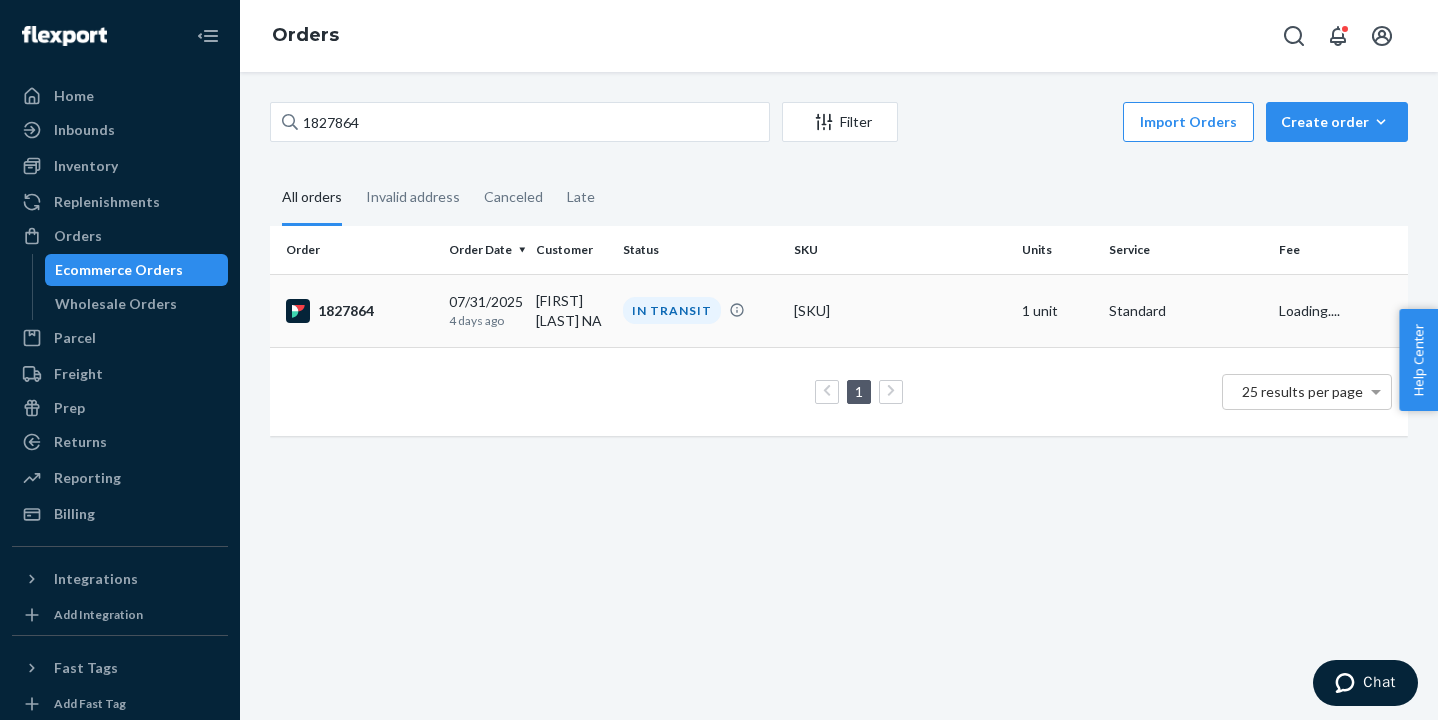 click on "1827864" at bounding box center [355, 310] 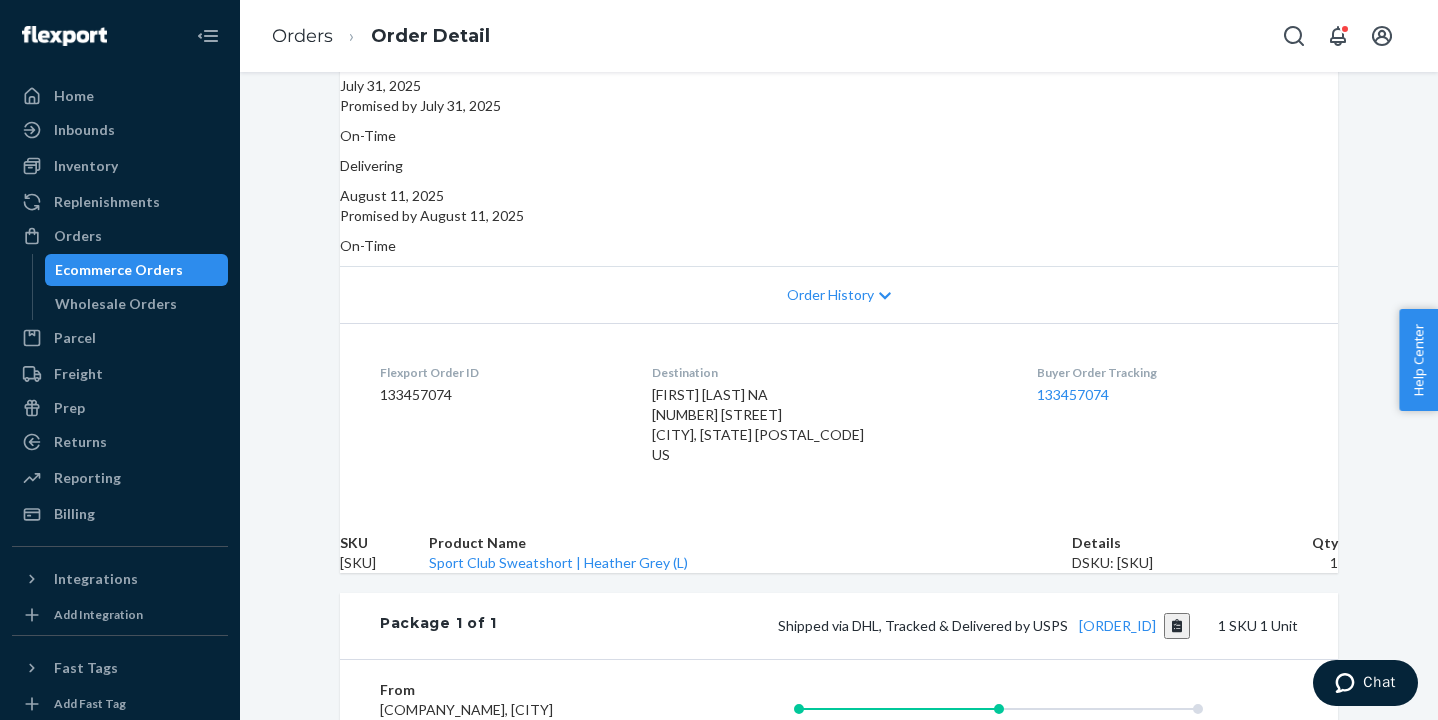 scroll, scrollTop: 606, scrollLeft: 0, axis: vertical 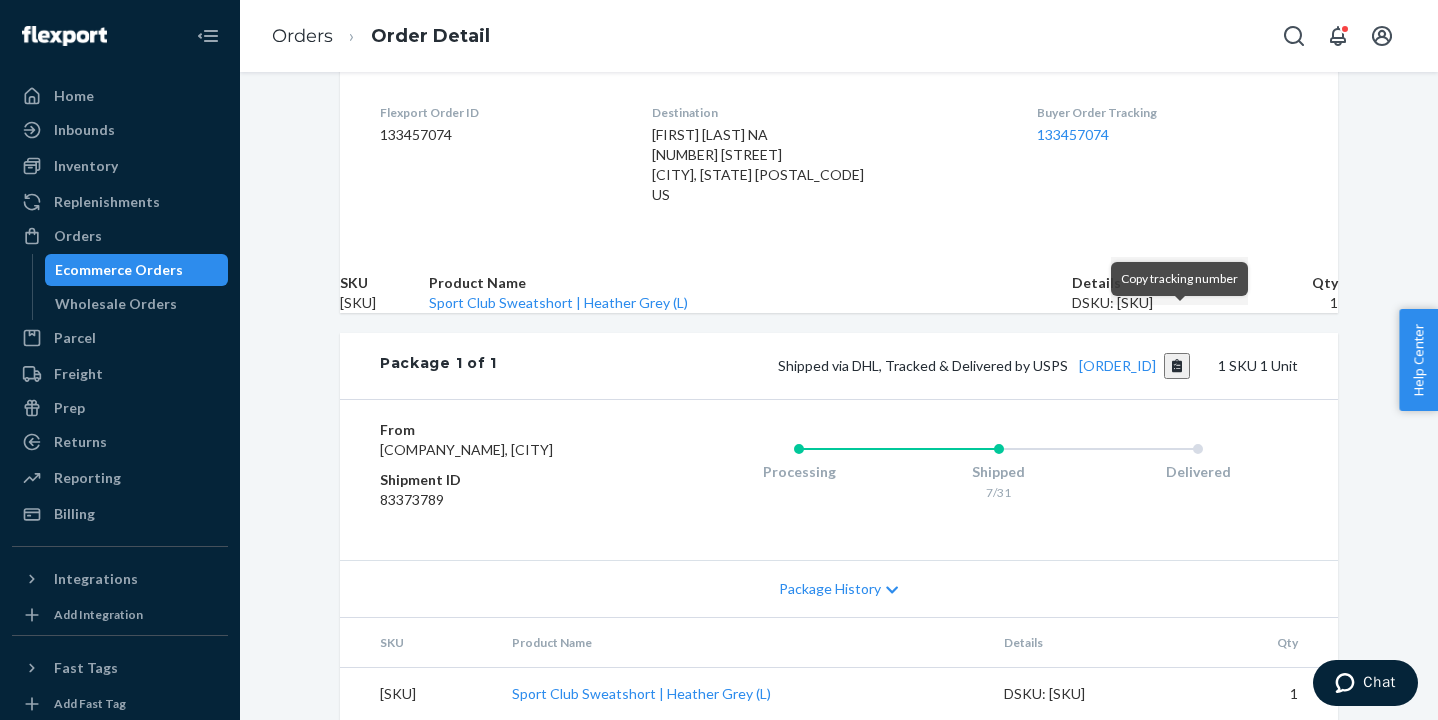 click at bounding box center (1177, 366) 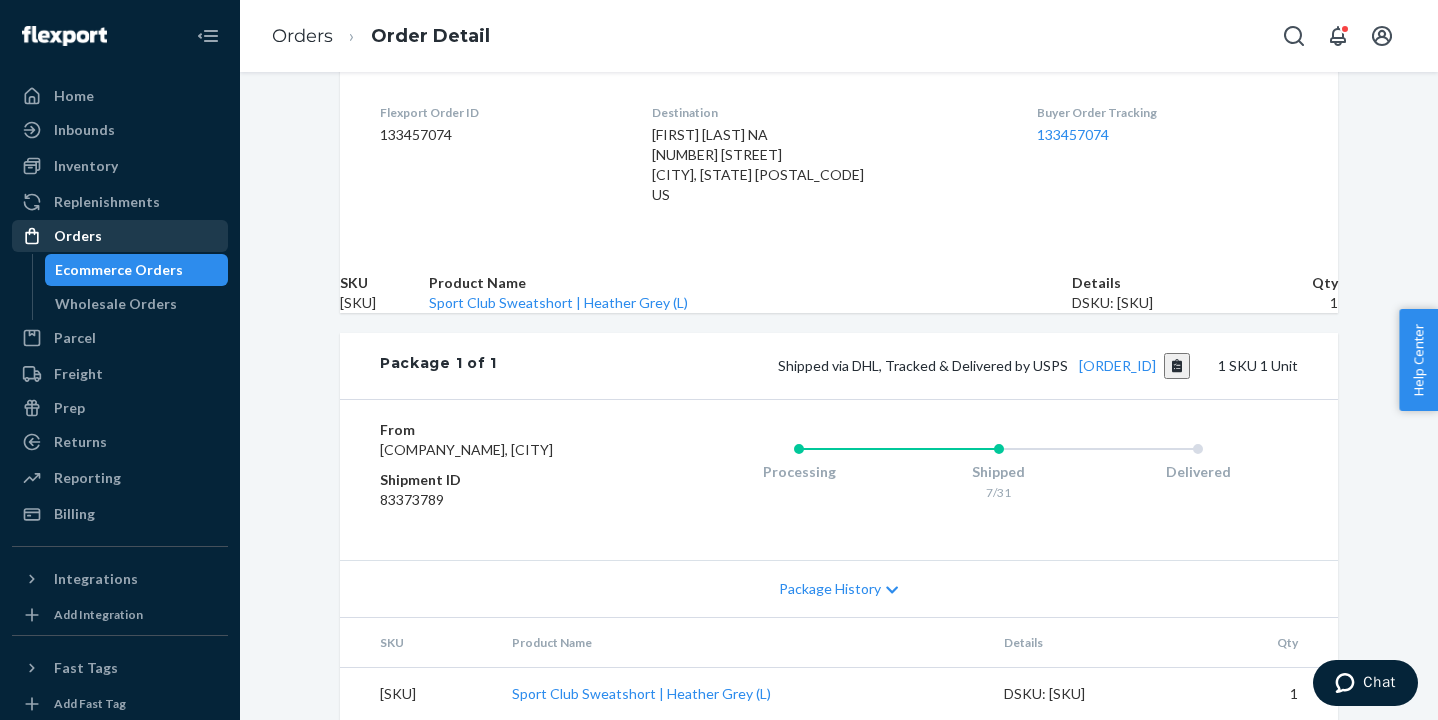 click on "Orders" at bounding box center [120, 236] 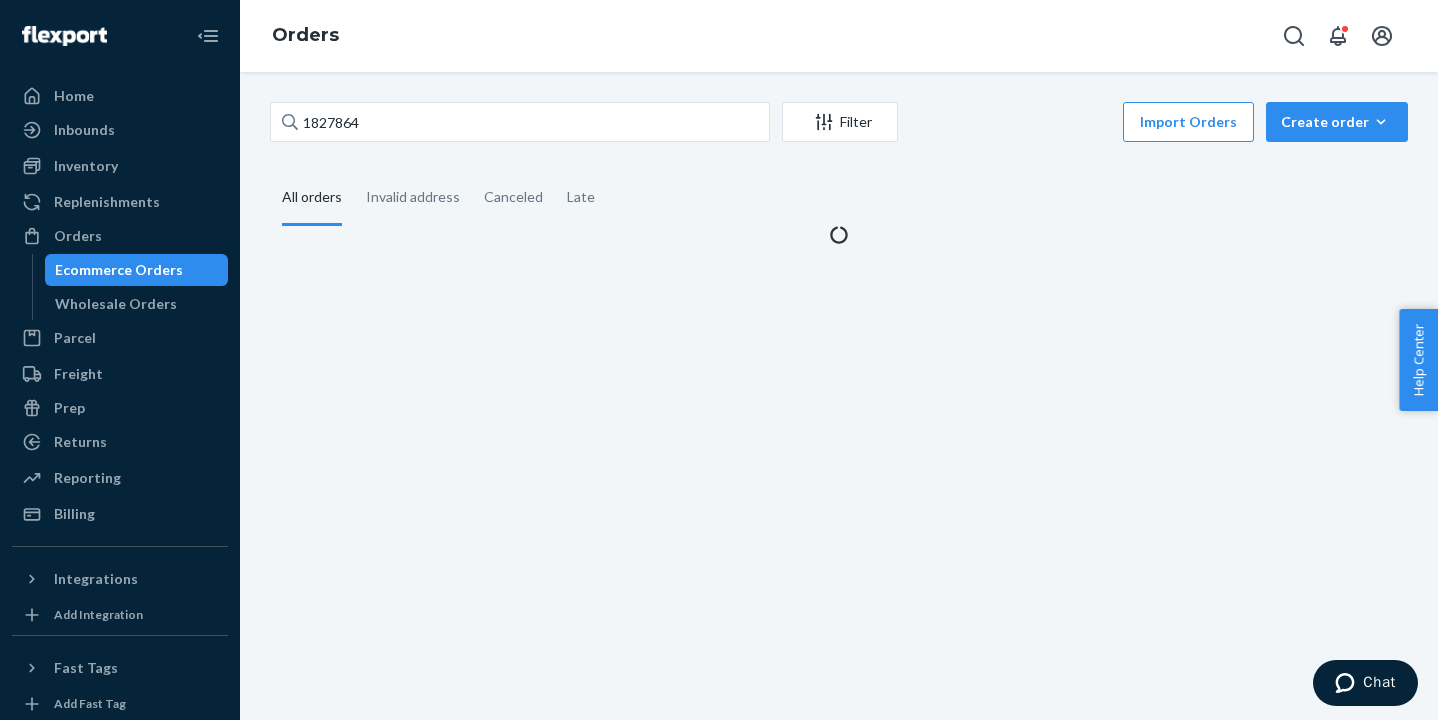 scroll, scrollTop: 0, scrollLeft: 0, axis: both 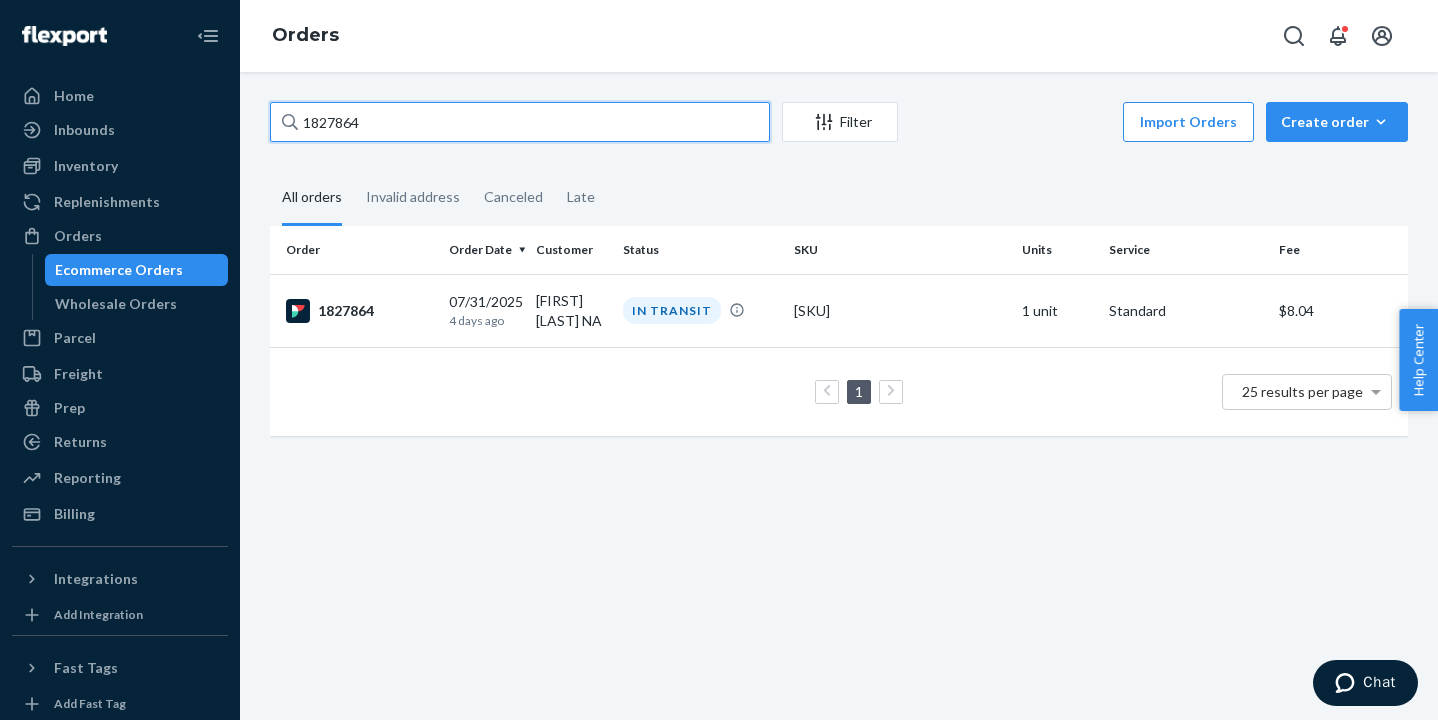 click on "1827864" at bounding box center (520, 122) 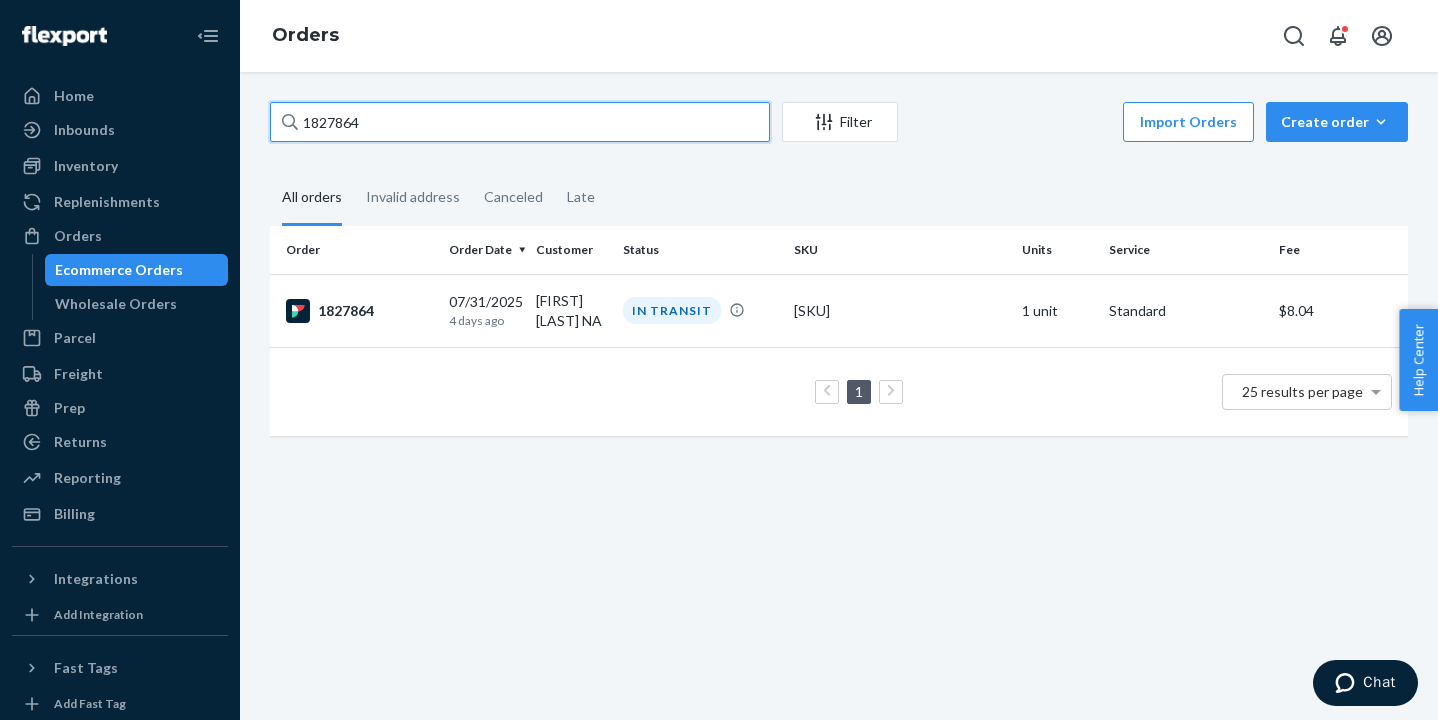 click on "1827864" at bounding box center (520, 122) 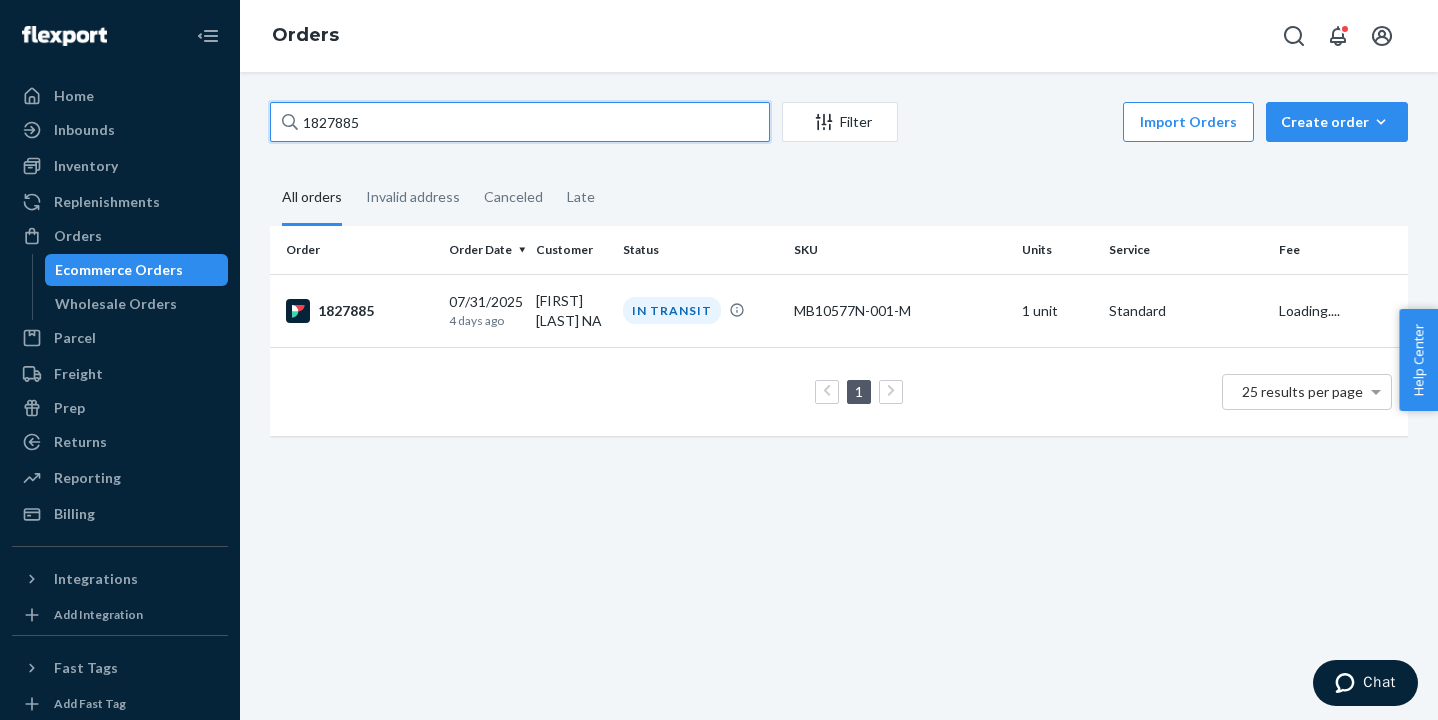 type on "1827885" 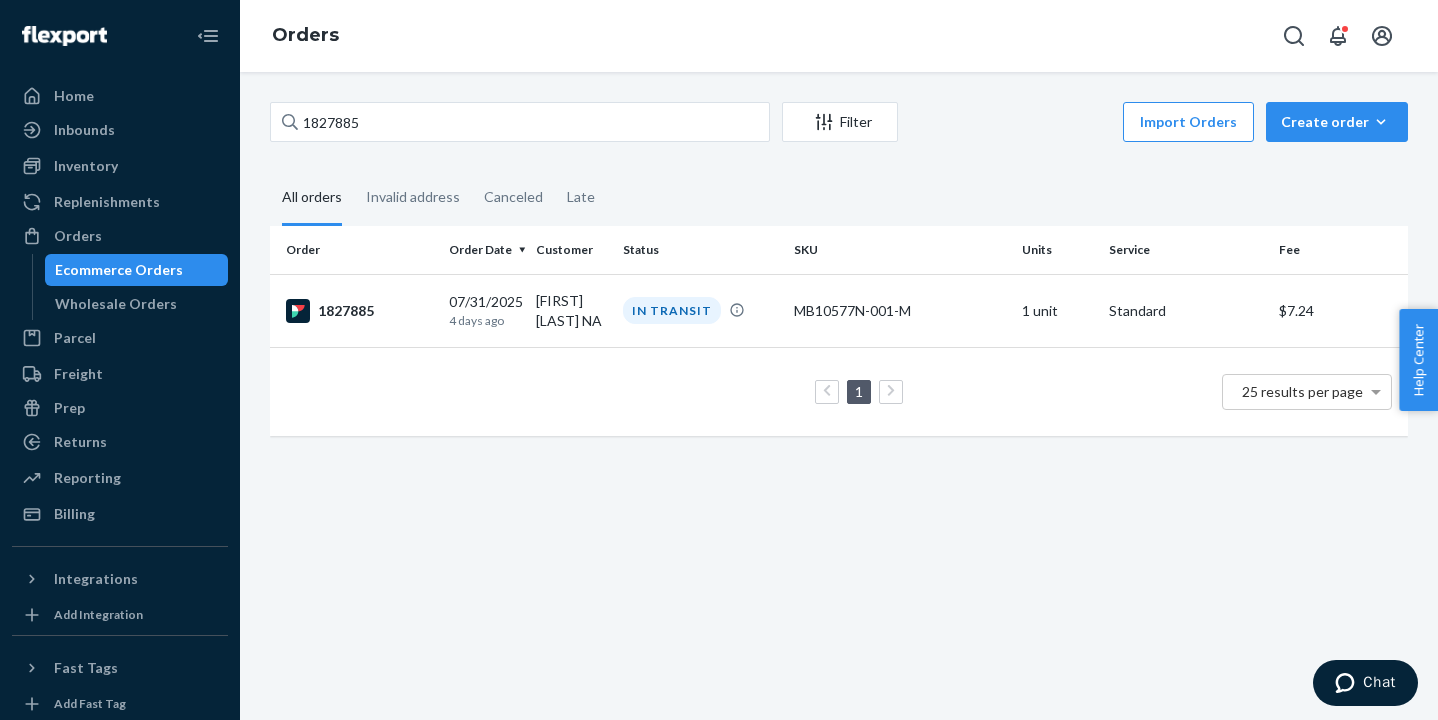 click on "1827885" at bounding box center [355, 310] 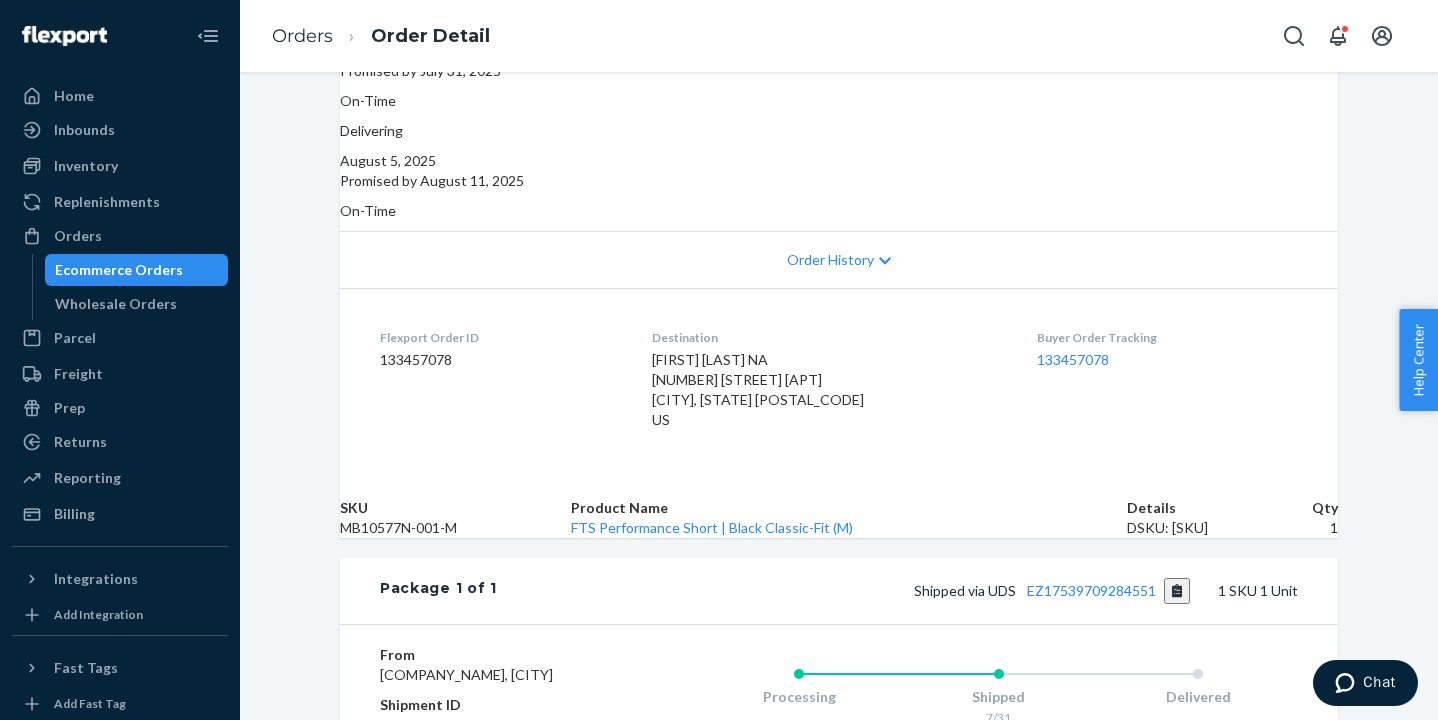 scroll, scrollTop: 606, scrollLeft: 0, axis: vertical 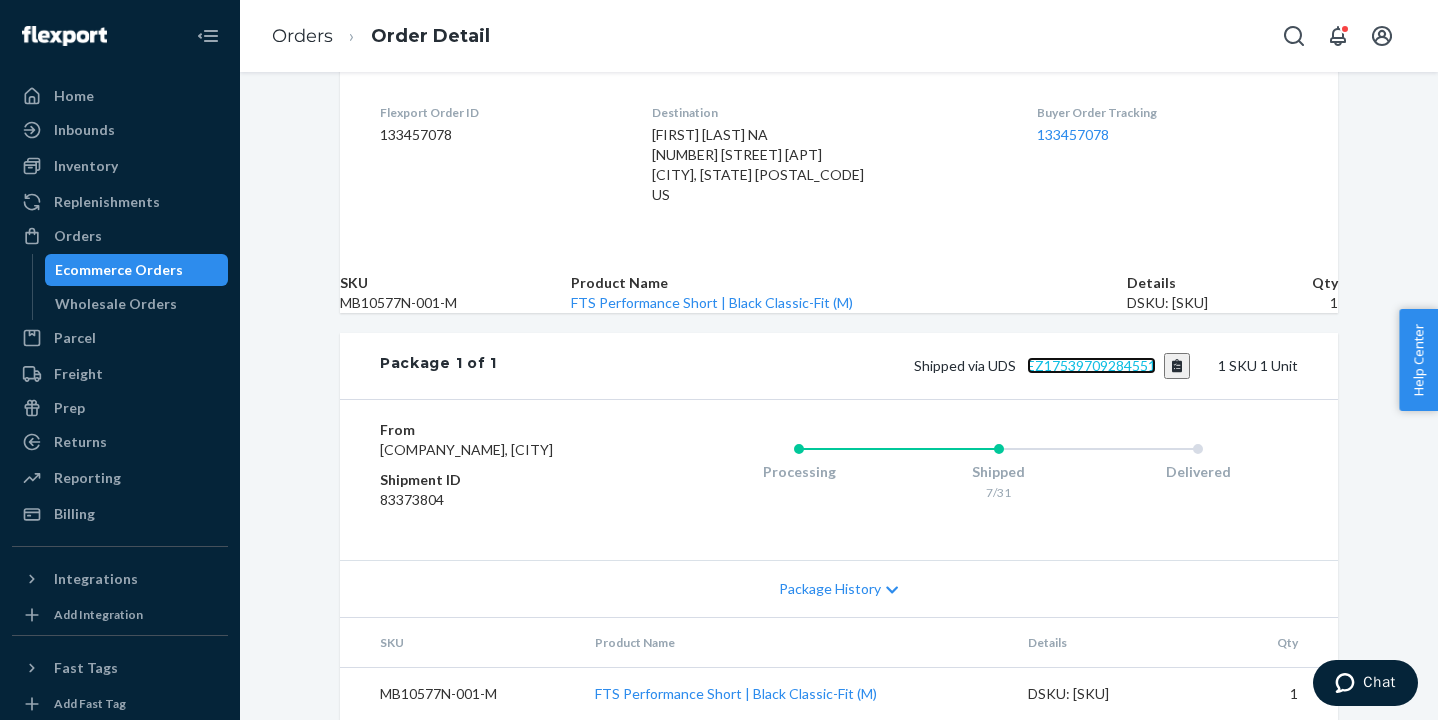 click on "EZ17539709284551" at bounding box center (1091, 365) 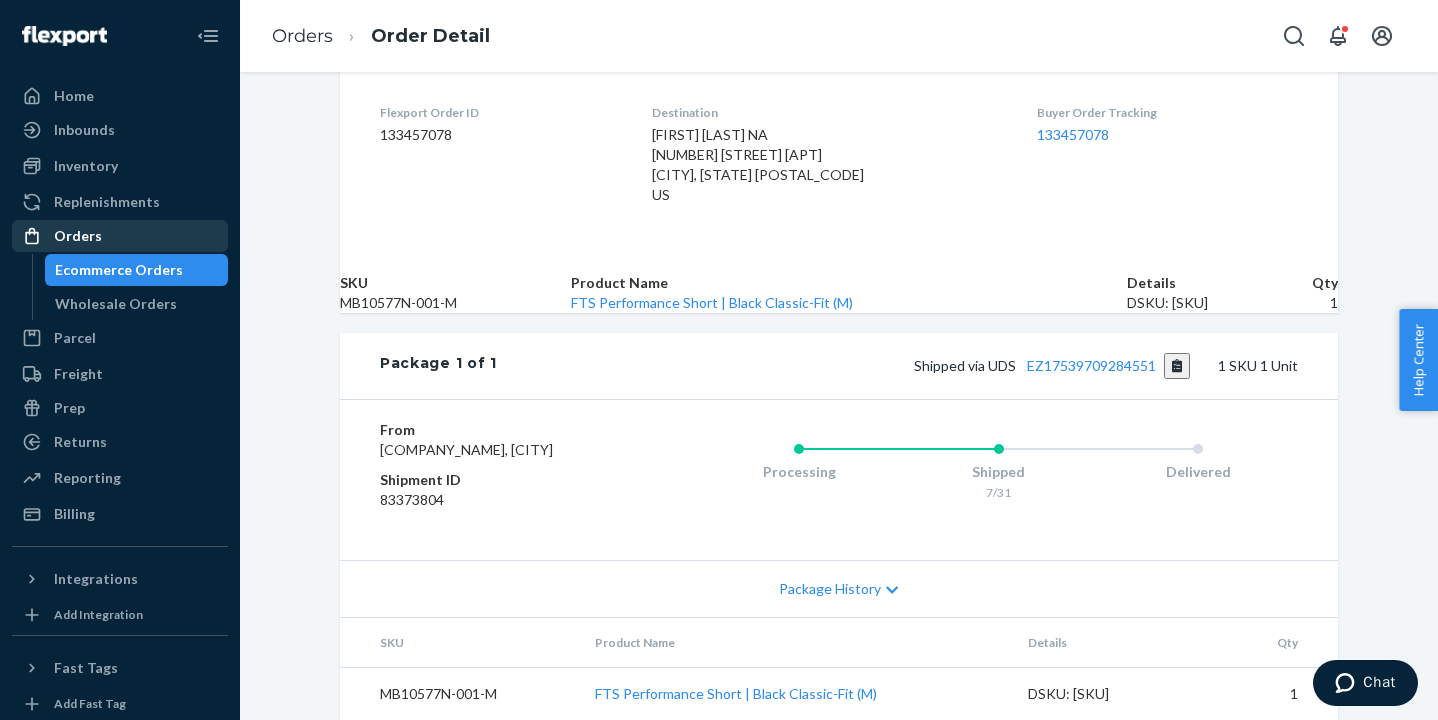 click on "Orders" at bounding box center [120, 236] 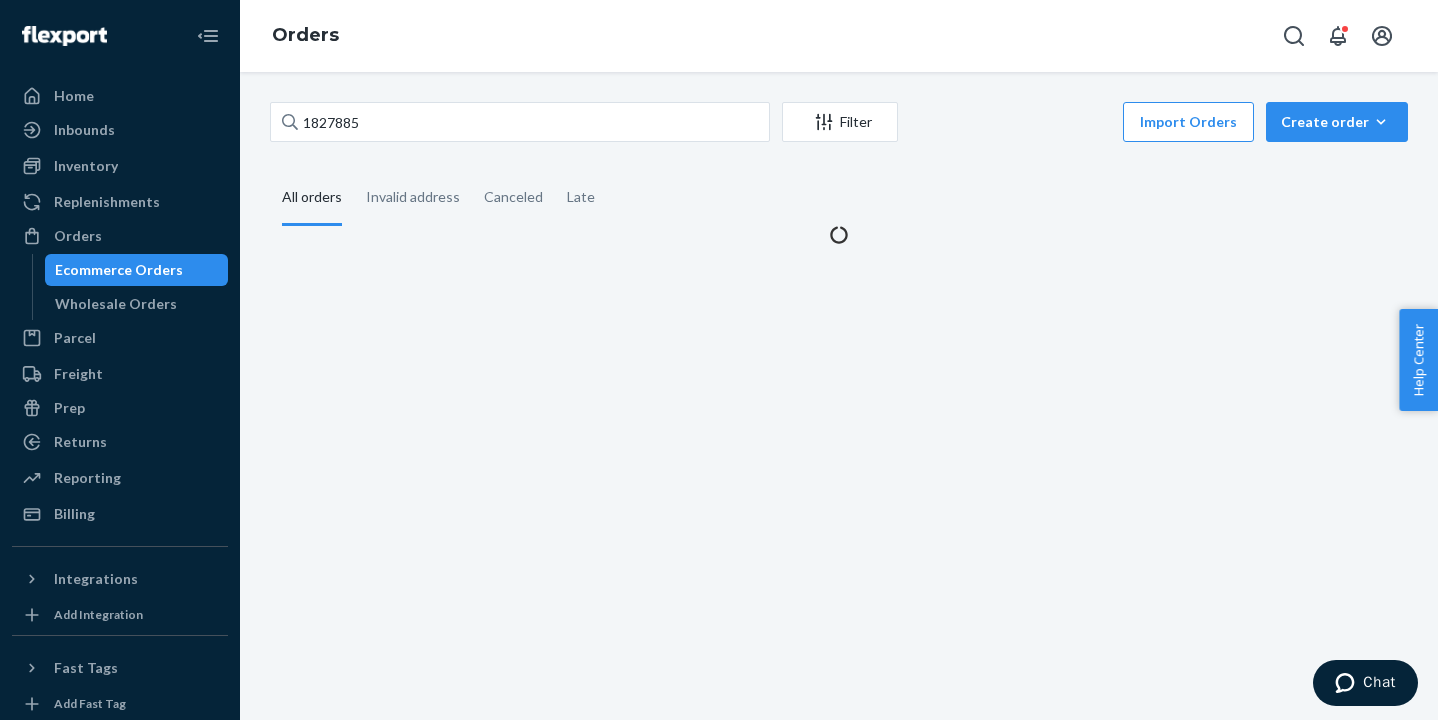 scroll, scrollTop: 0, scrollLeft: 0, axis: both 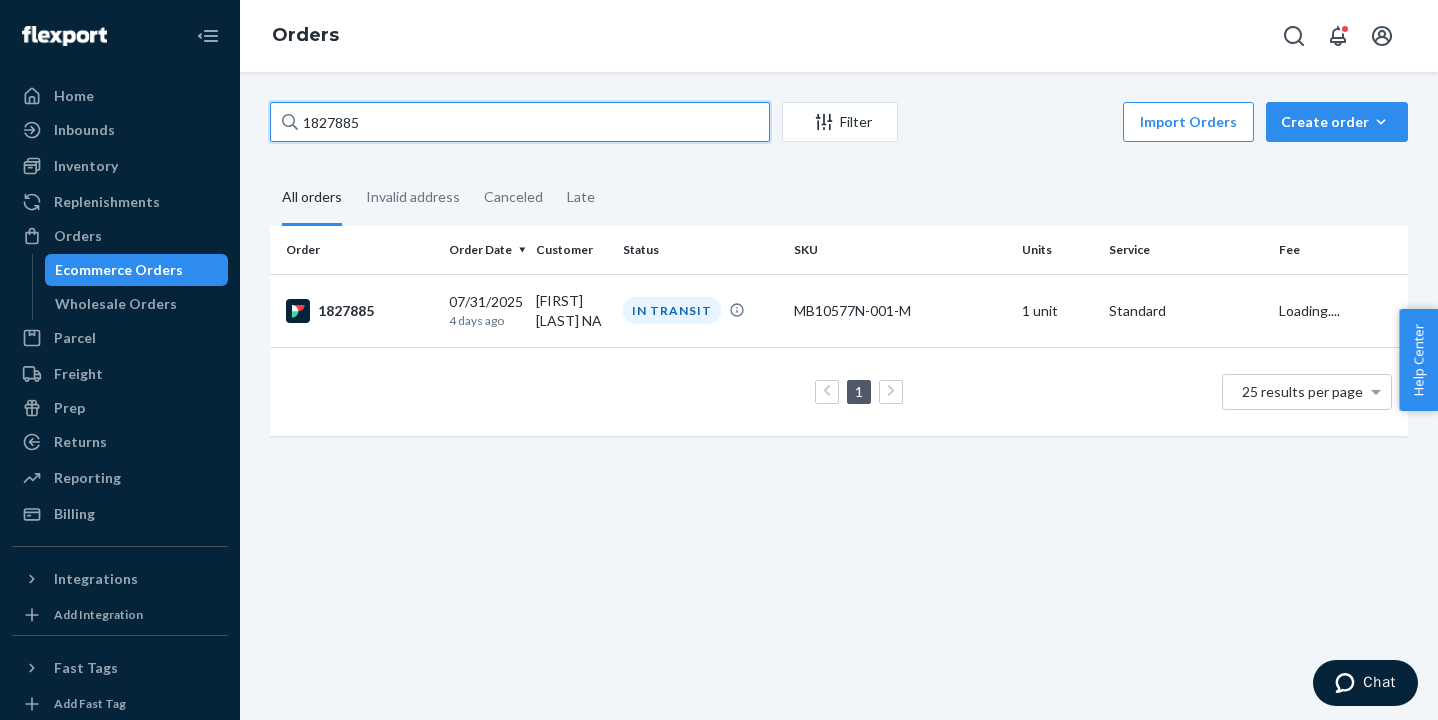 click on "1827885" at bounding box center (520, 122) 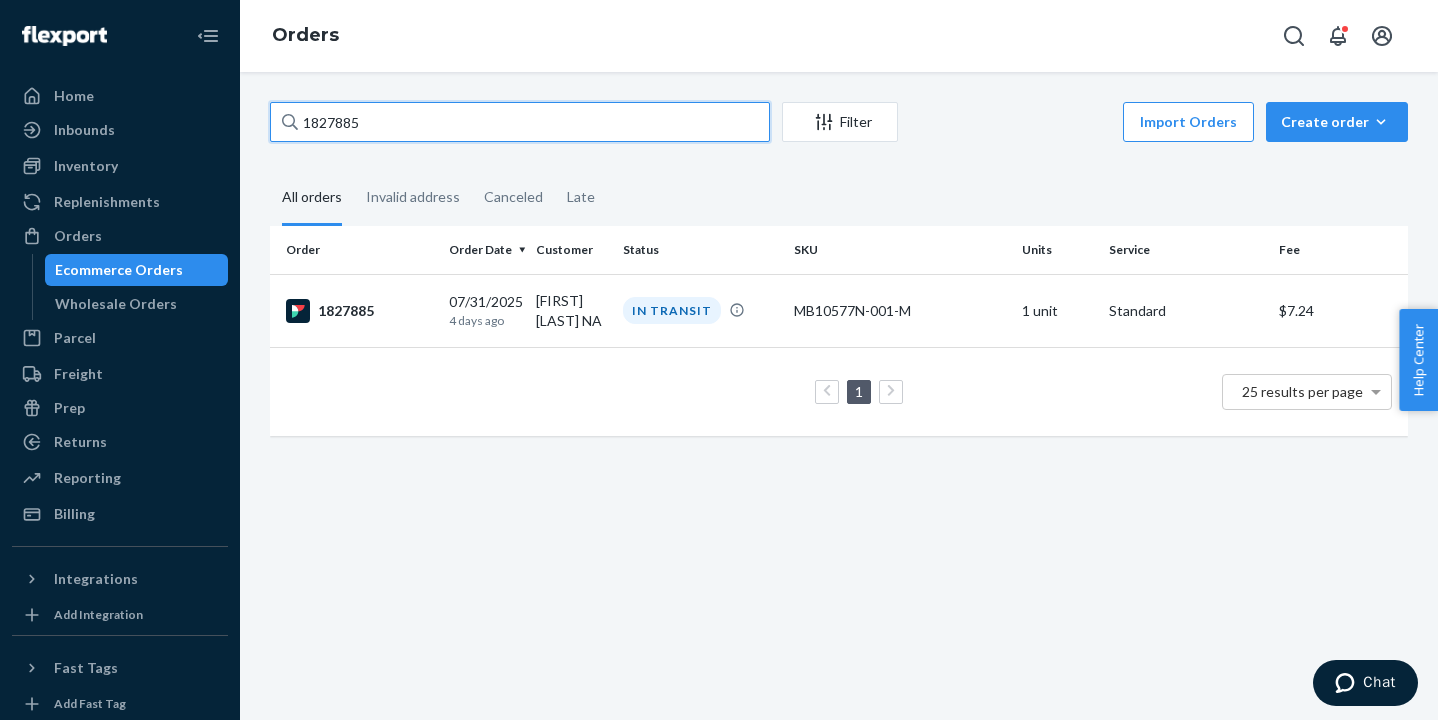 click on "1827885" at bounding box center (520, 122) 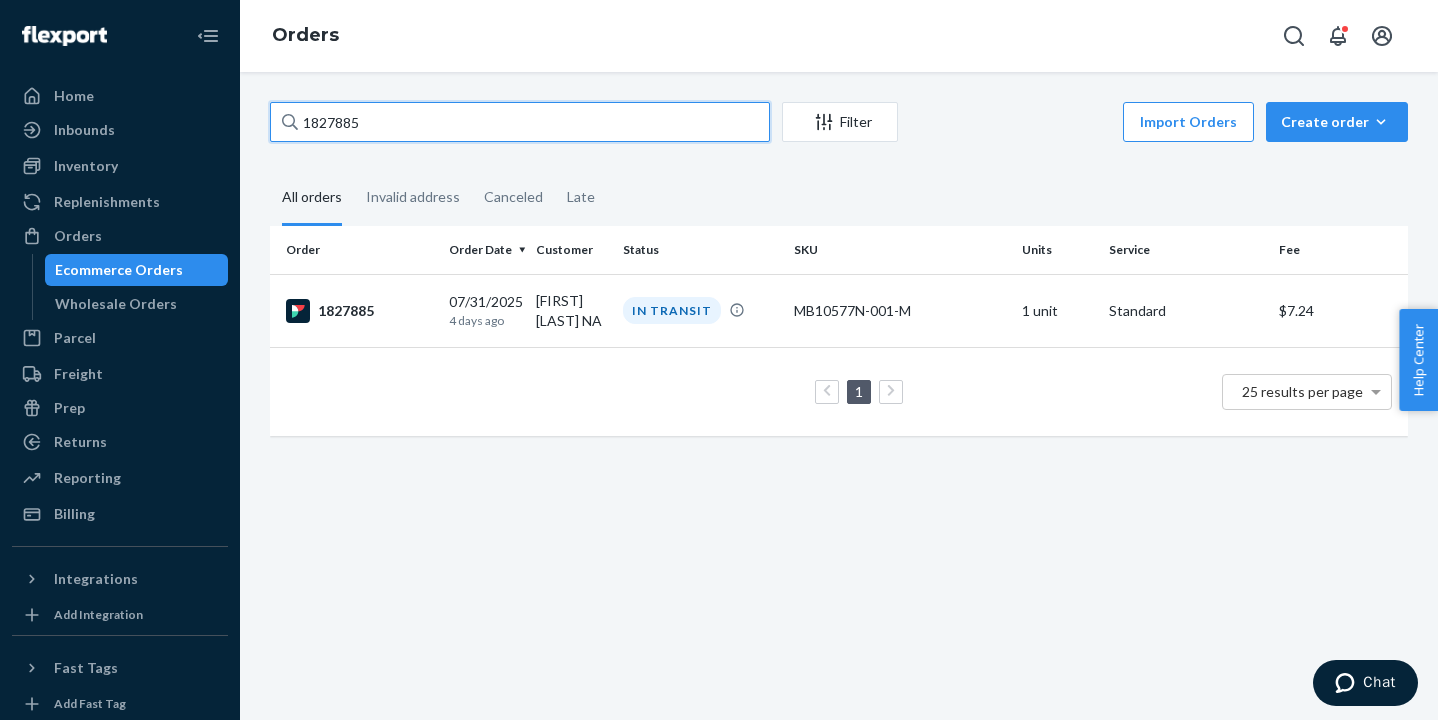 paste on "93" 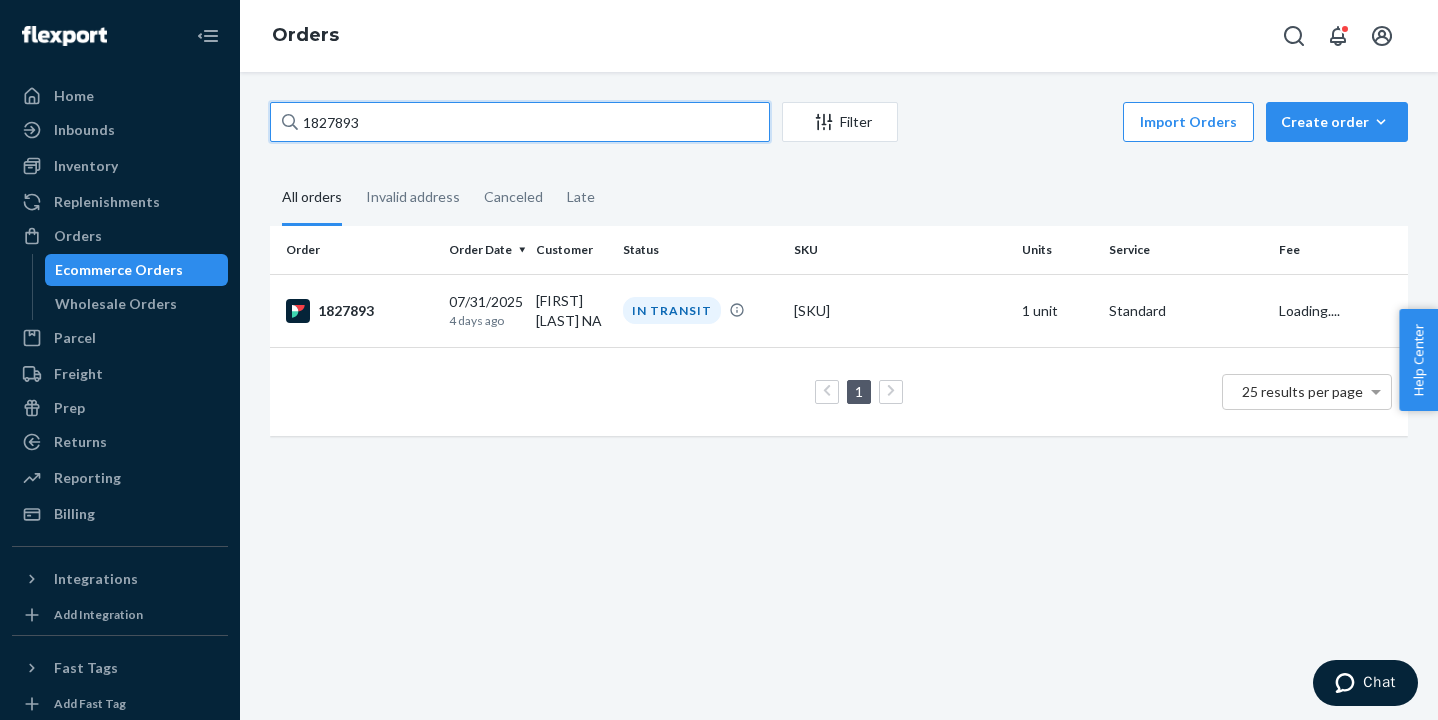 type on "1827893" 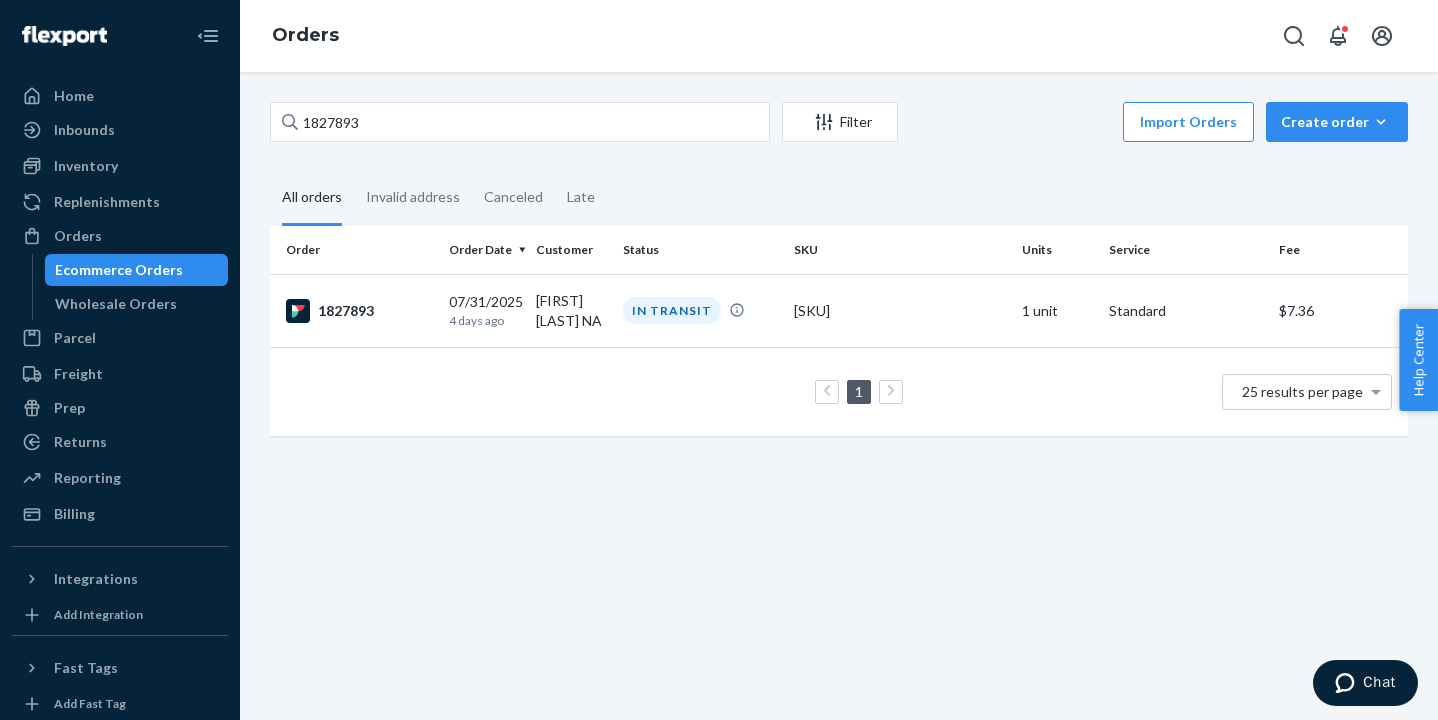 click on "1827893" at bounding box center (359, 311) 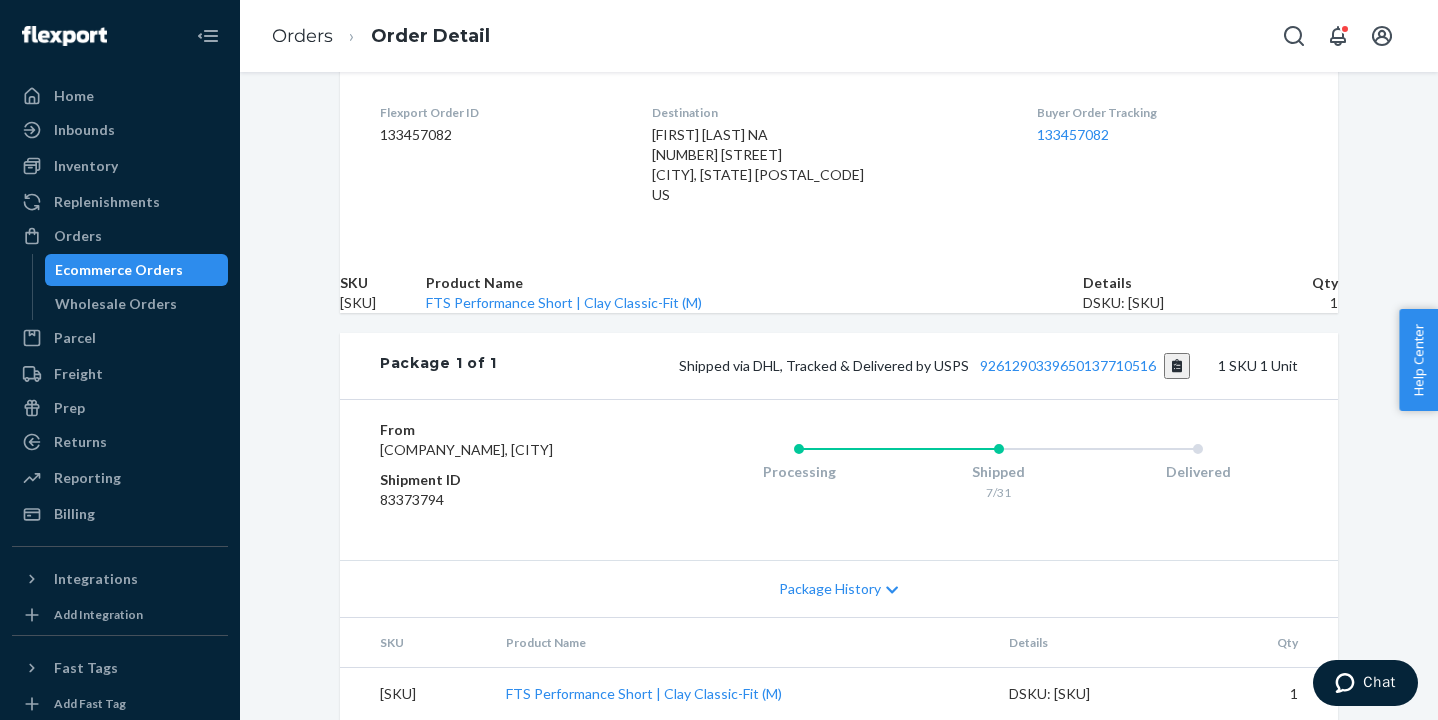 scroll, scrollTop: 606, scrollLeft: 0, axis: vertical 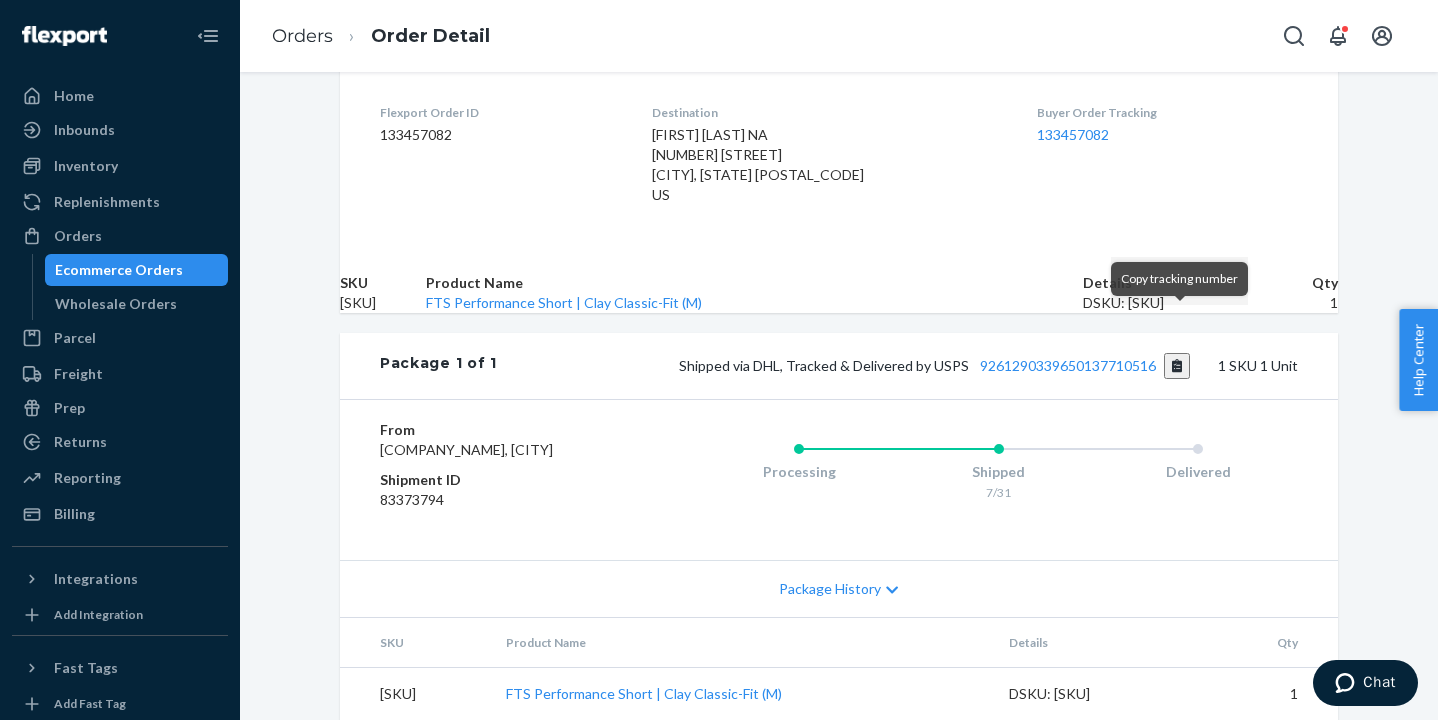 click at bounding box center [1177, 366] 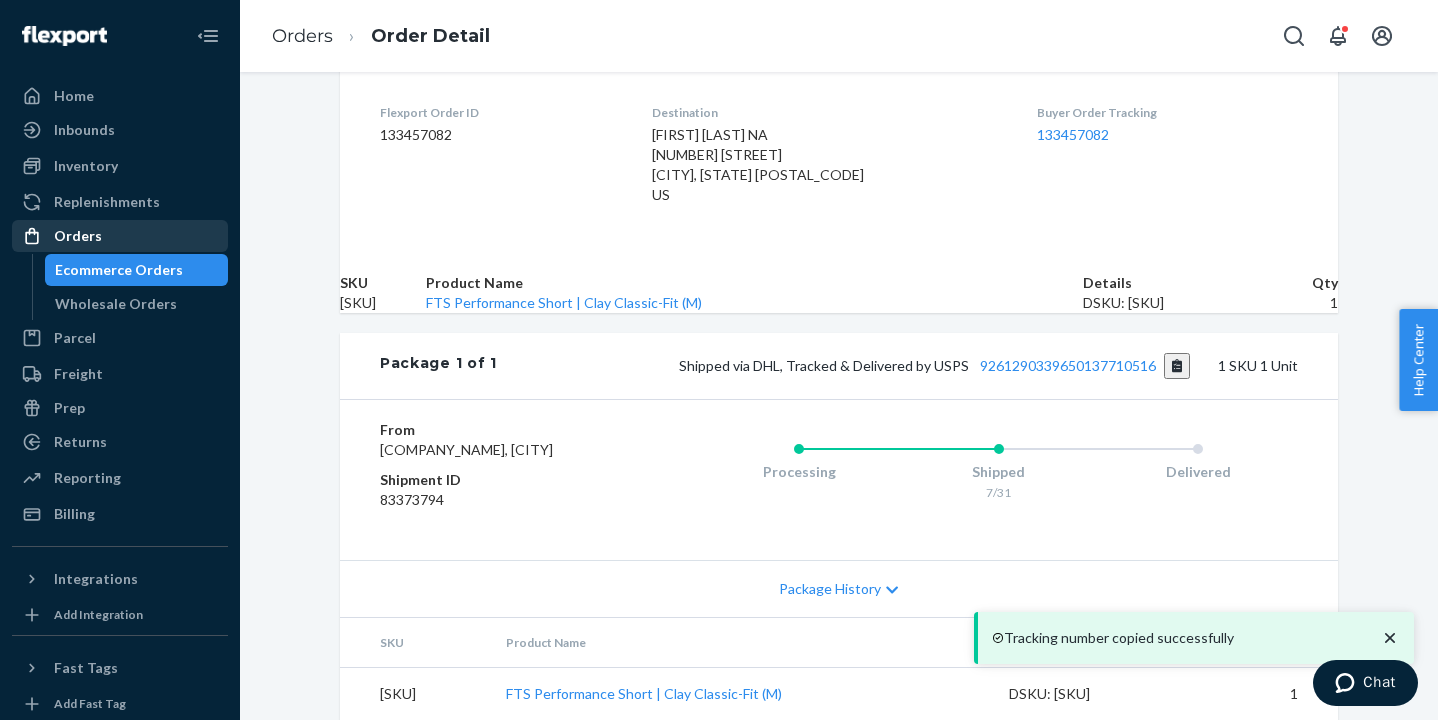 click on "Orders" at bounding box center [120, 236] 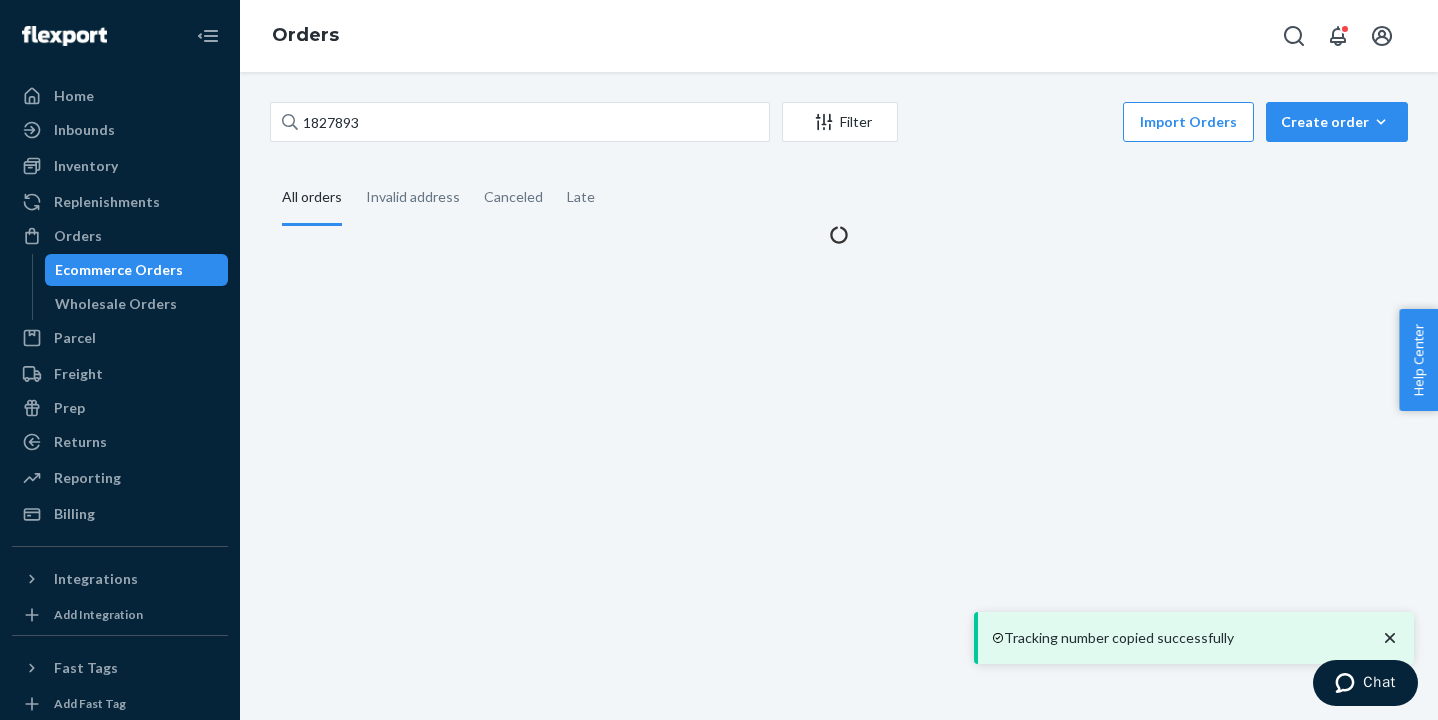 scroll, scrollTop: 0, scrollLeft: 0, axis: both 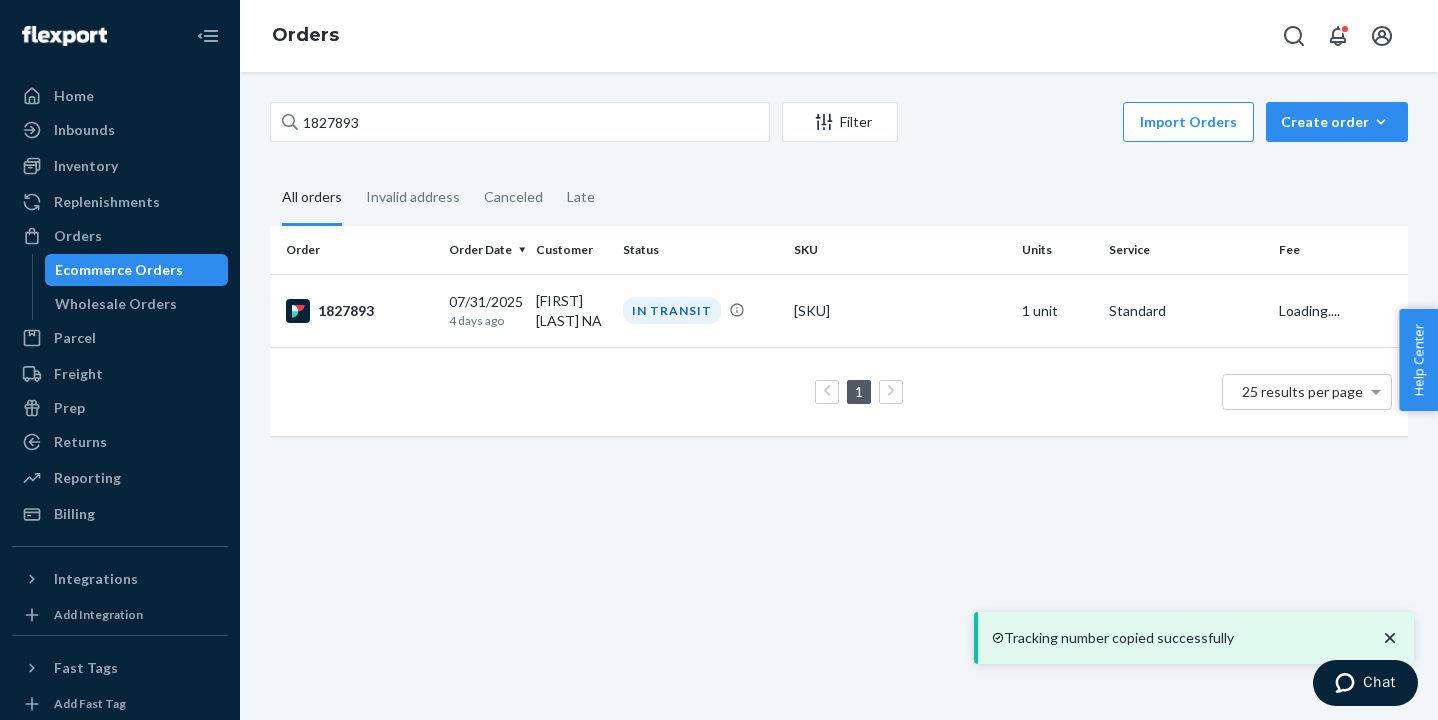 click on "1827893 Filter Import Orders Create order Ecommerce order Removal order" at bounding box center [839, 124] 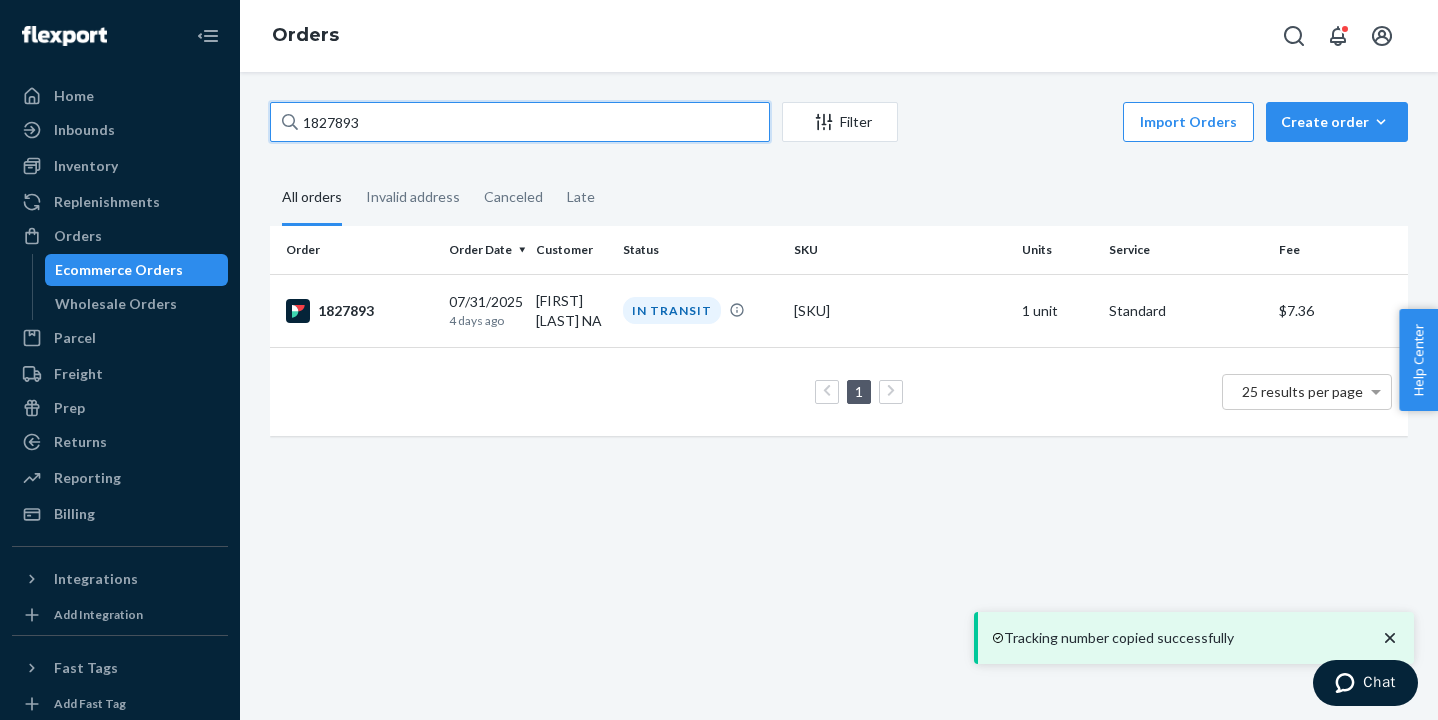 click on "1827893" at bounding box center [520, 122] 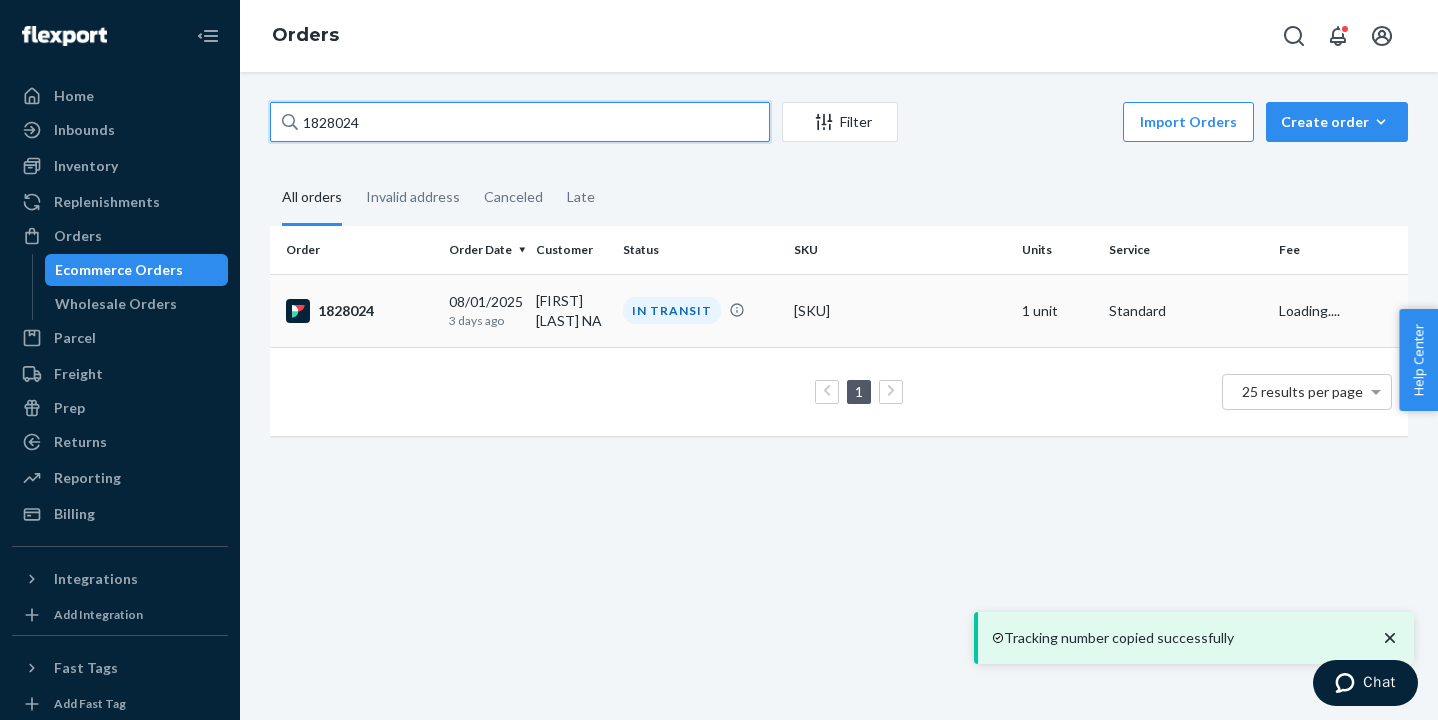 type on "1828024" 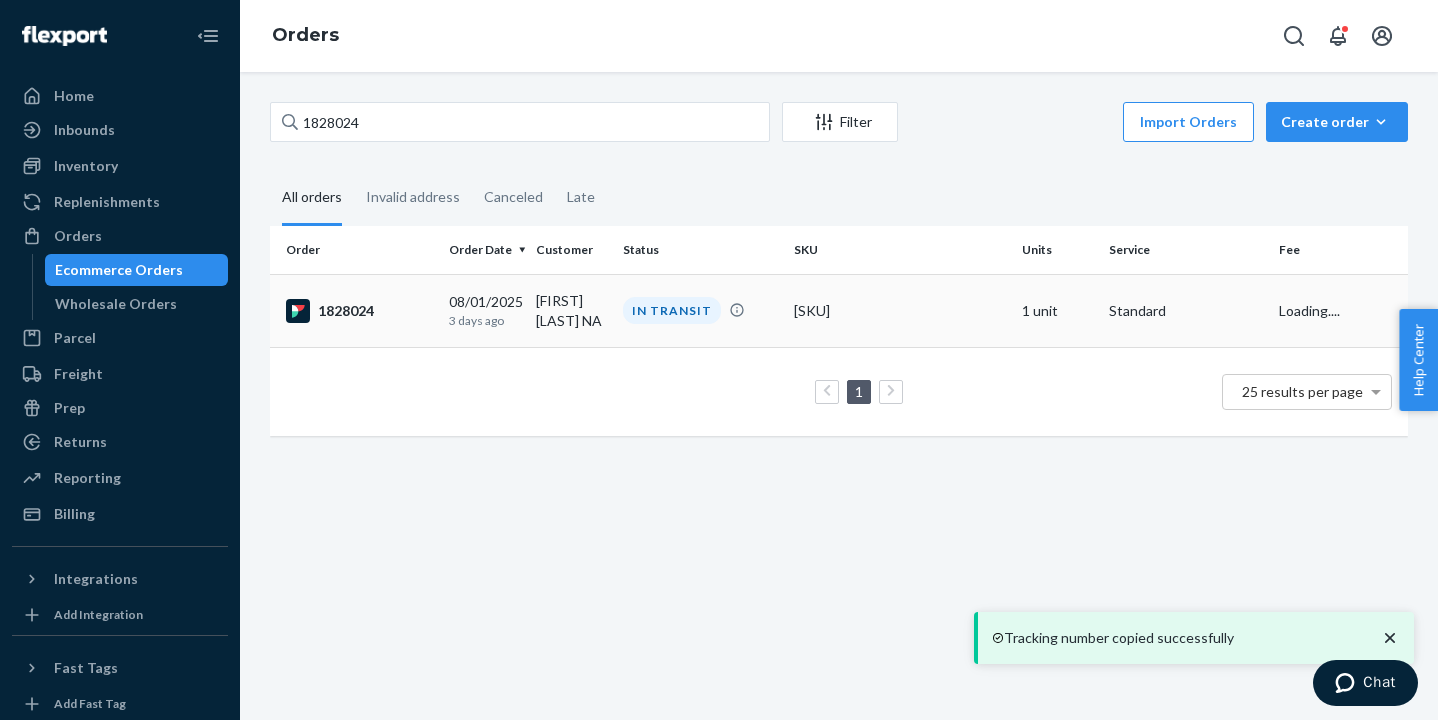click on "1828024" at bounding box center (355, 310) 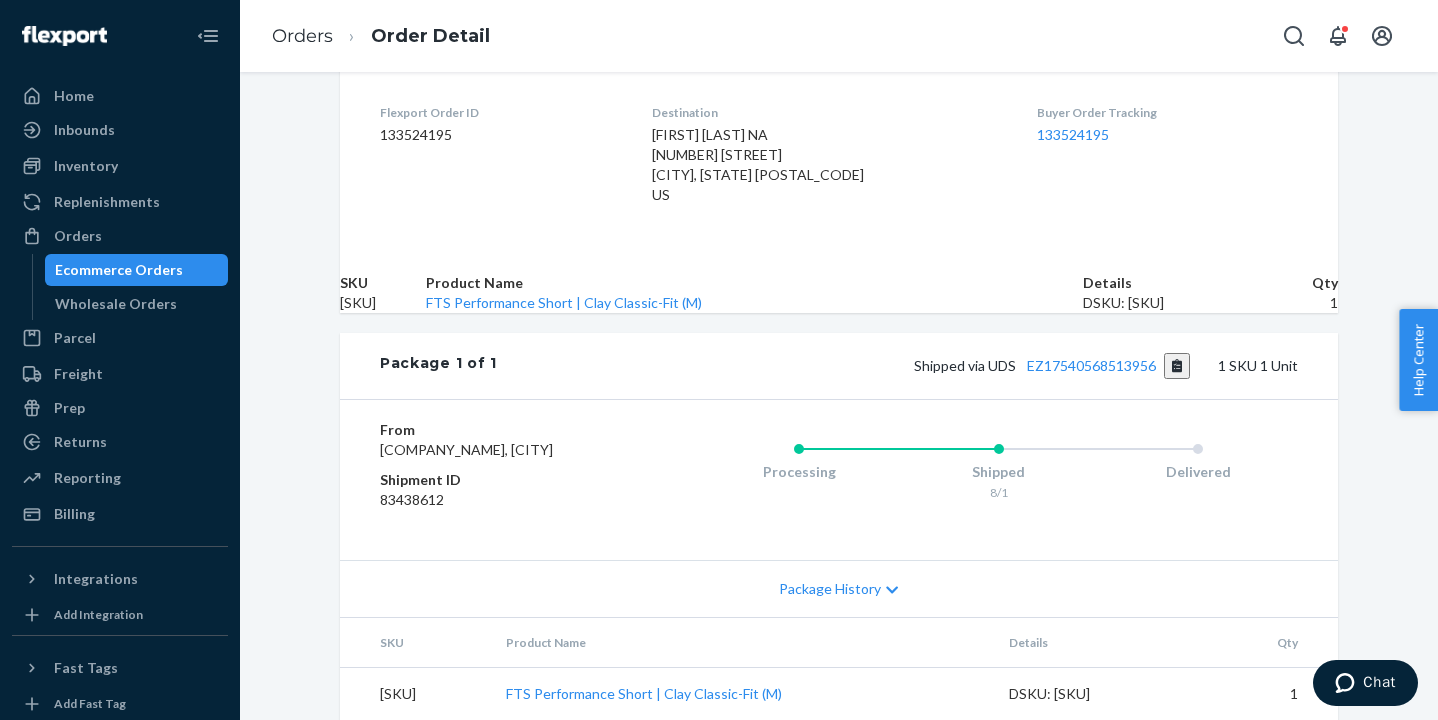 scroll, scrollTop: 606, scrollLeft: 0, axis: vertical 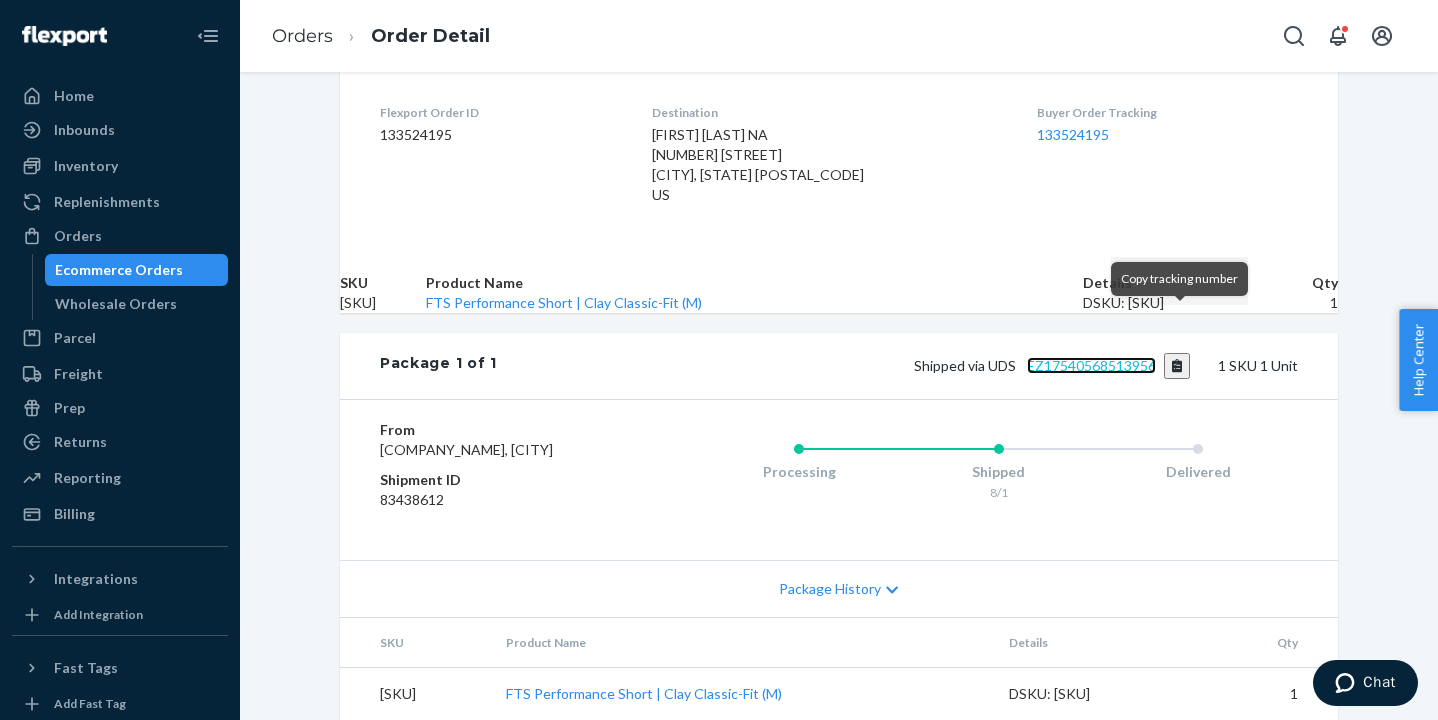 click on "EZ17540568513956" at bounding box center (1091, 365) 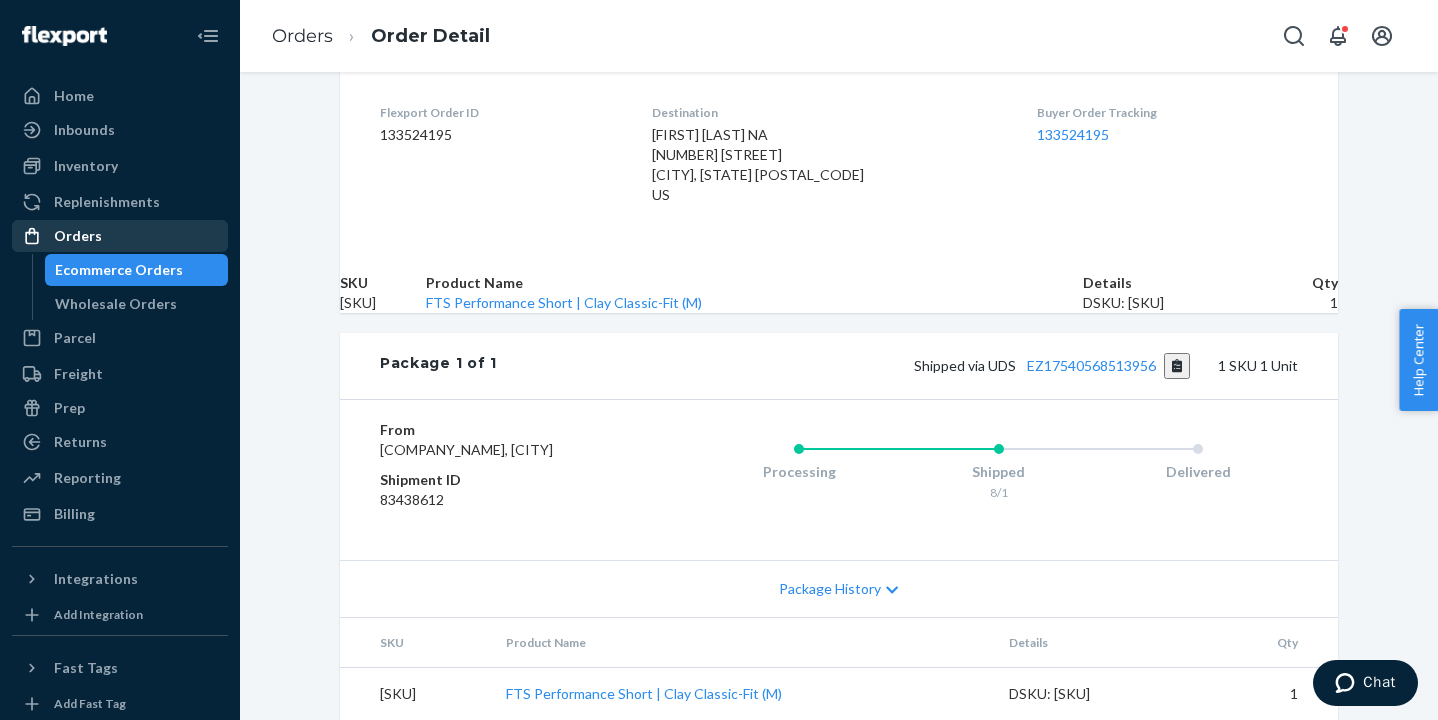 click on "Orders" at bounding box center [120, 236] 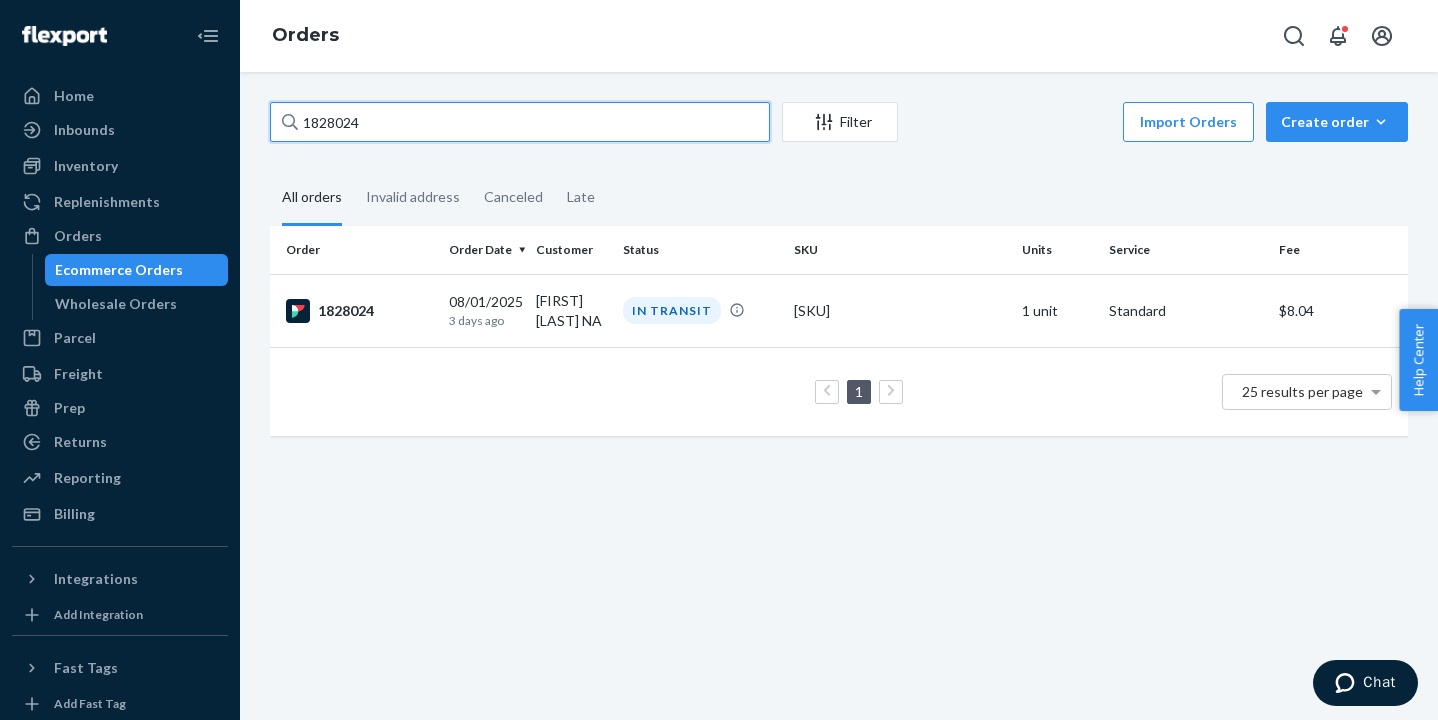 click on "1828024" at bounding box center (520, 122) 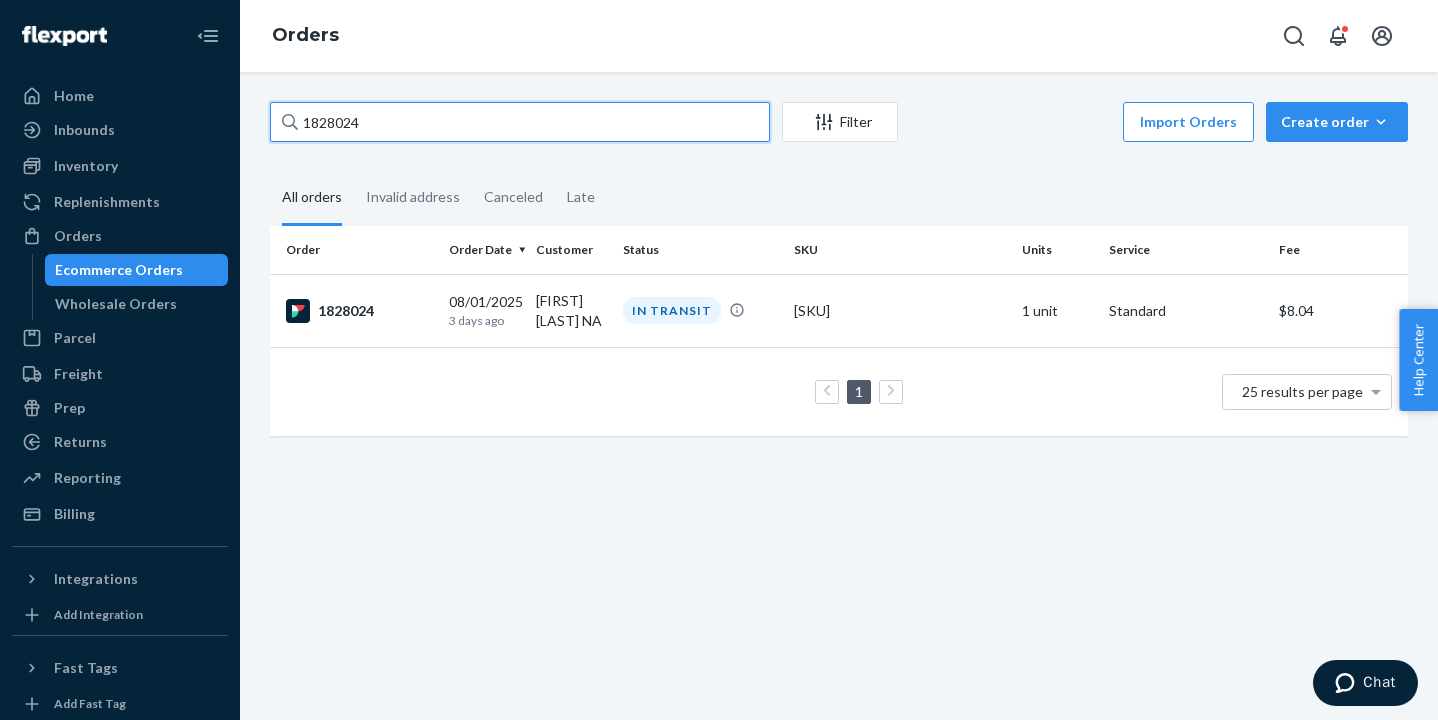 click on "1828024" at bounding box center [520, 122] 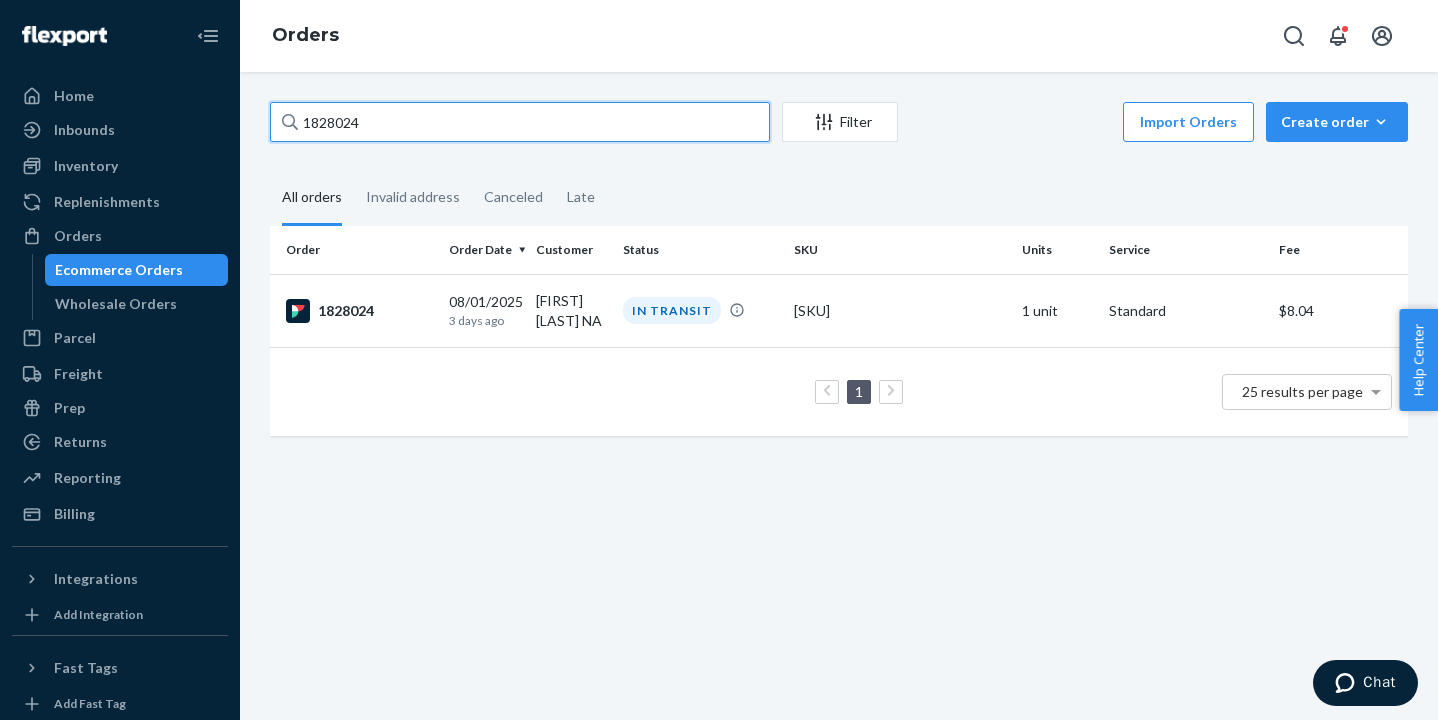 paste on "156" 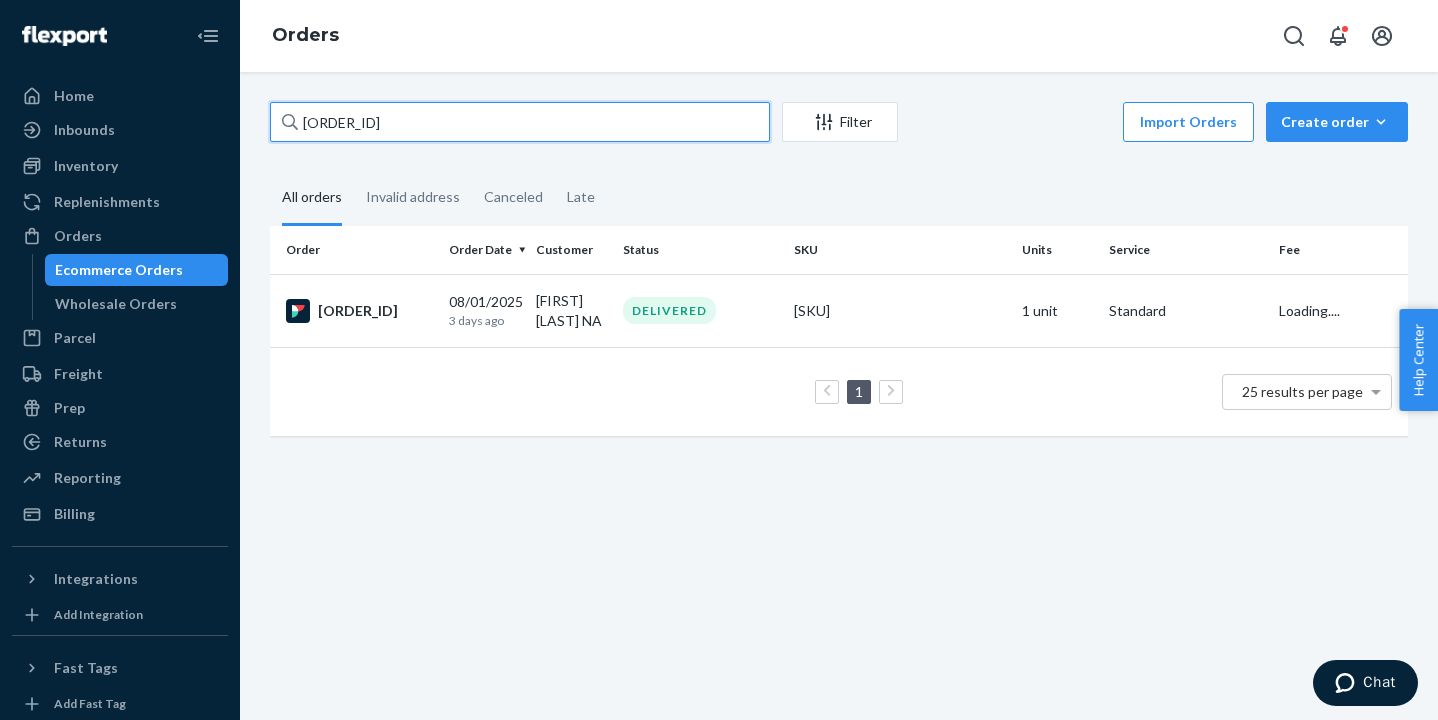type on "[ORDER_ID]" 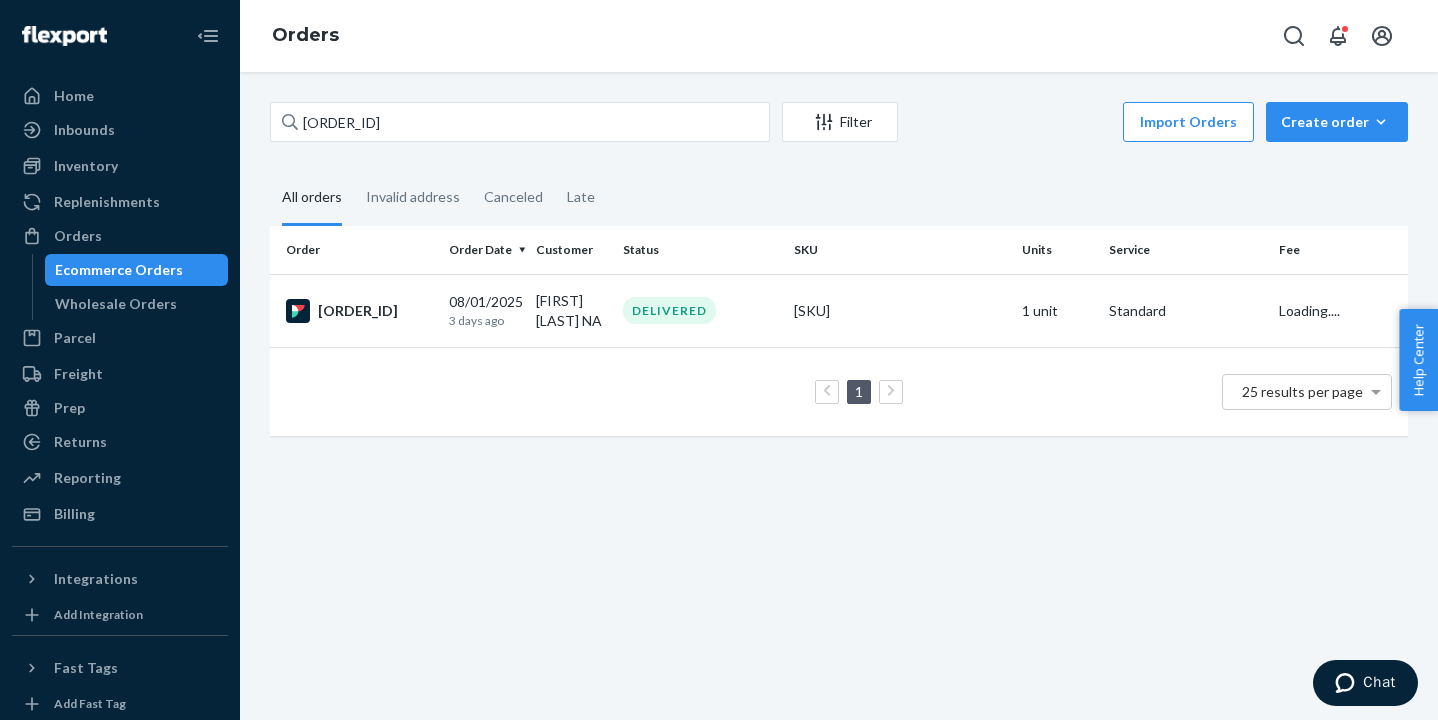 click on "[ORDER_ID]" at bounding box center [355, 310] 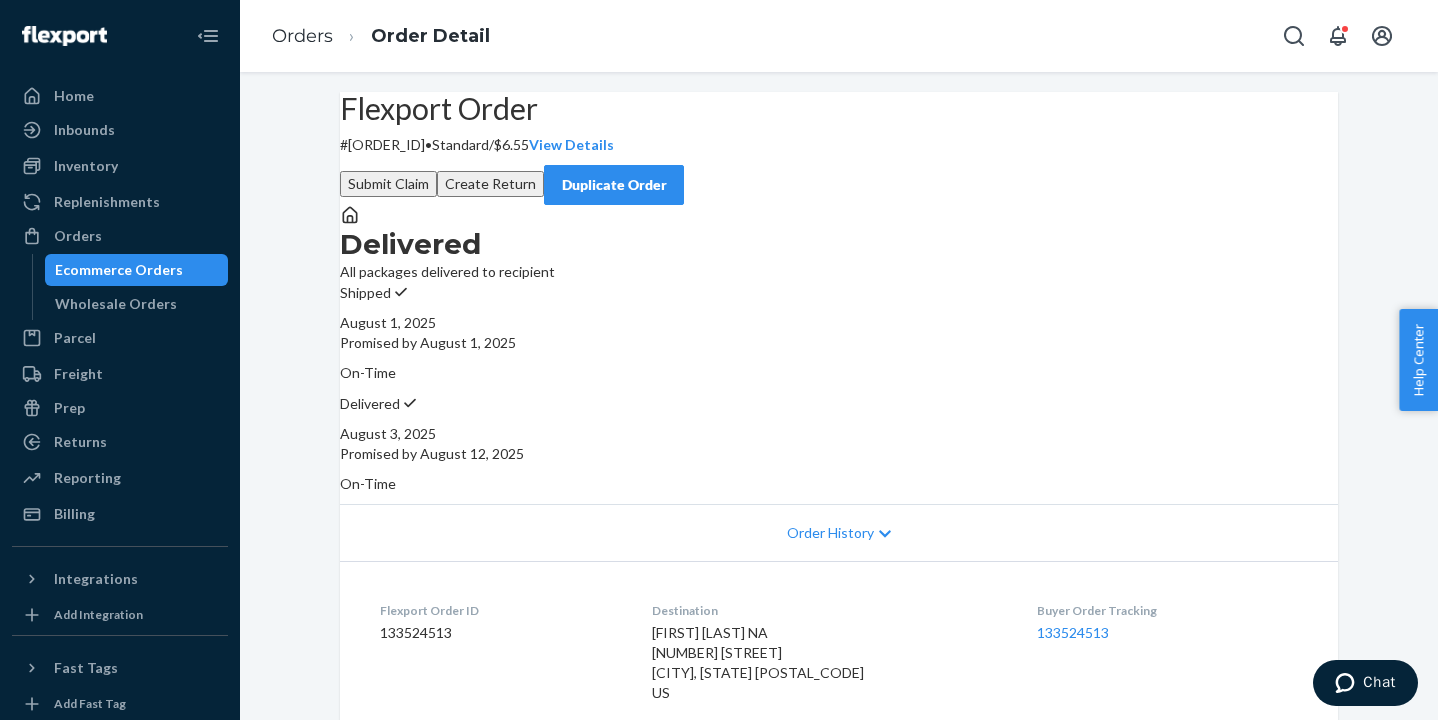 scroll, scrollTop: 606, scrollLeft: 0, axis: vertical 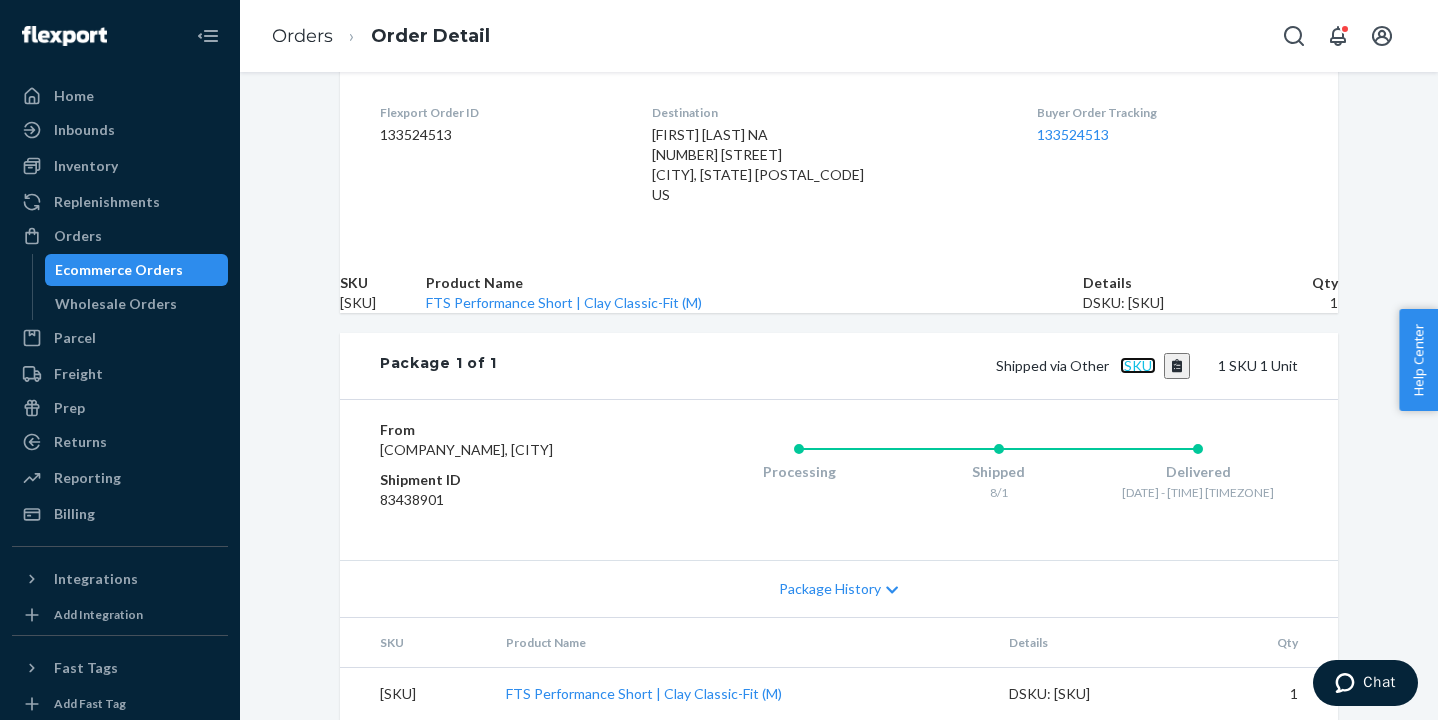 click on "[SKU]" at bounding box center [1138, 365] 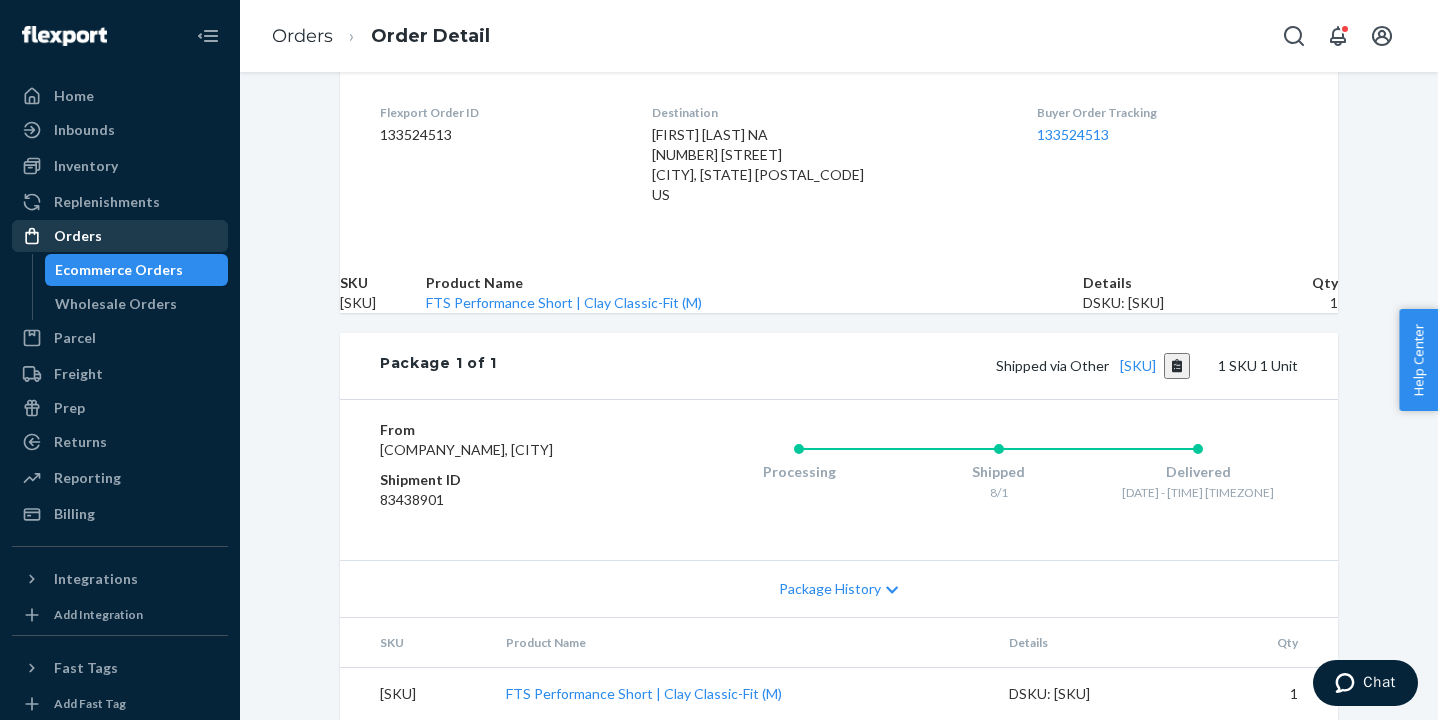 click on "Orders" at bounding box center (120, 236) 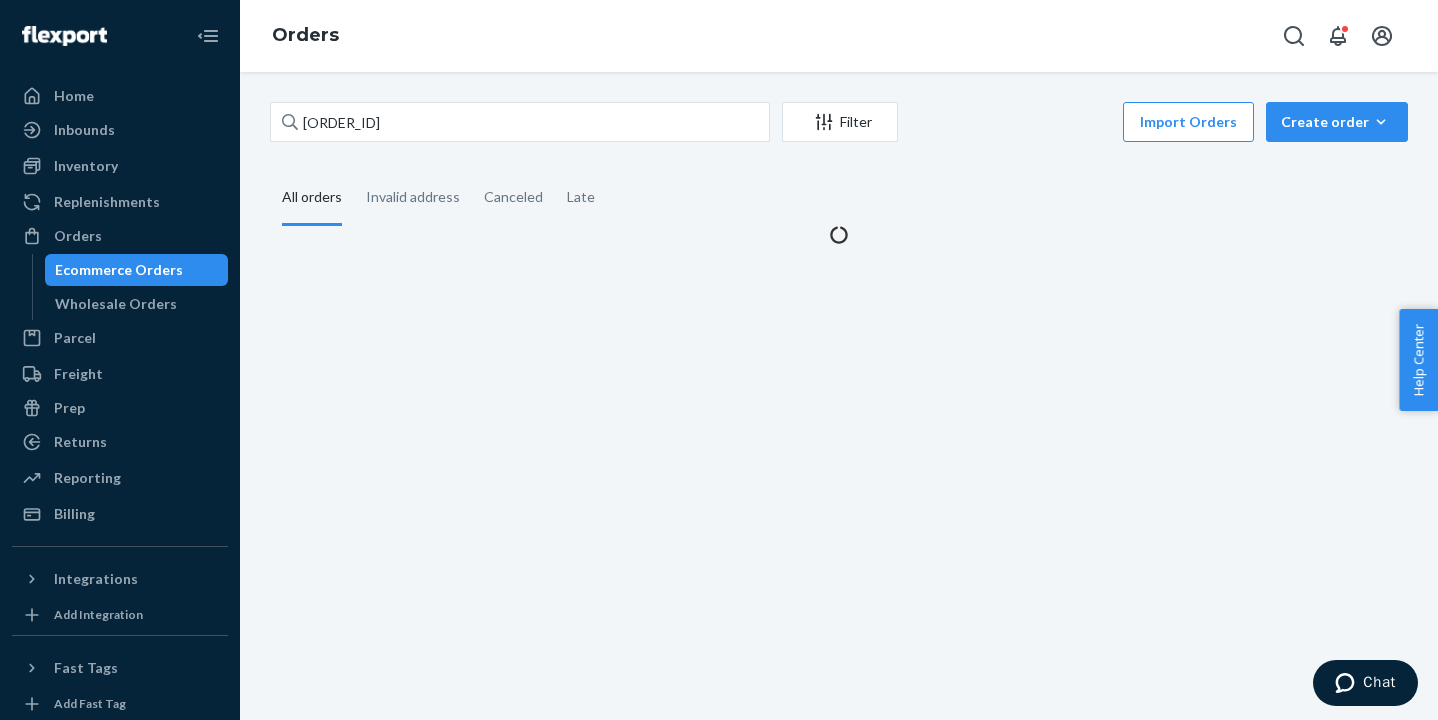 scroll, scrollTop: 0, scrollLeft: 0, axis: both 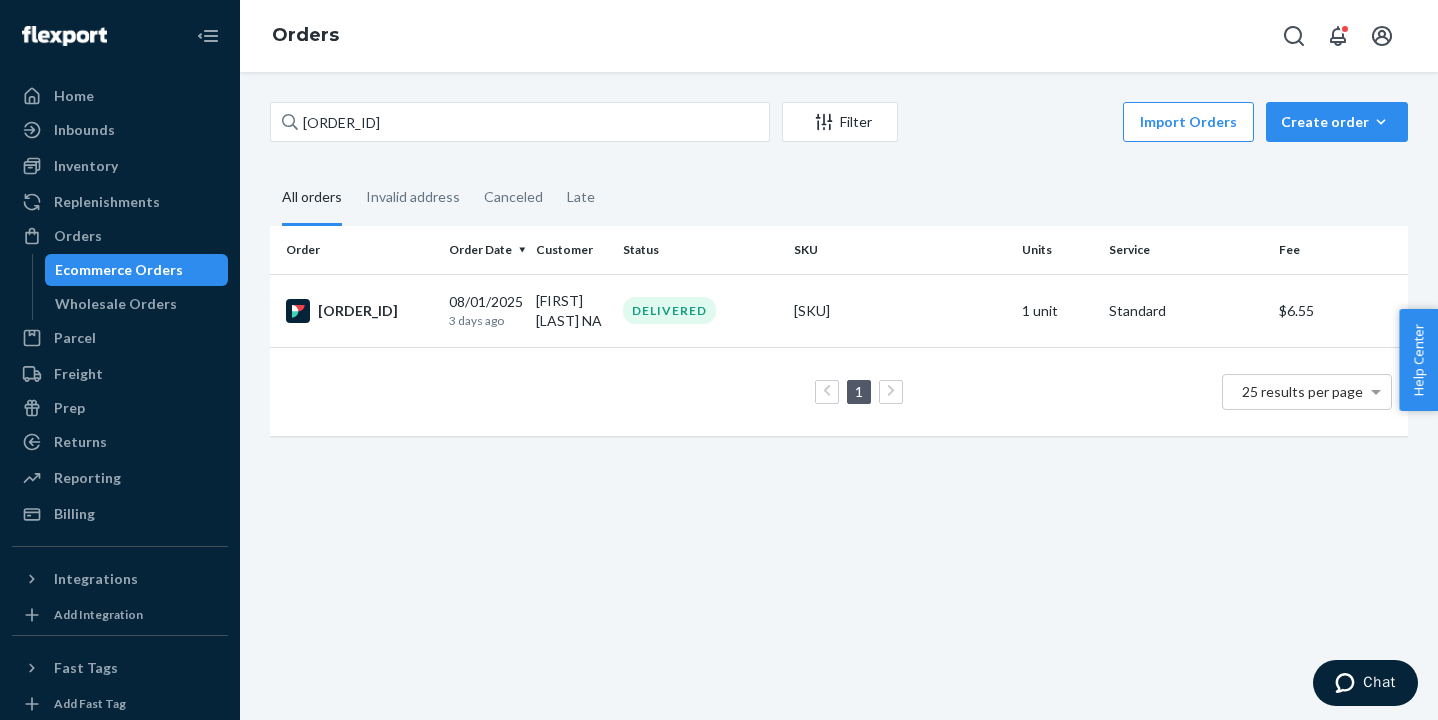 click on "[ORDER_ID] [DATE] [TIME_AGO] ago Download [STATUS] [SKU] [UNITS] unit [SERVICE_NAME] [PRICE] [COUNT] 25 results per page" at bounding box center (839, 396) 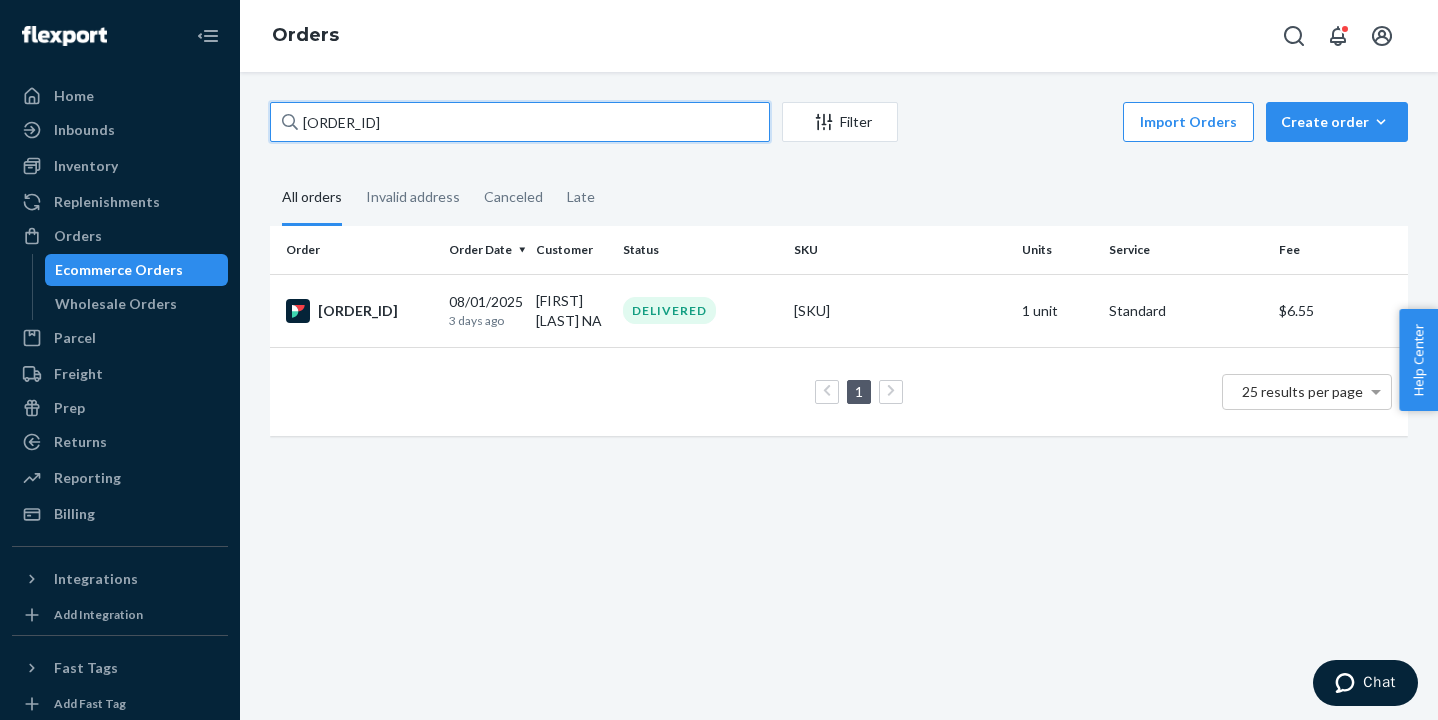 click on "[ORDER_ID]" at bounding box center [520, 122] 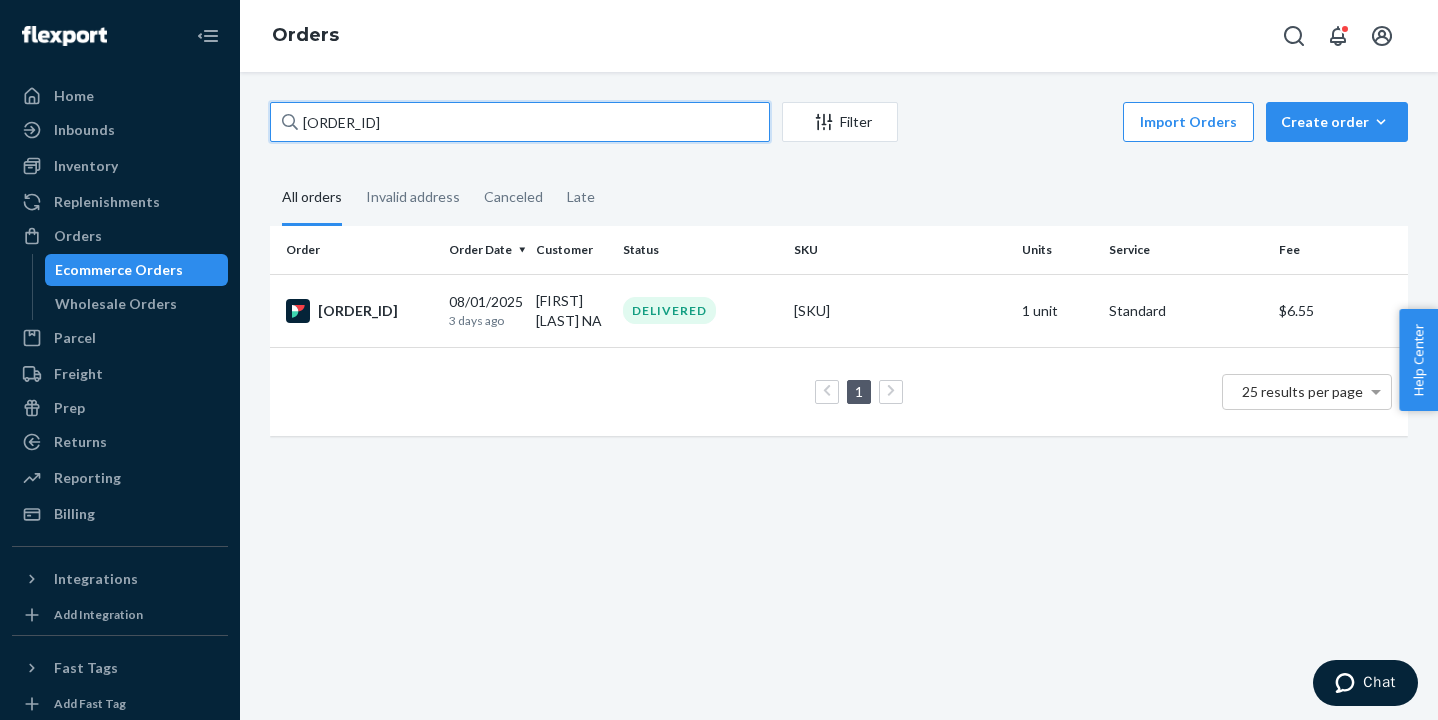 click on "[ORDER_ID]" at bounding box center (520, 122) 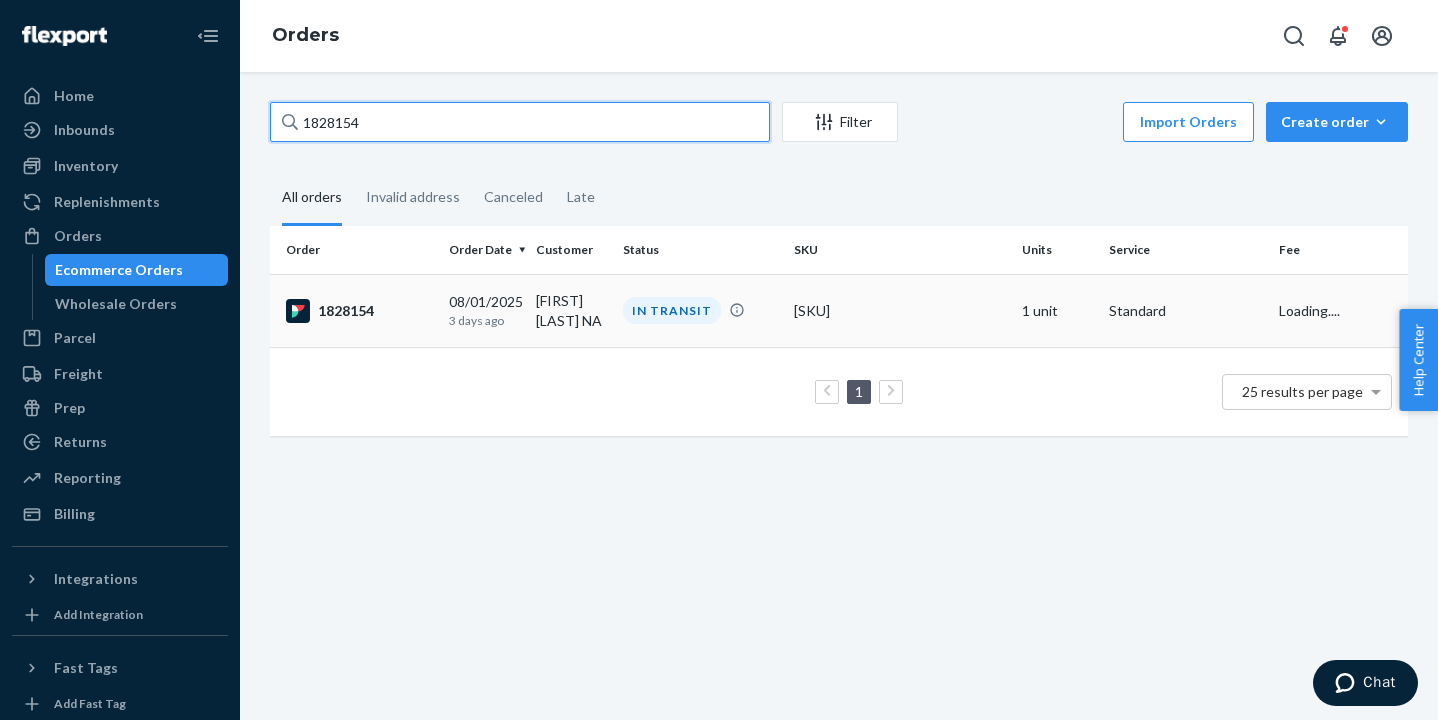 type on "1828154" 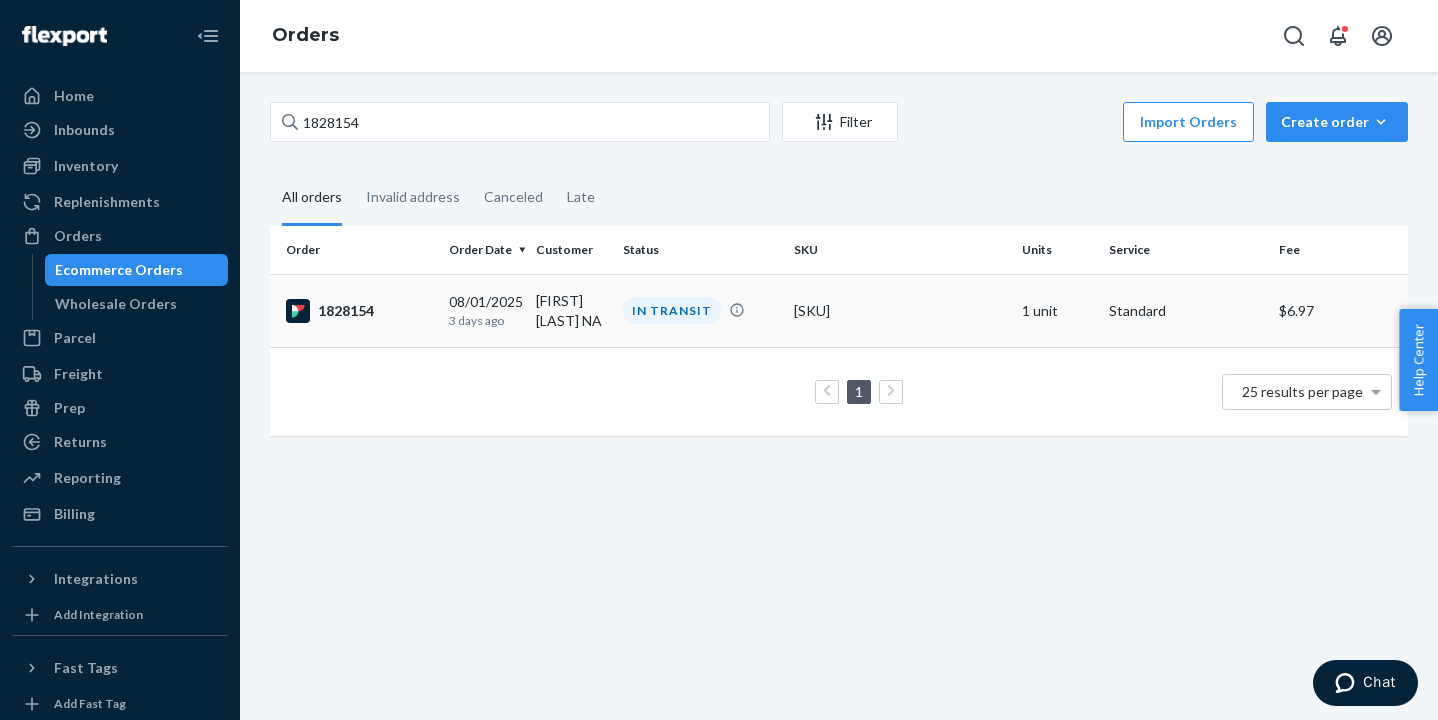 click on "1828154" at bounding box center [355, 310] 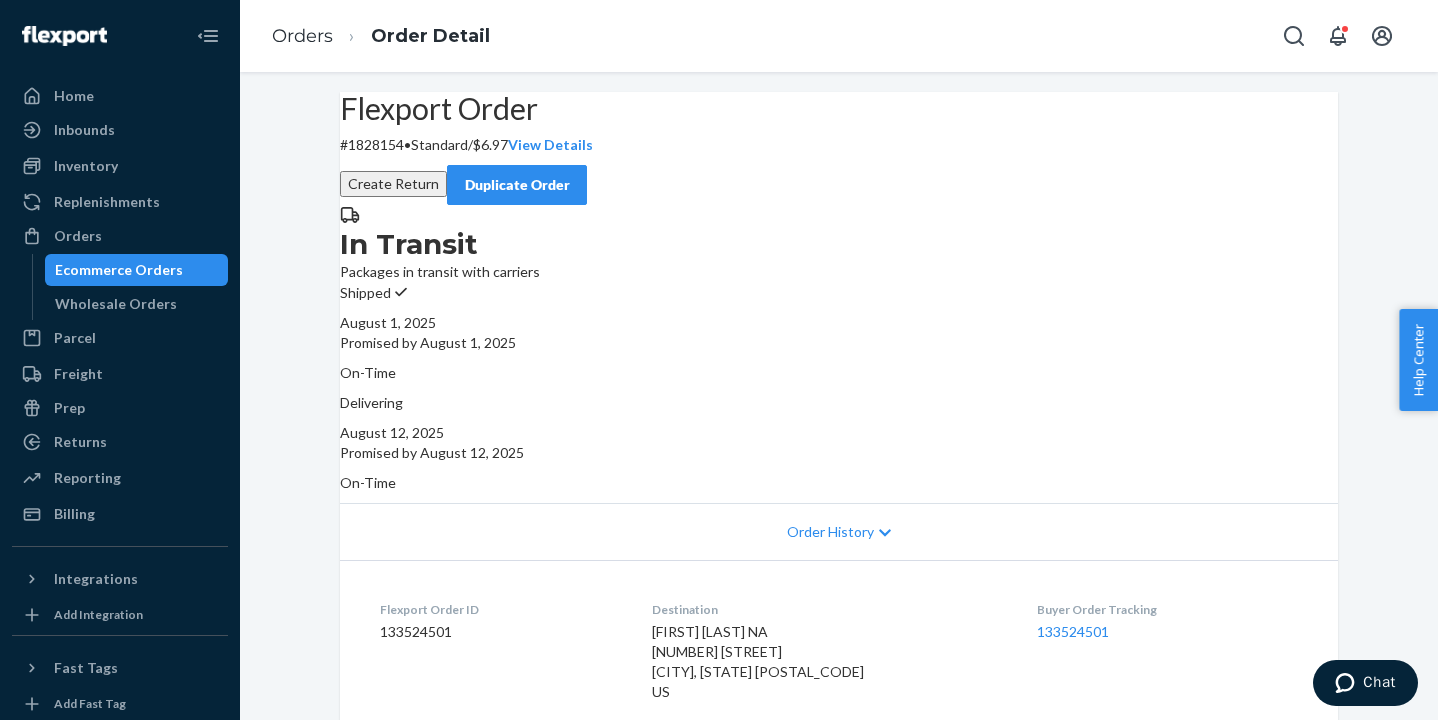 scroll, scrollTop: 606, scrollLeft: 0, axis: vertical 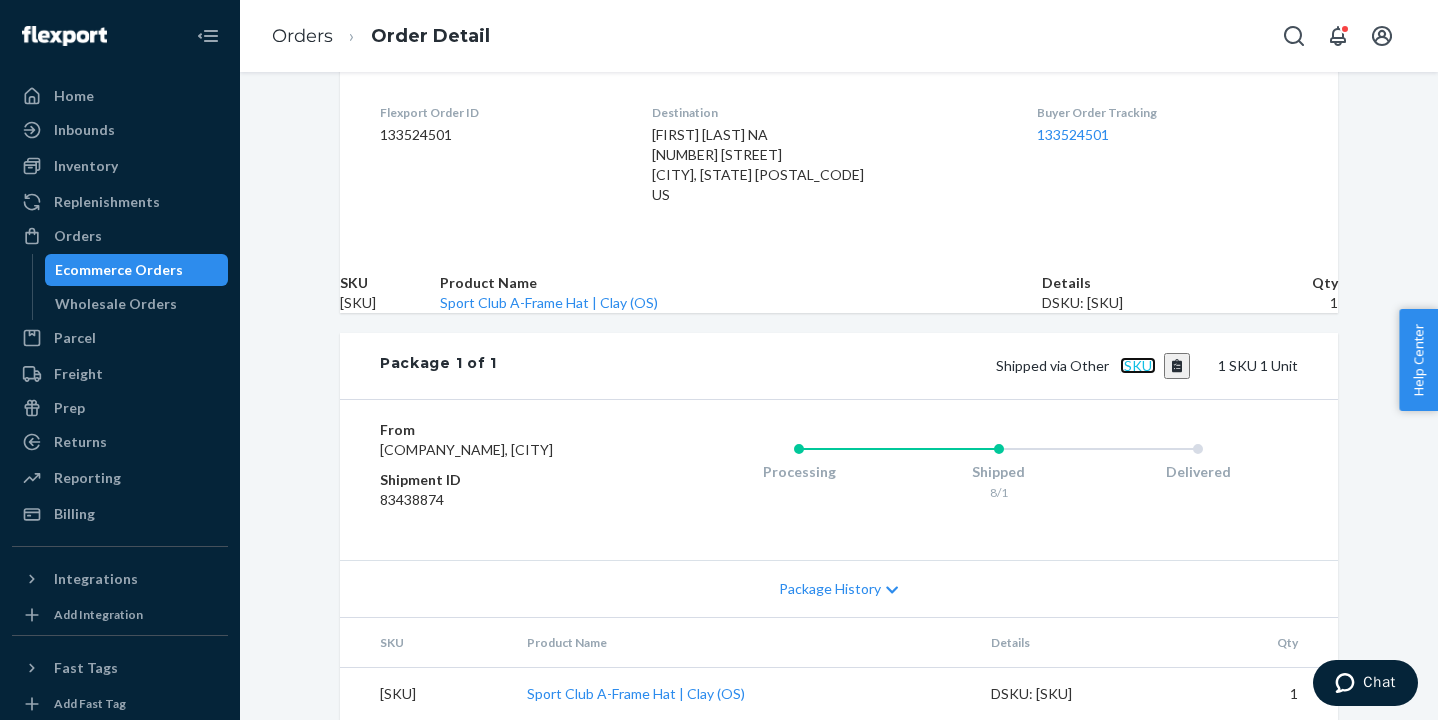 click on "[SKU]" at bounding box center (1138, 365) 